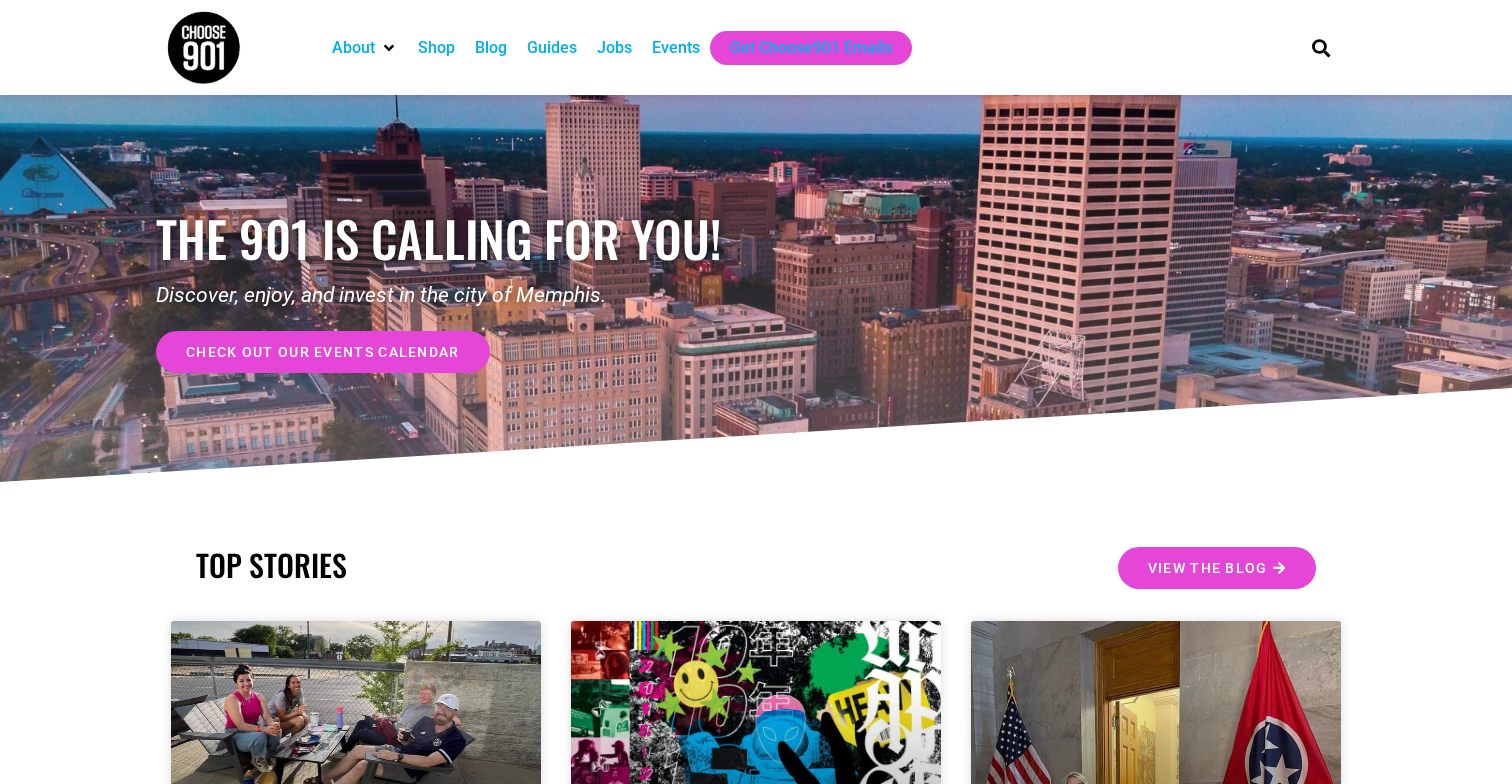 scroll, scrollTop: 0, scrollLeft: 0, axis: both 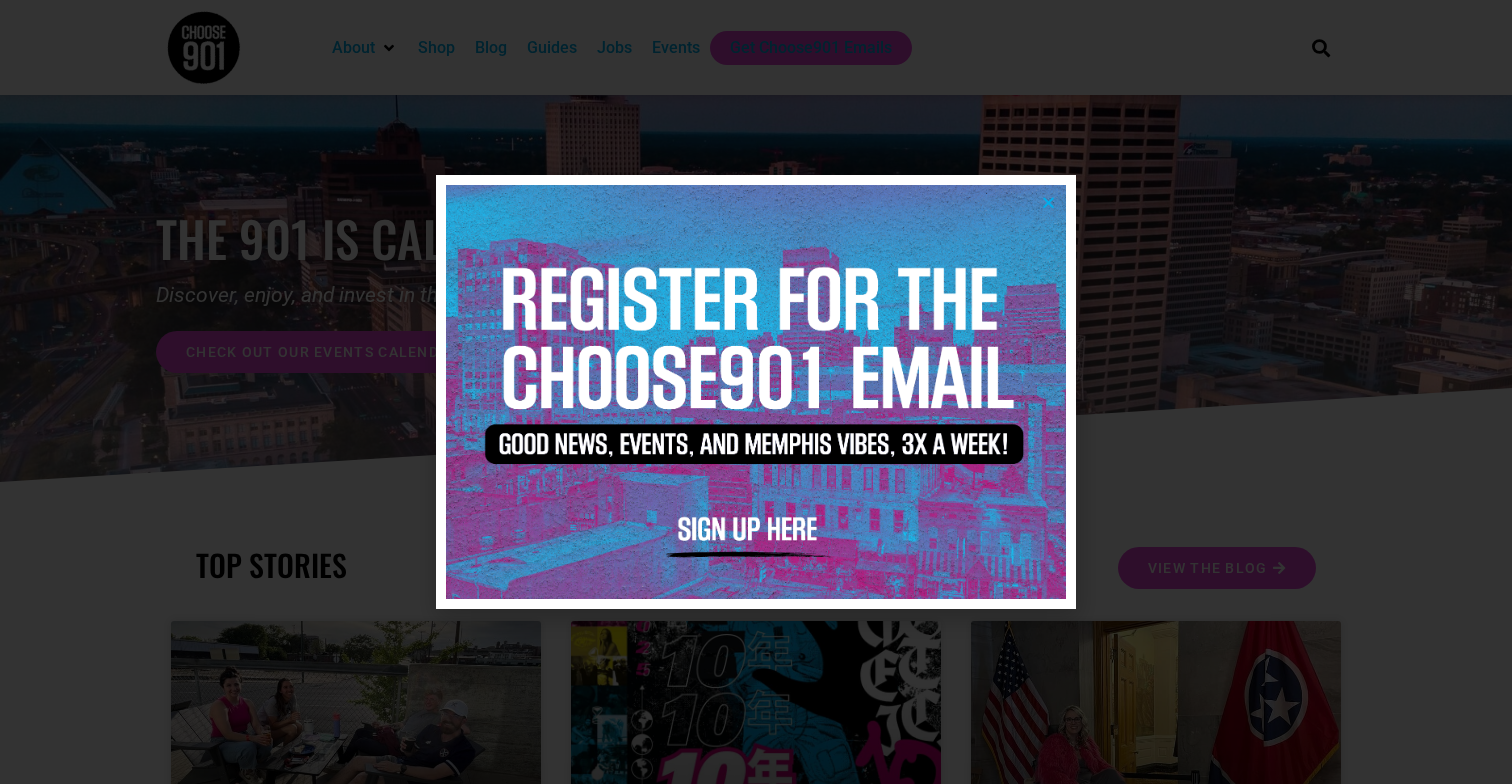 click at bounding box center (756, 392) 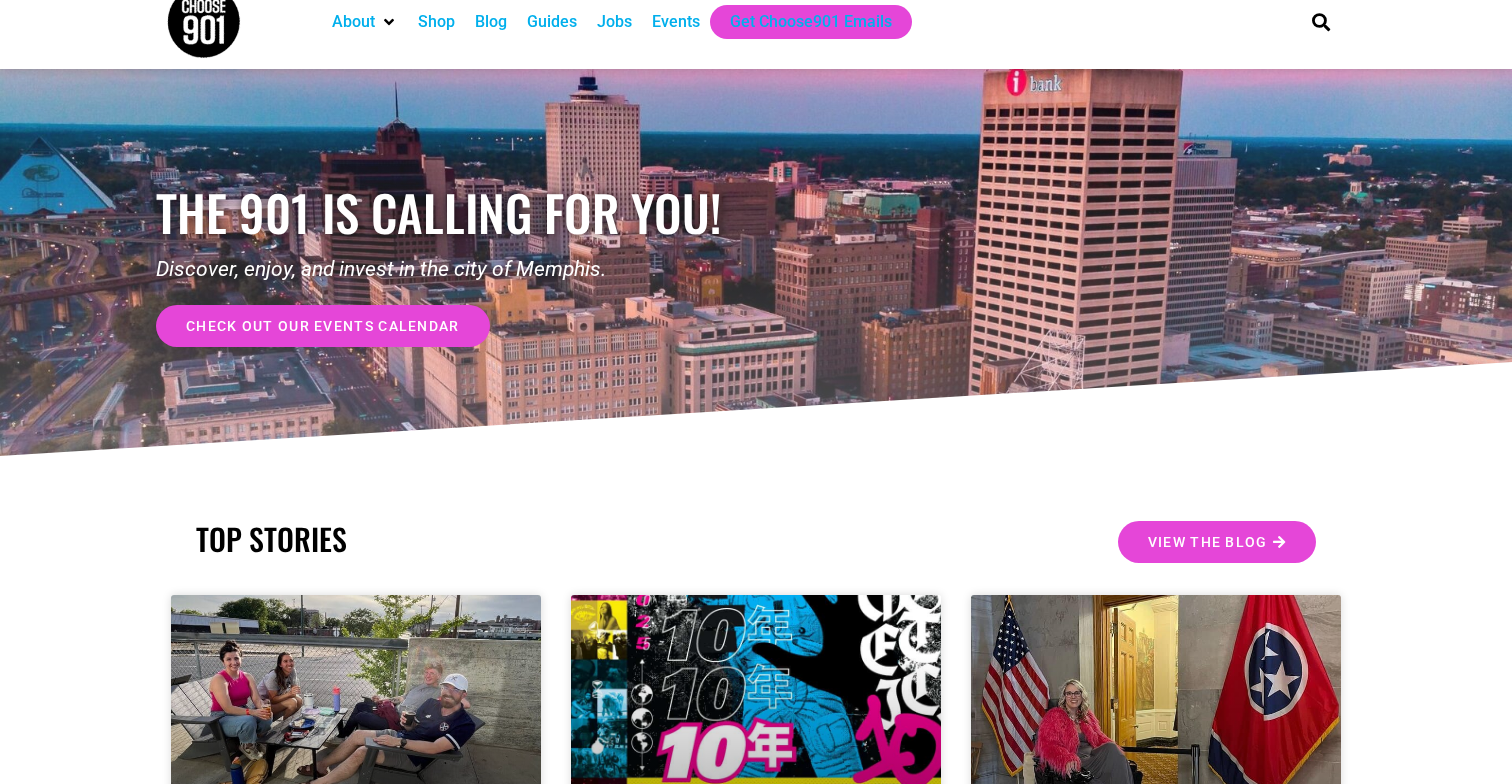 scroll, scrollTop: 24, scrollLeft: 0, axis: vertical 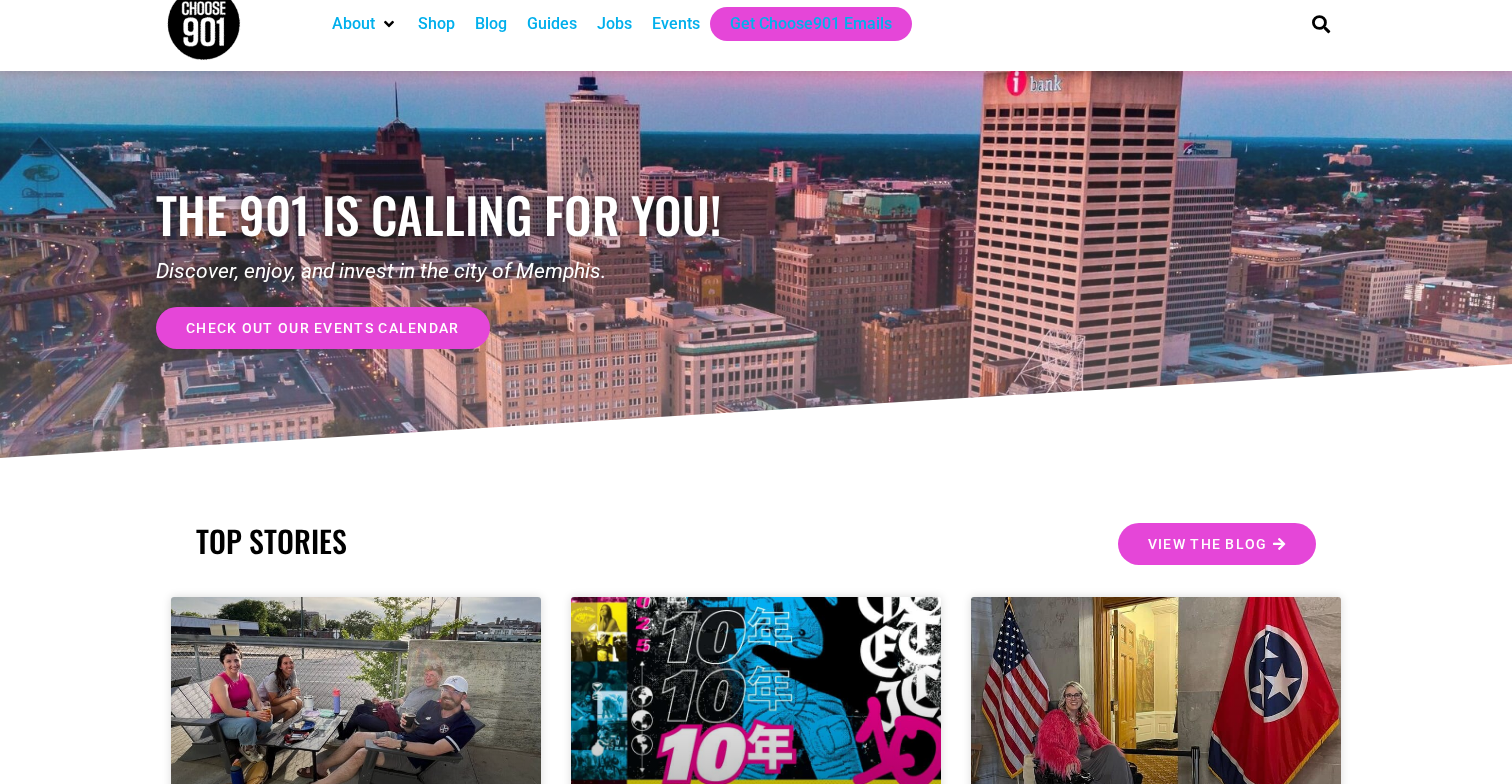 click on "Events" at bounding box center [676, 24] 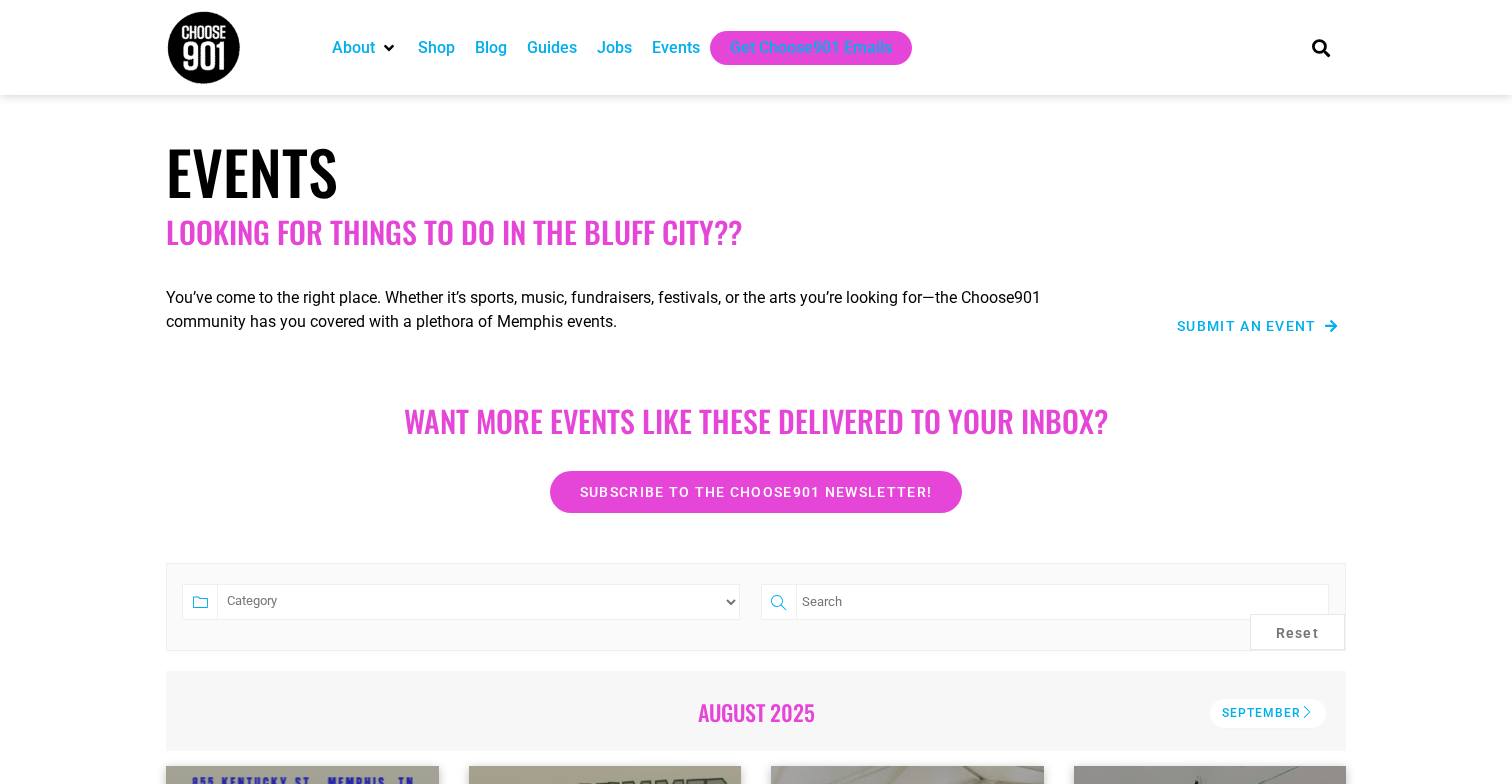 scroll, scrollTop: 0, scrollLeft: 0, axis: both 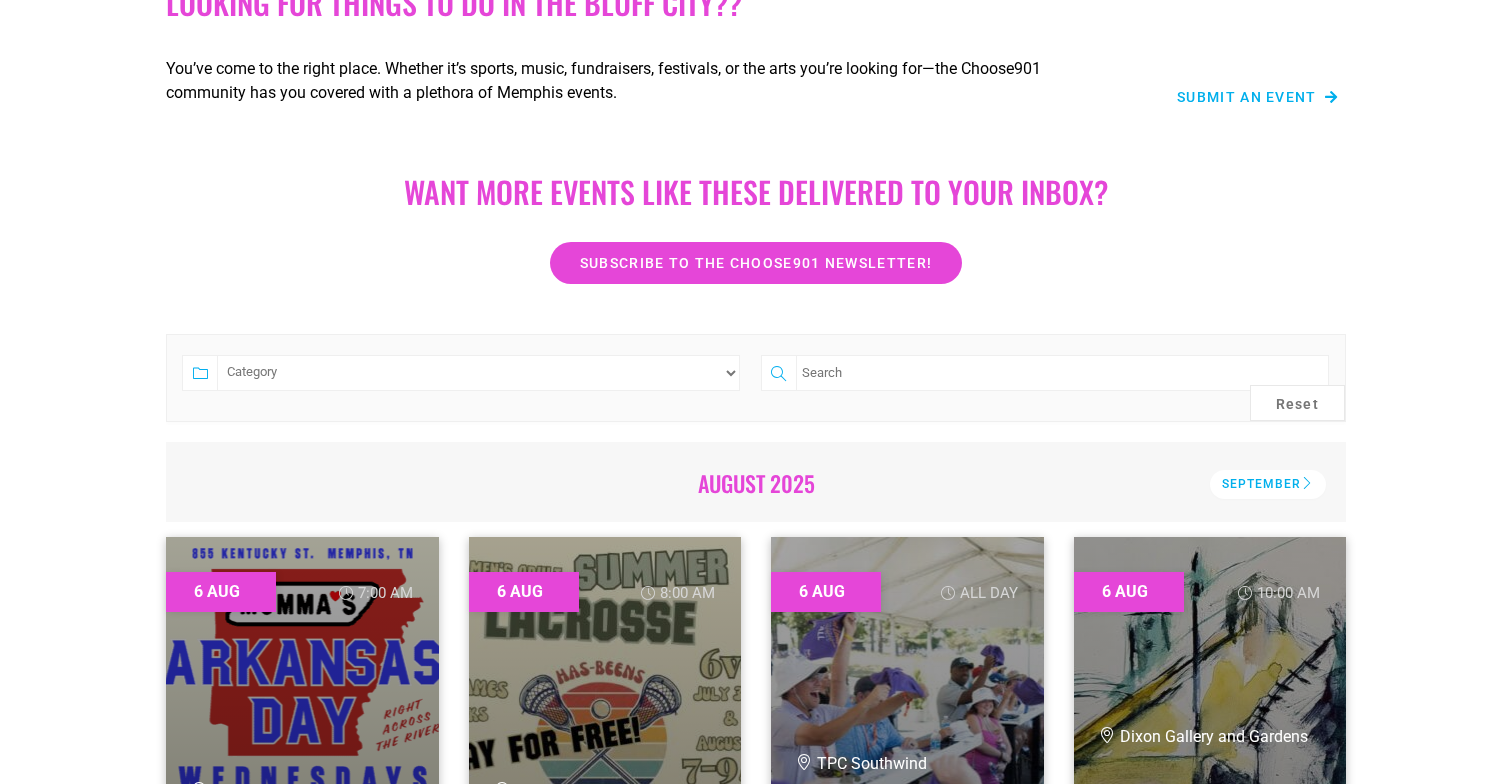 click on "Category
Adults Only
Career
Comedy
Education
Family Friendly
Festival
Film
Food
Free
Fundraiser
General
Health & Wellness
MAS
Meetings
Music
Outdoor
Pet Friendly
Regular
Sale
Social Events
Sports
The Arts
Volunteer" at bounding box center [478, 373] 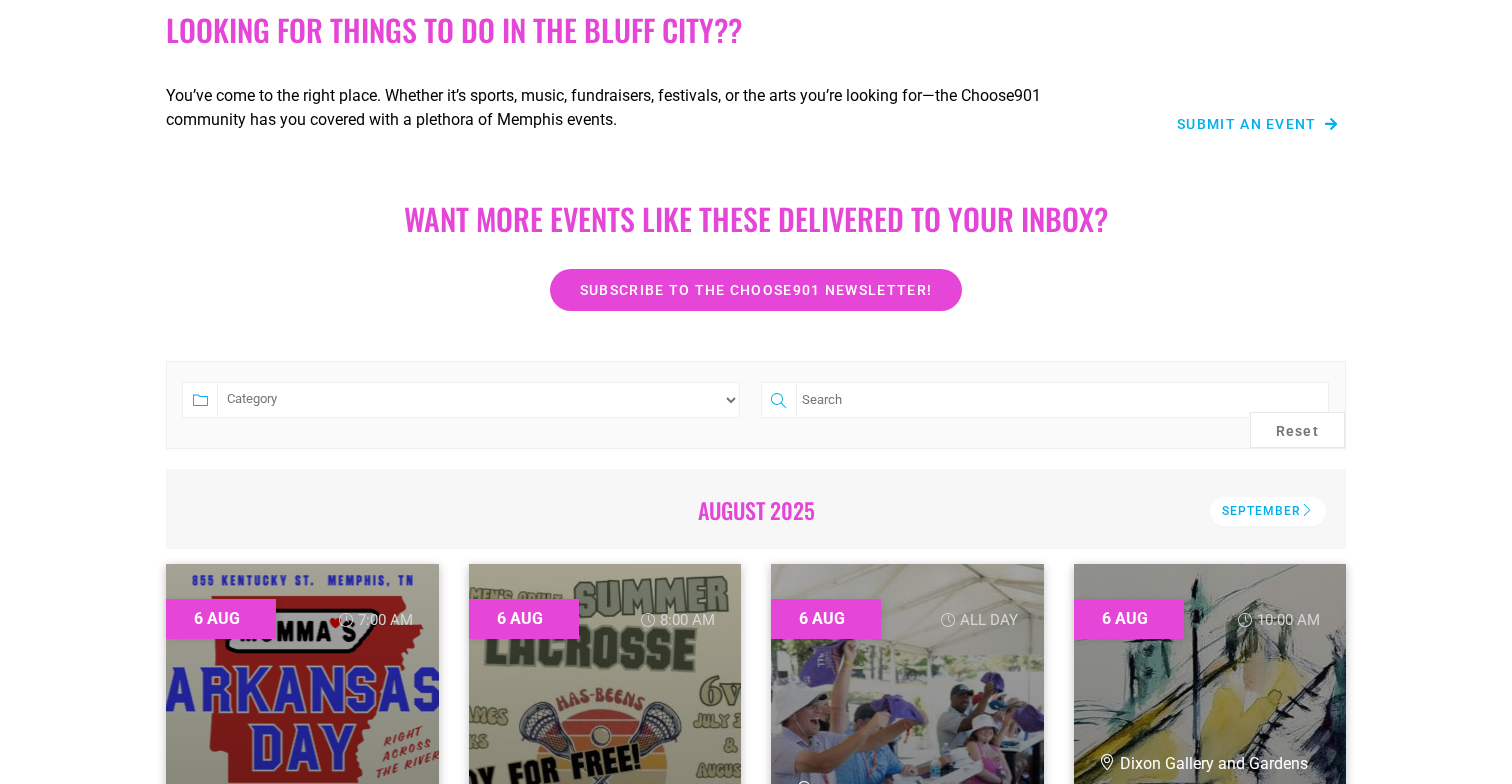 scroll, scrollTop: 183, scrollLeft: 0, axis: vertical 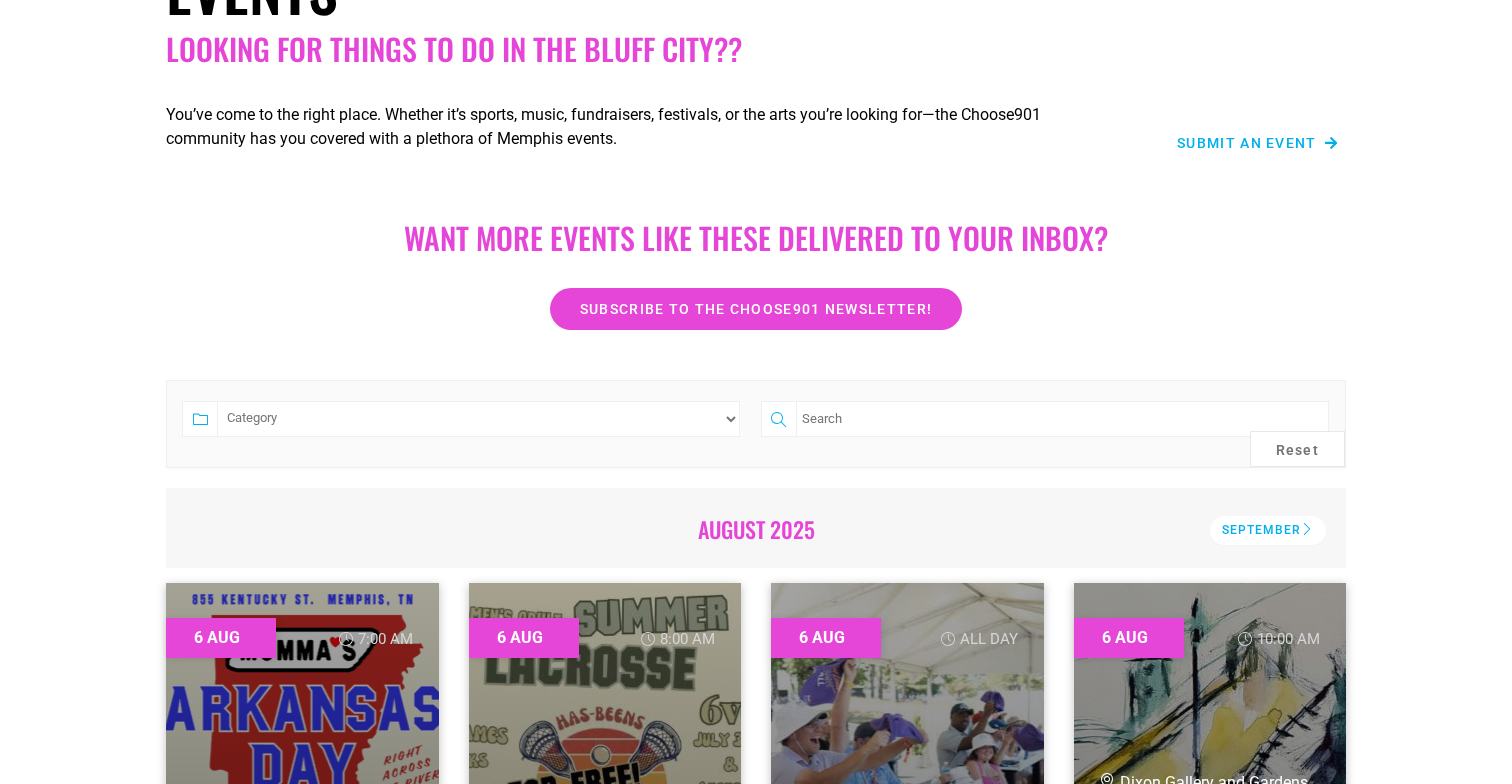 click on "Submit an Event" at bounding box center [1247, 143] 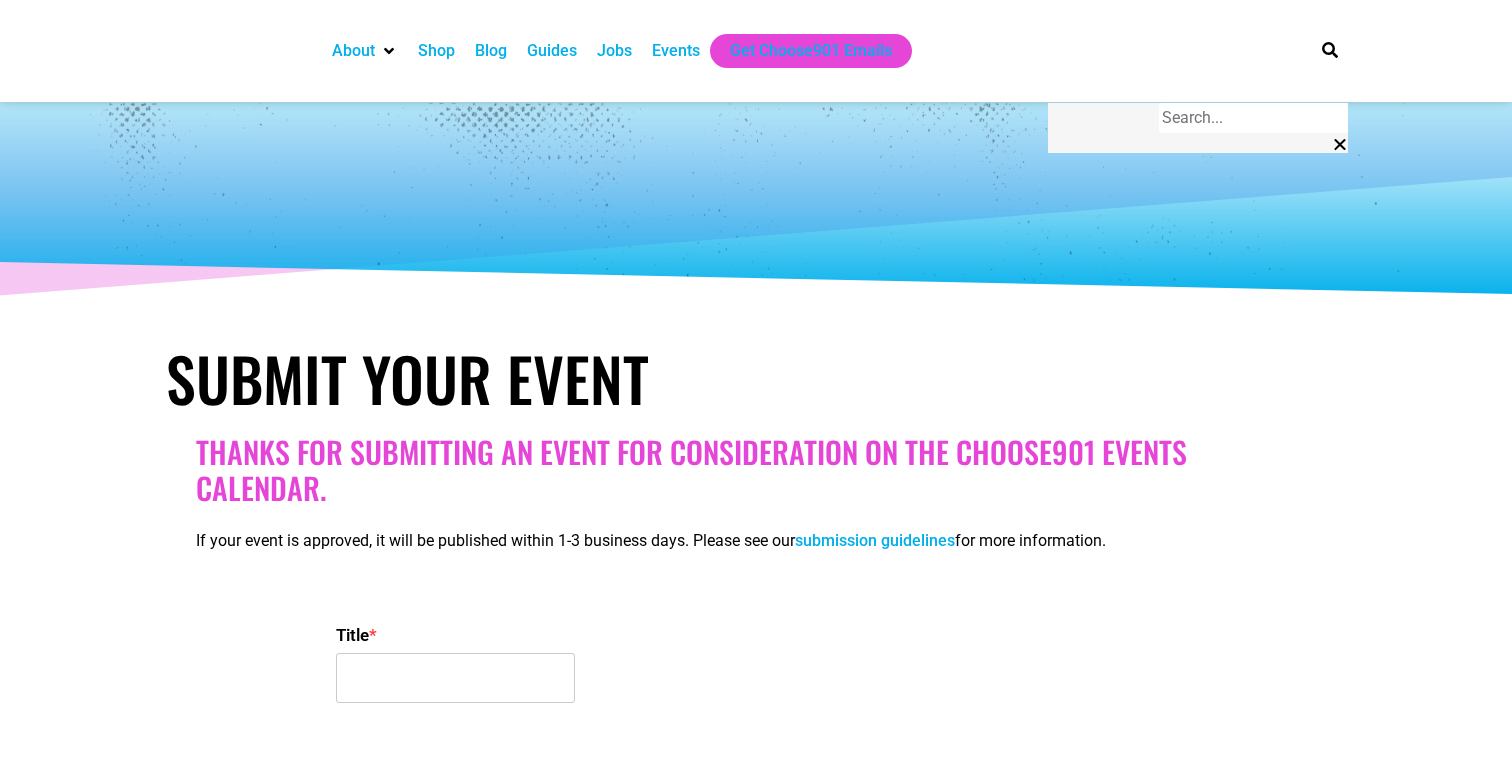 scroll, scrollTop: 0, scrollLeft: 0, axis: both 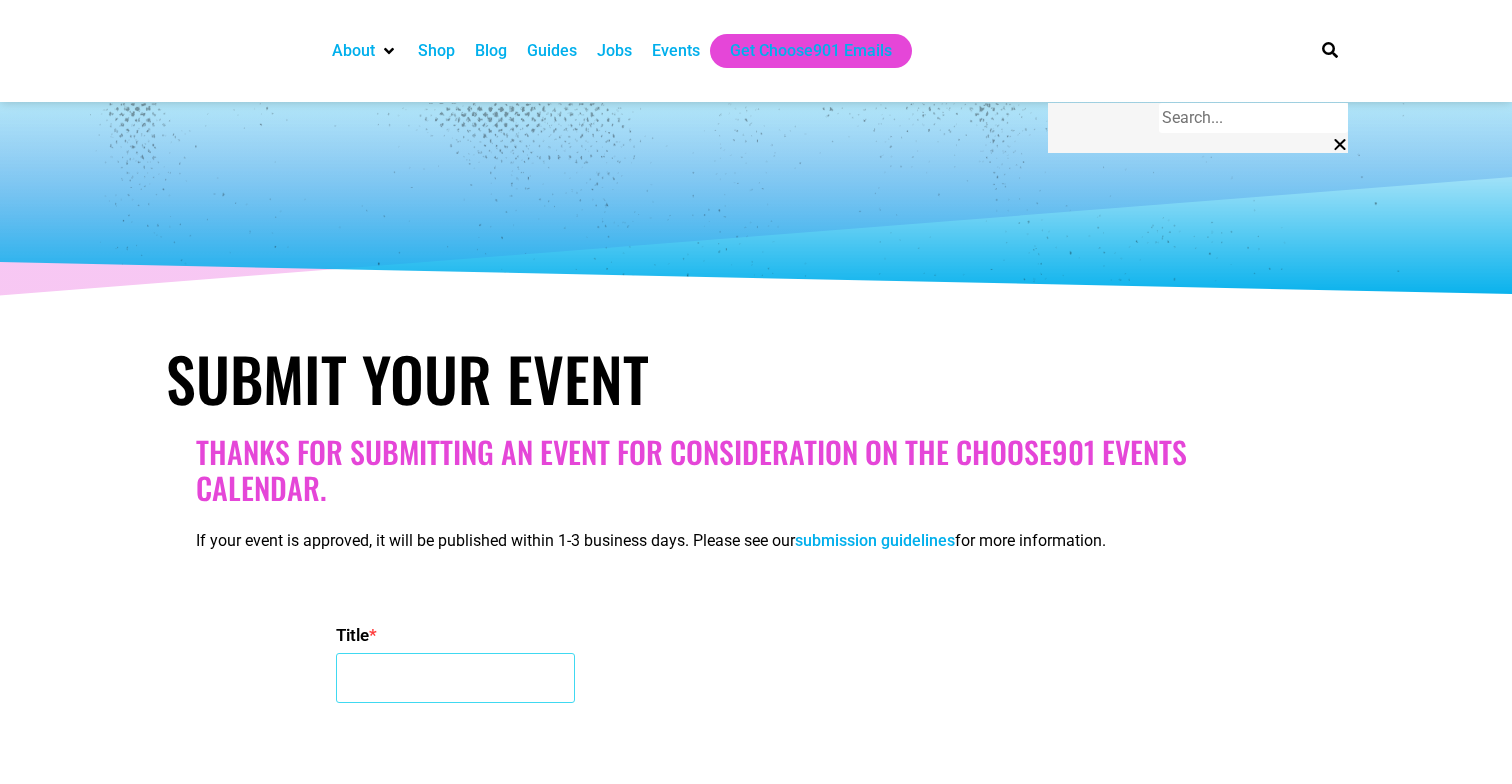 click on "Title  *" at bounding box center [455, 678] 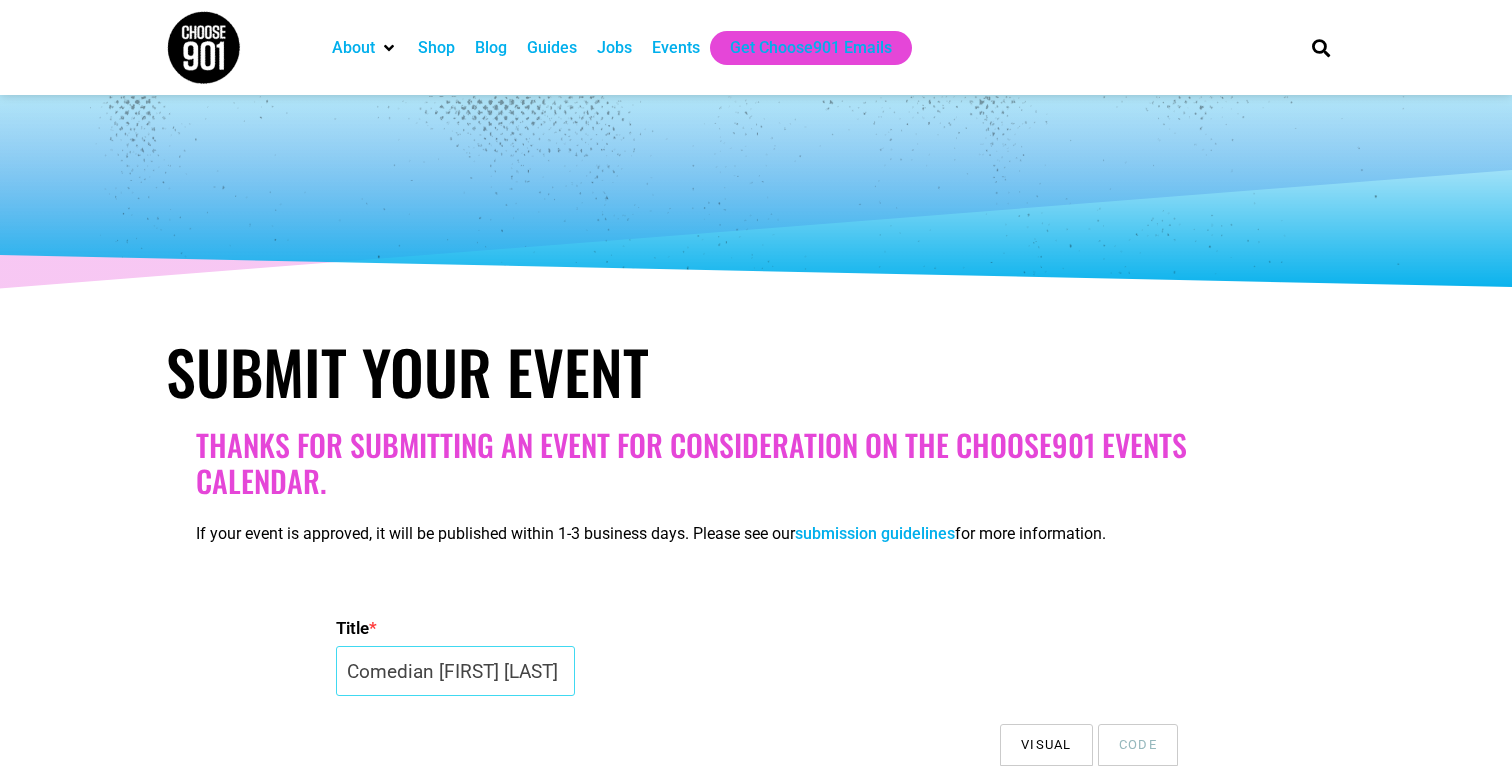 scroll, scrollTop: 0, scrollLeft: 15, axis: horizontal 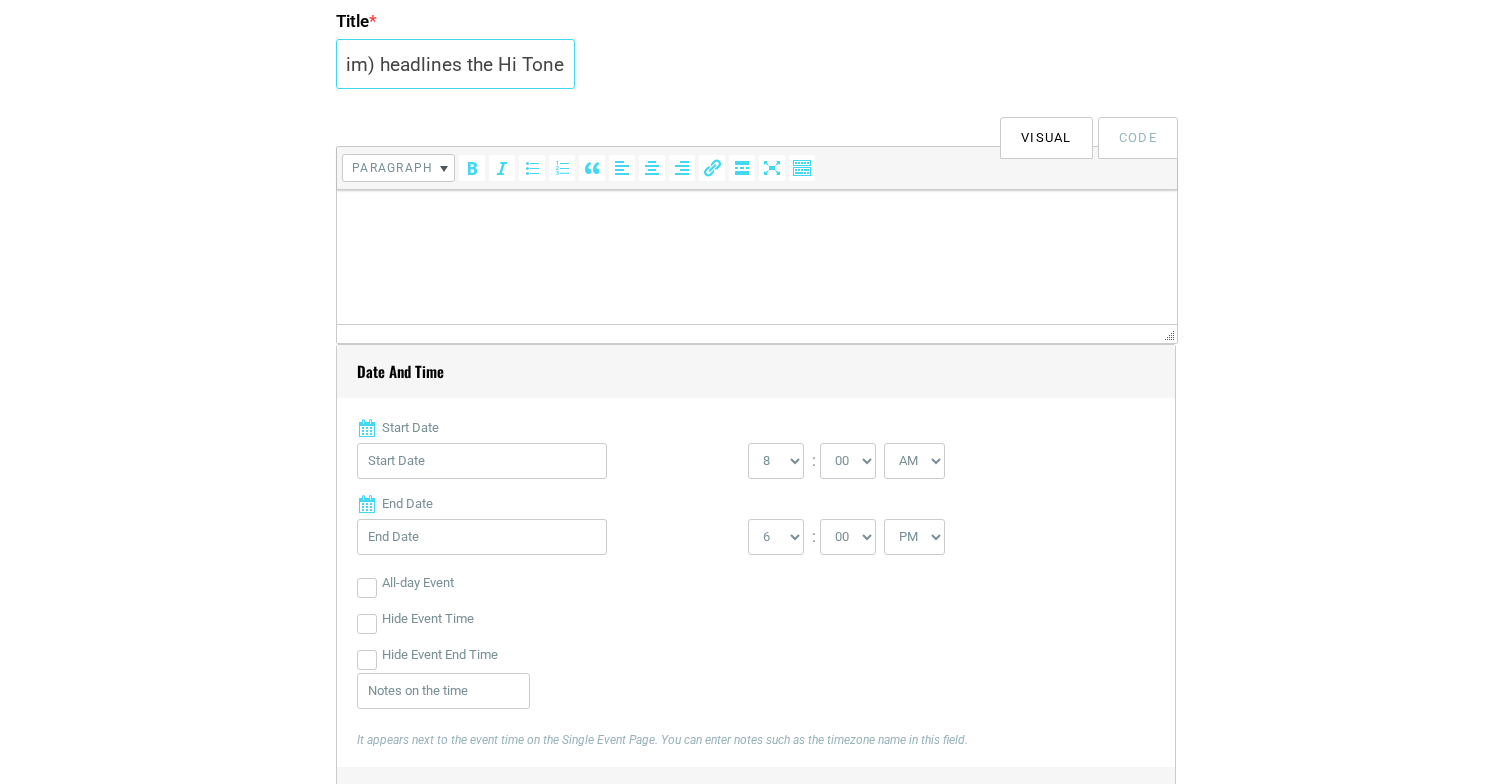 type on "Comedian [PERSON] (Comedy Central, Conan, Adult Swim) headlines the Hi Tone" 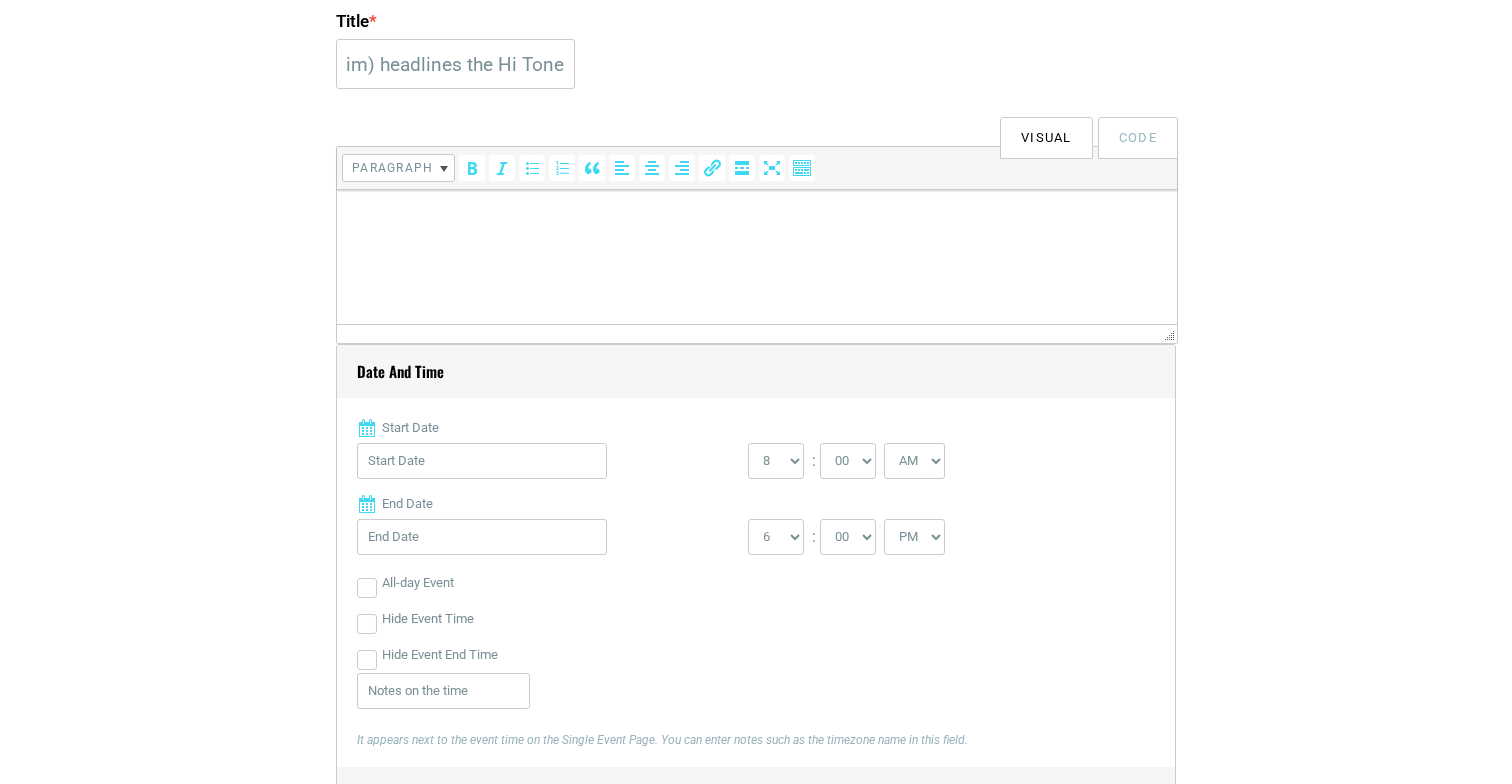 click at bounding box center [757, 218] 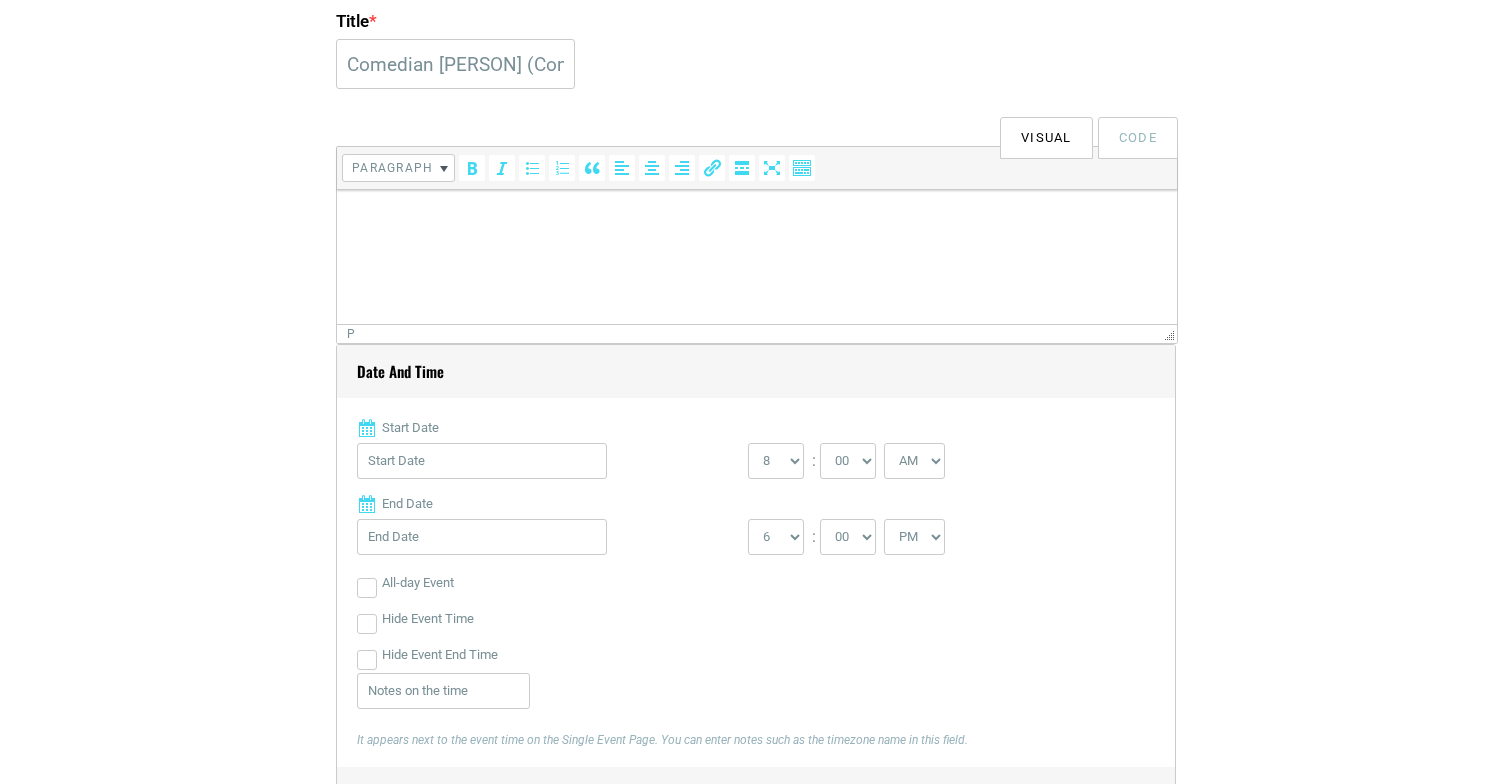 click at bounding box center [757, 218] 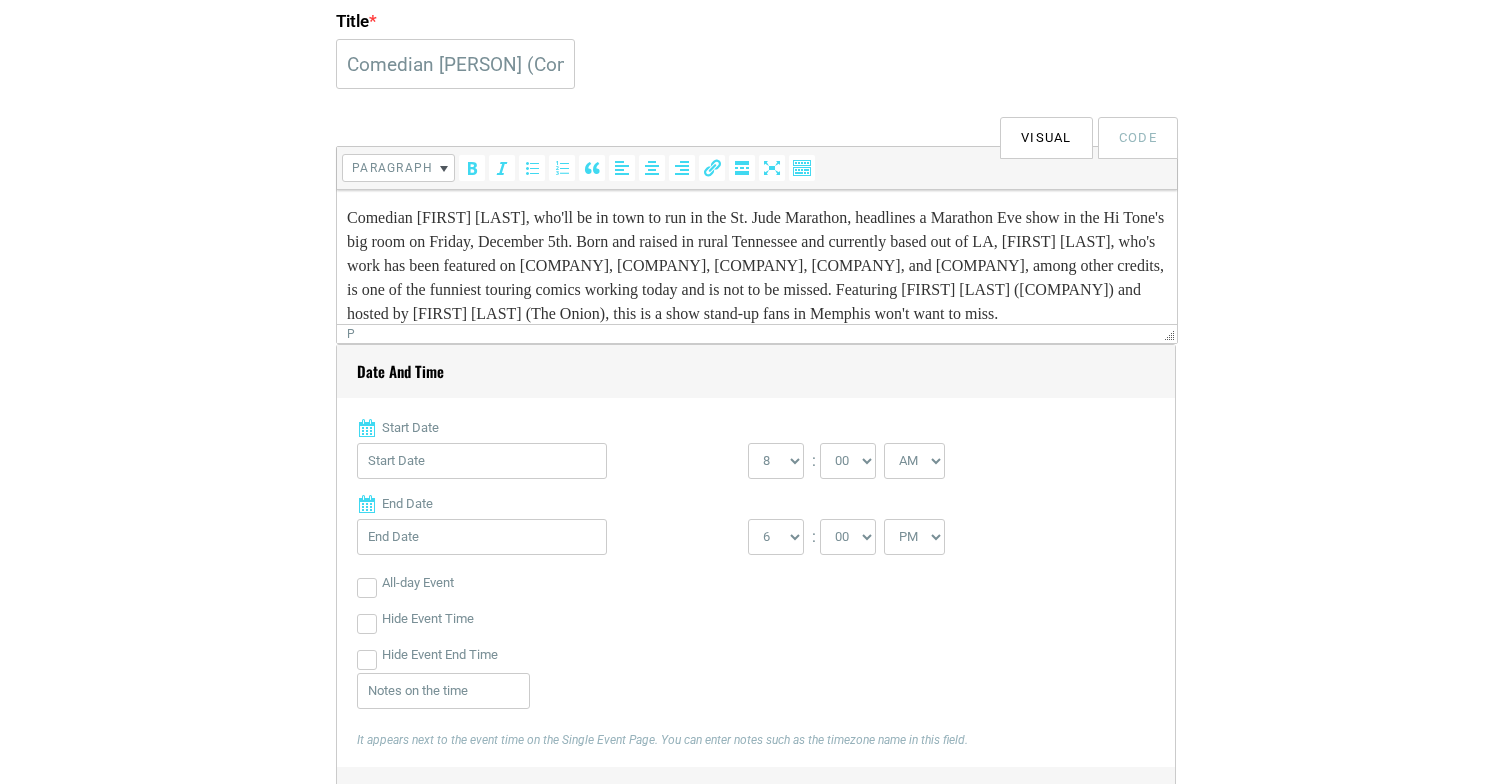scroll, scrollTop: 78, scrollLeft: 0, axis: vertical 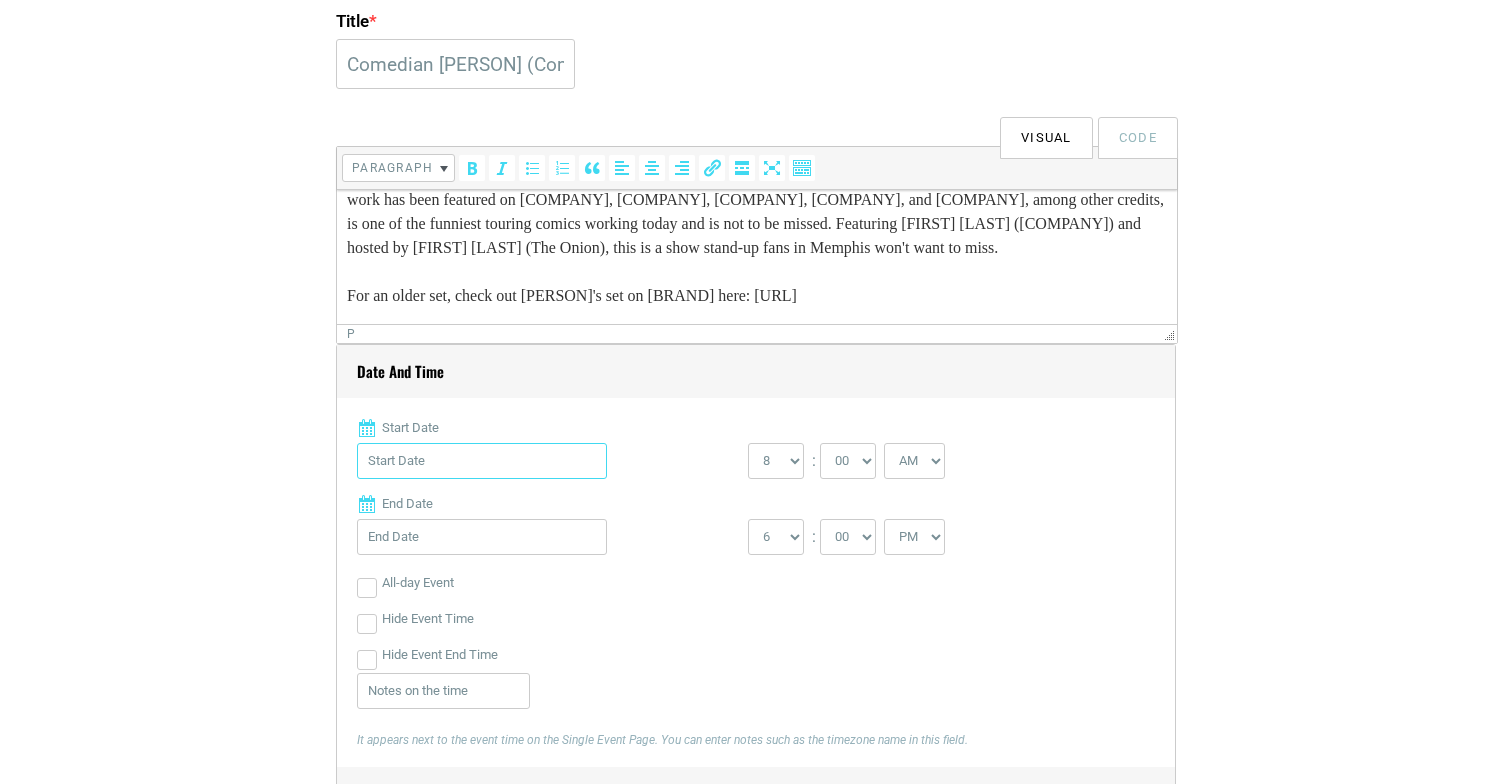 click on "Start Date" at bounding box center (482, 461) 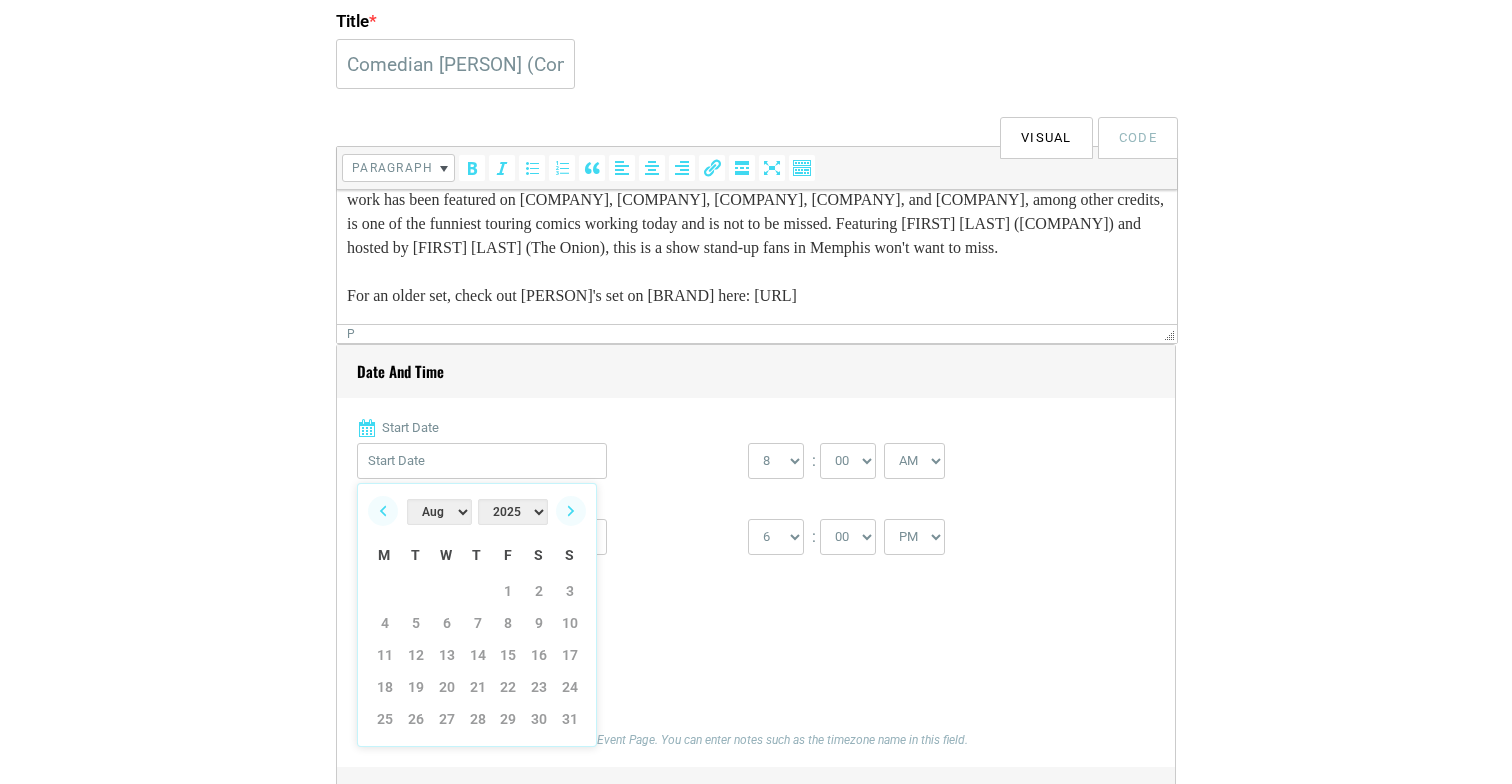 click on "Jan Feb Mar Apr May Jun Jul Aug Sep Oct Nov Dec" at bounding box center [439, 512] 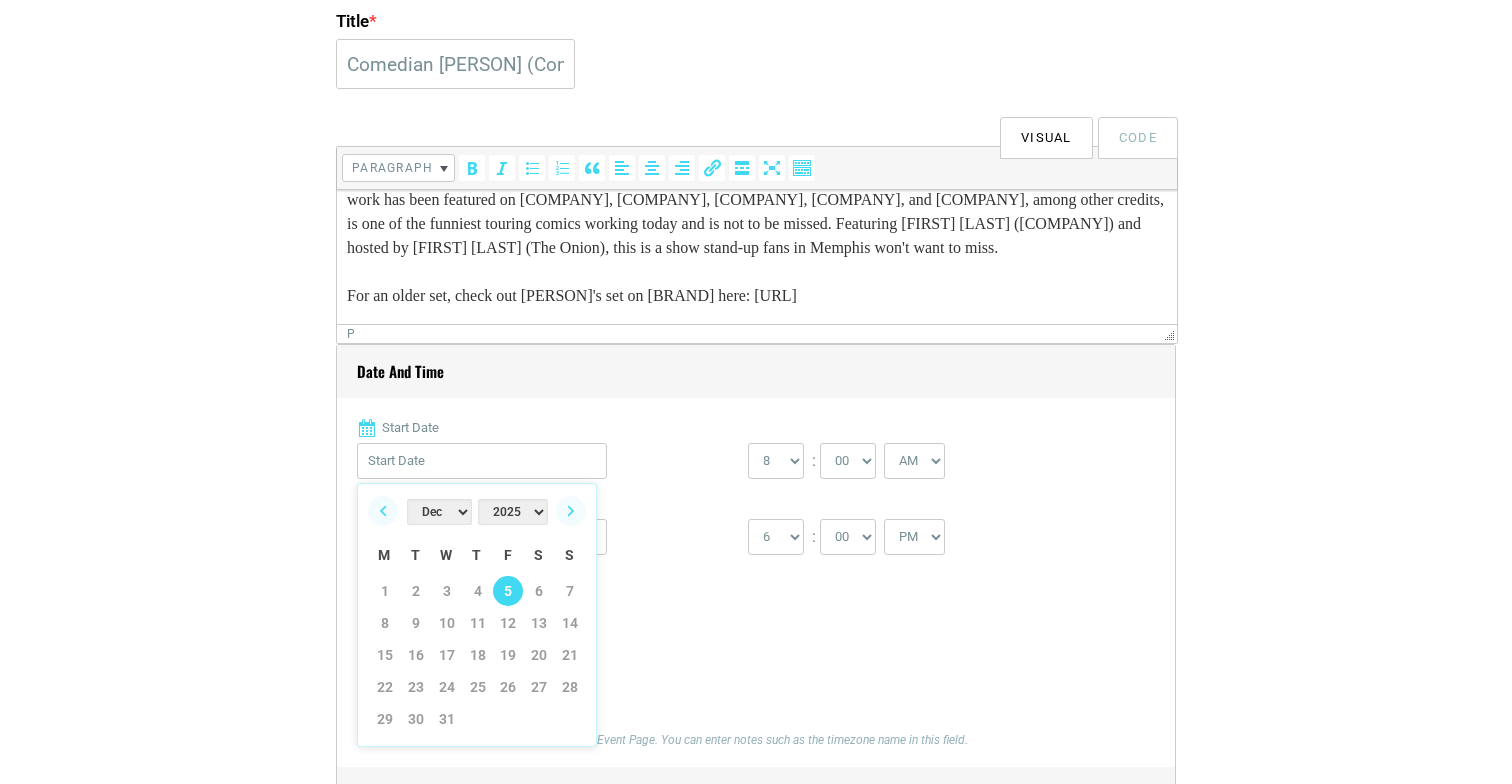 click on "5" at bounding box center (508, 591) 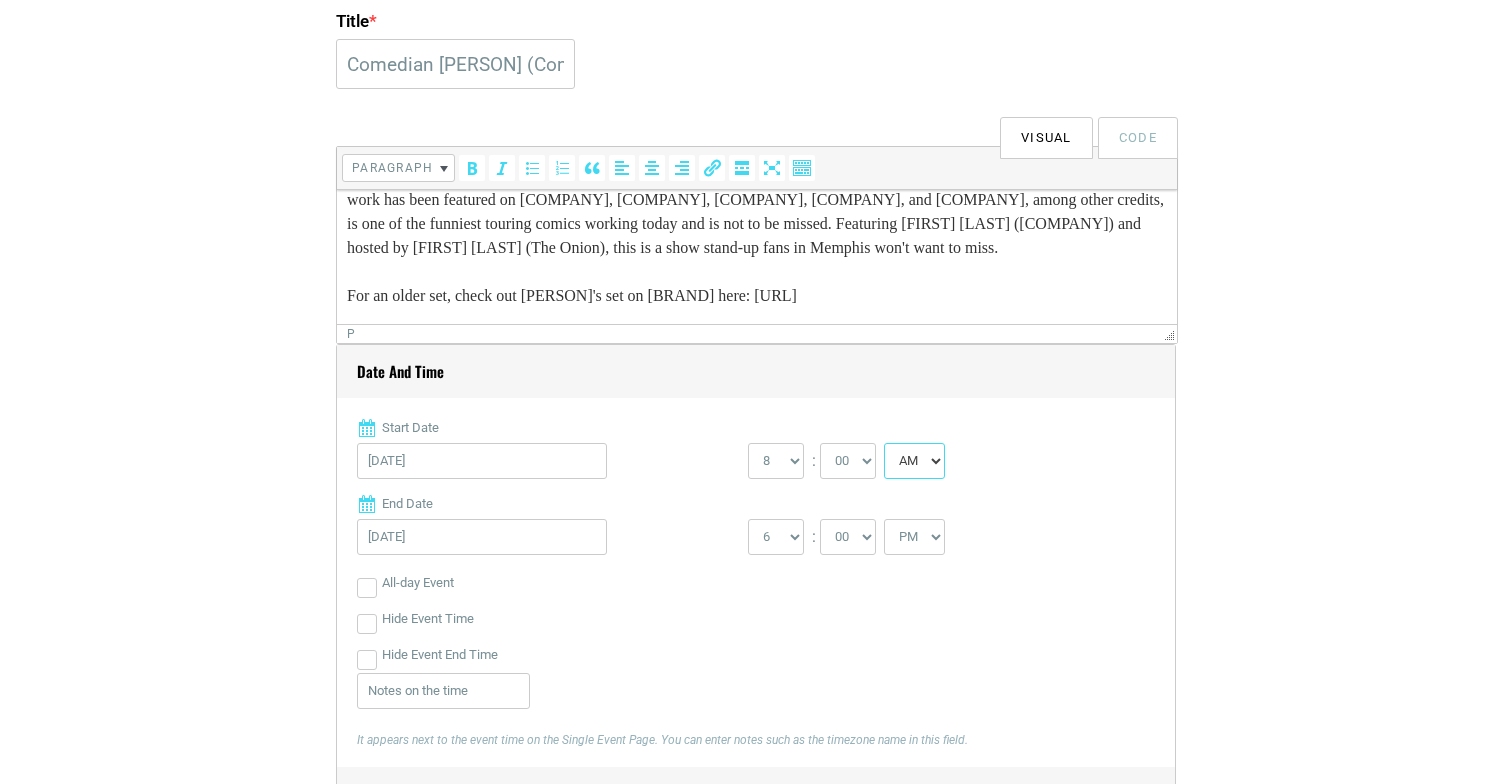 click on "AM
PM" at bounding box center (914, 461) 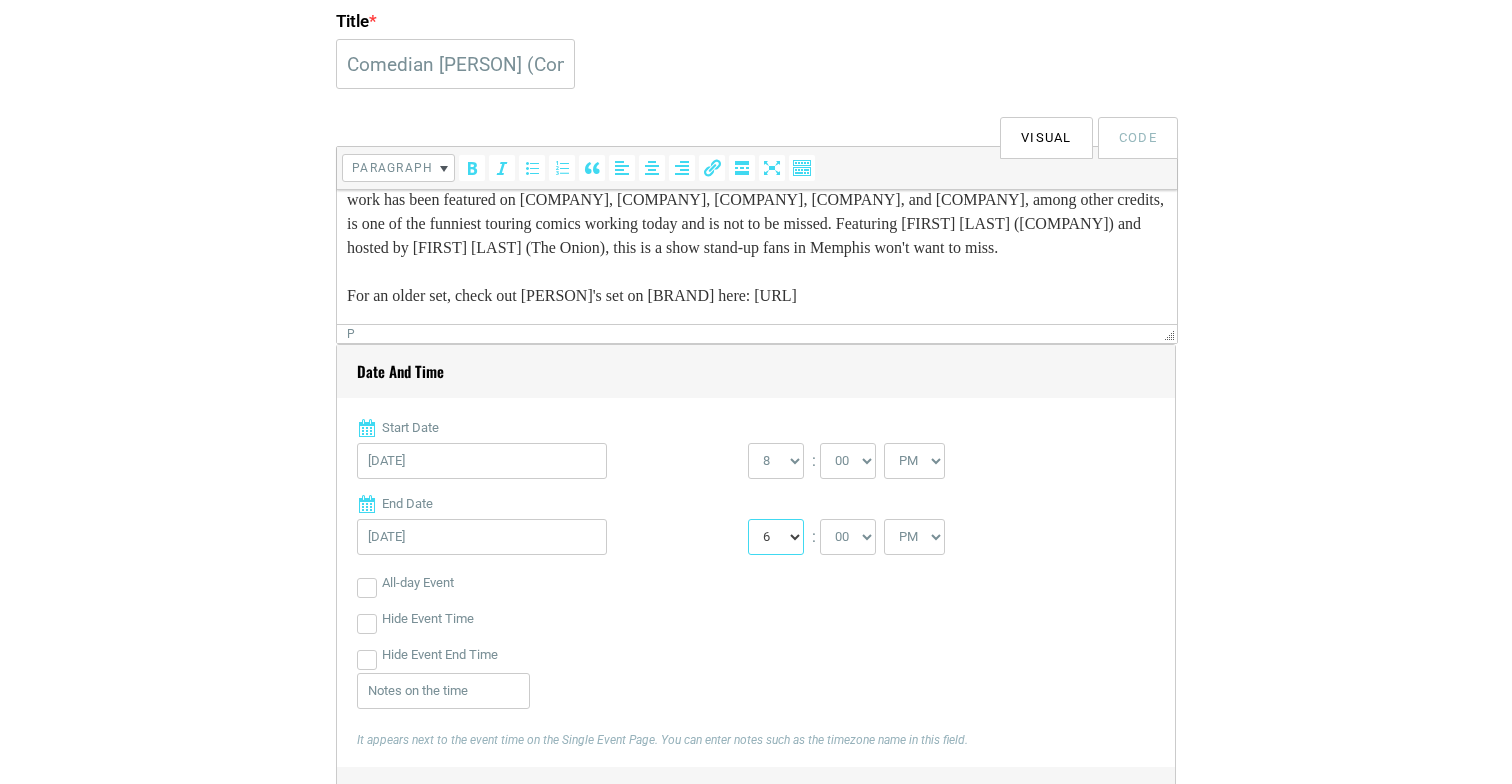 click on "1
2
3
4
5
6
7
8
9
10
11
12" at bounding box center [776, 537] 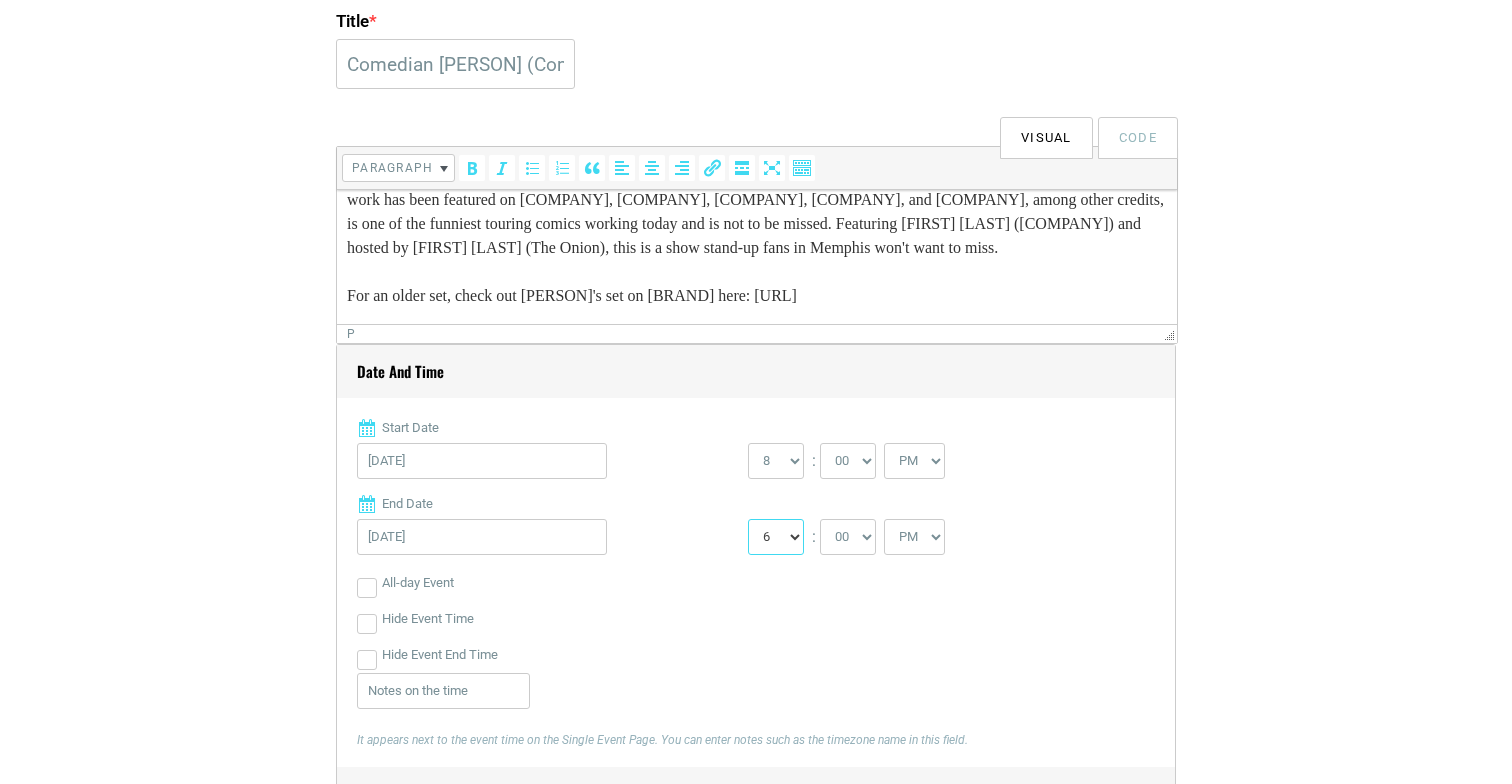 select on "9" 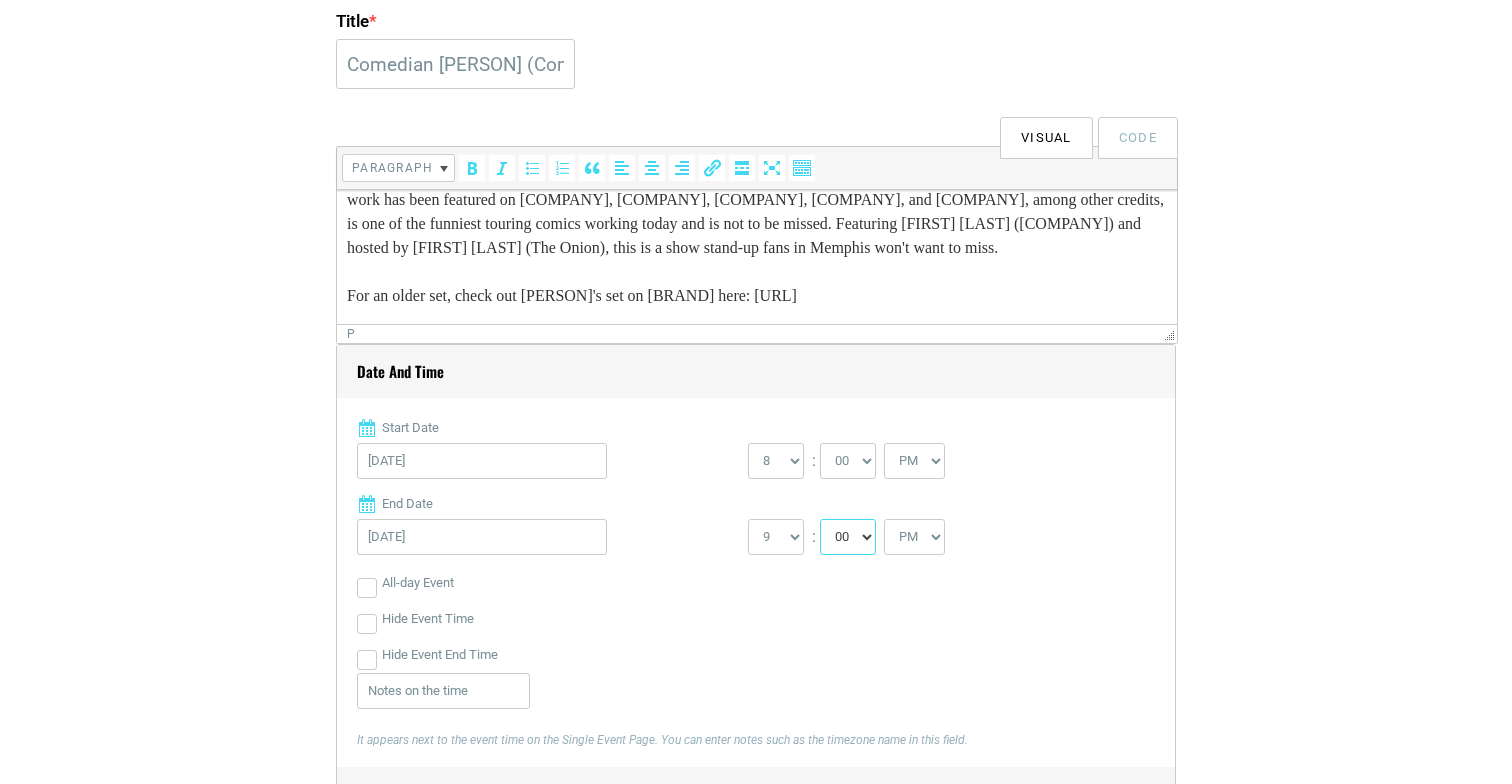 click on "00
05
10
15
20
25
30
35
40
45
50
55" at bounding box center [848, 537] 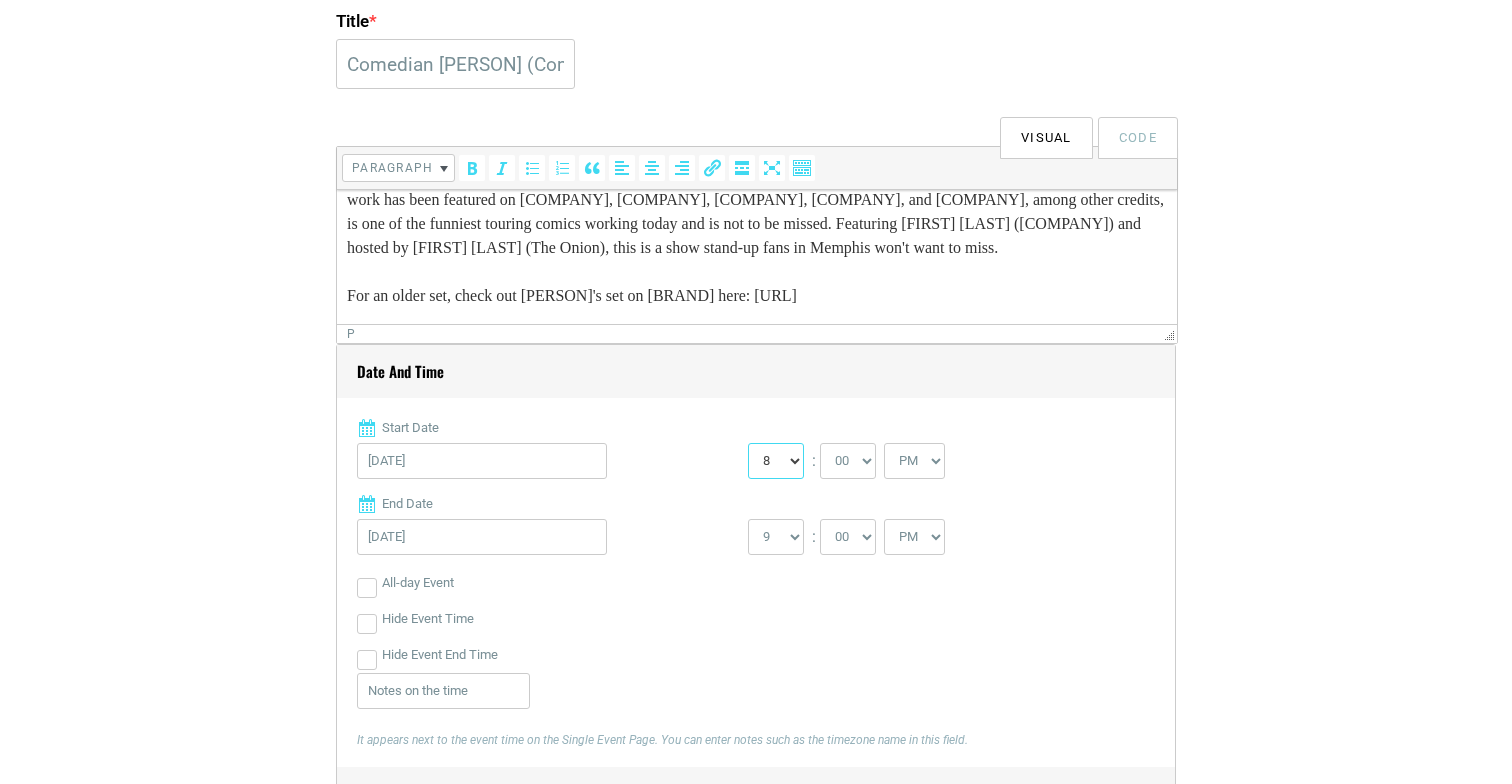 click on "0
1
2
3
4
5
6
7
8
9
10
11
12" at bounding box center (776, 461) 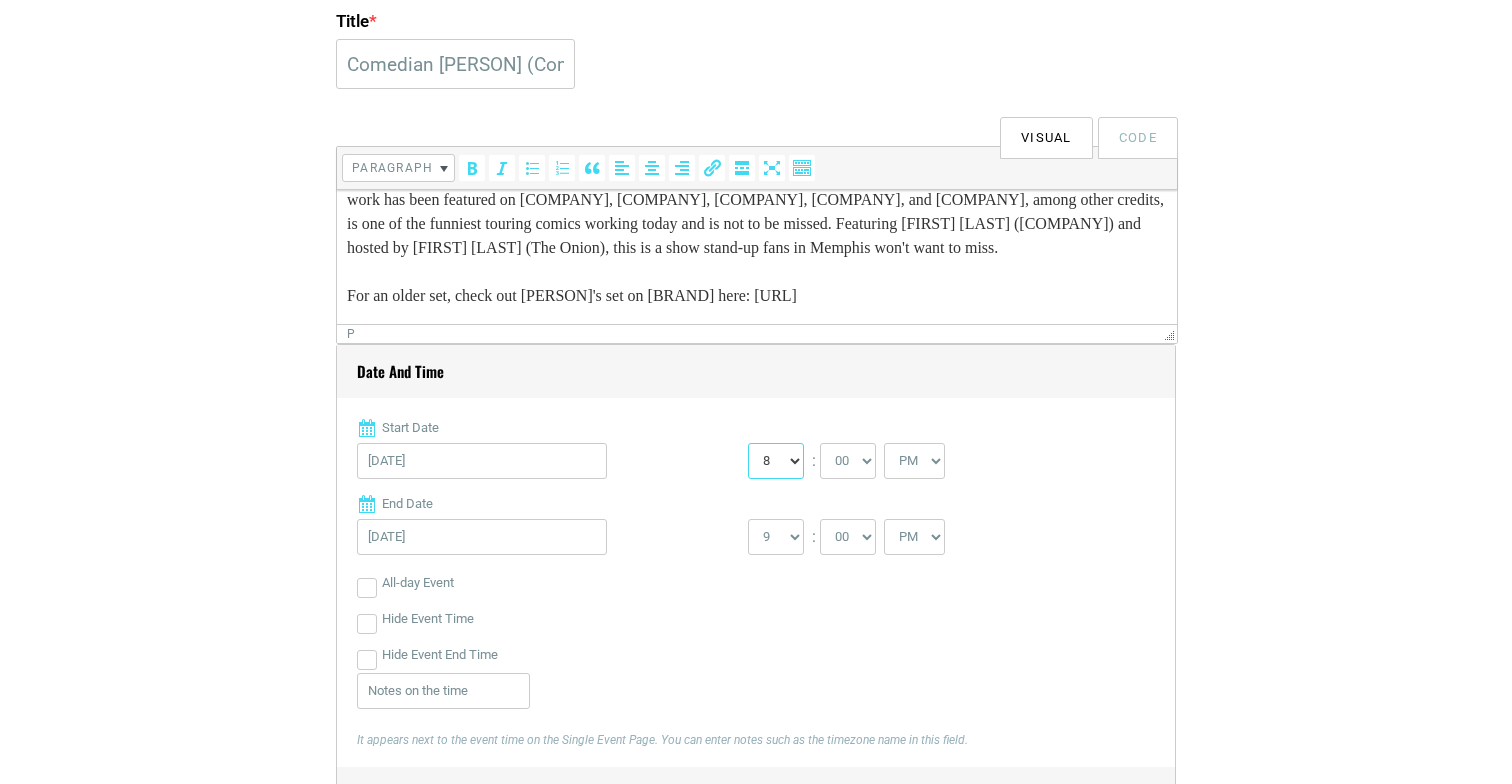 select on "7" 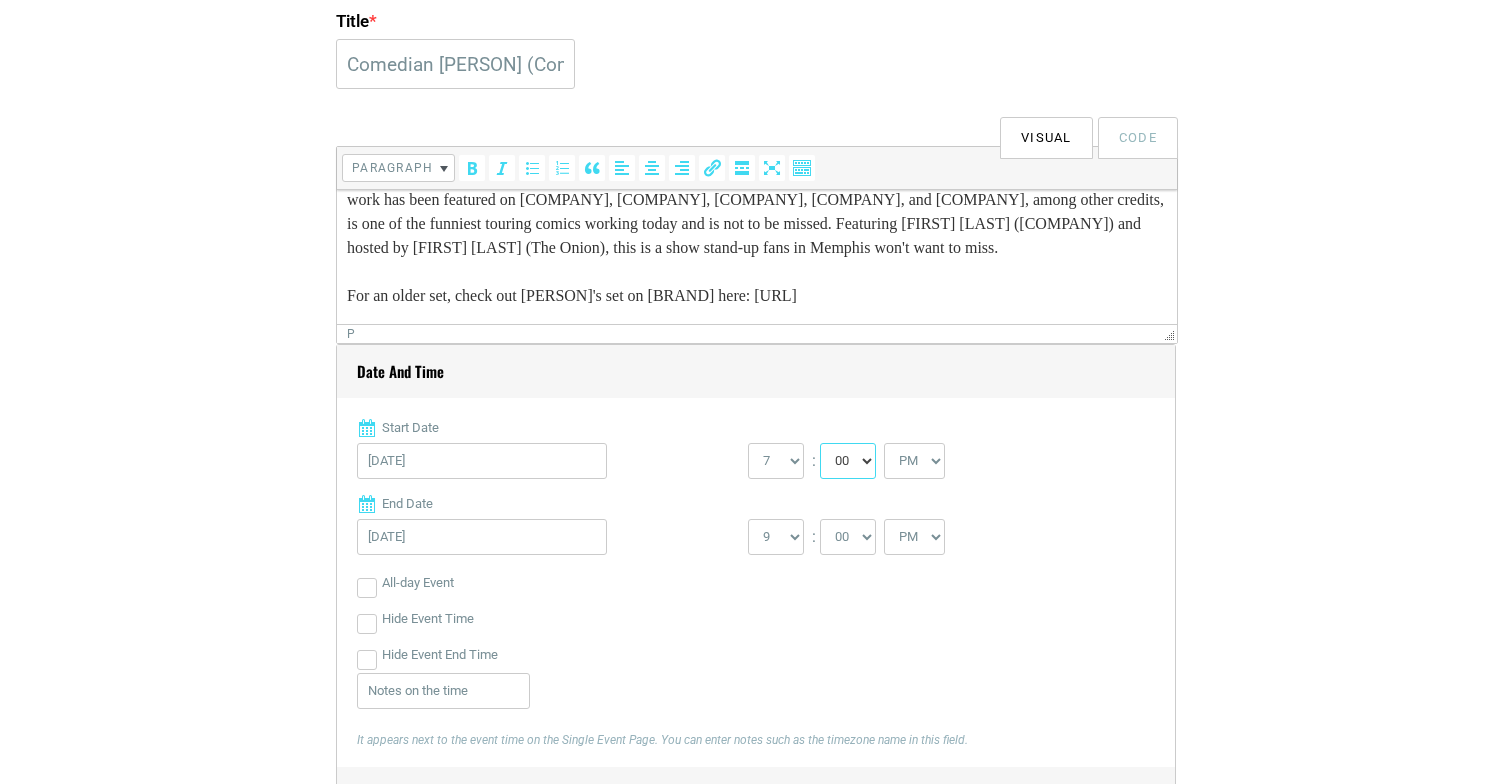 click on "00
05
10
15
20
25
30
35
40
45
50
55" at bounding box center [848, 461] 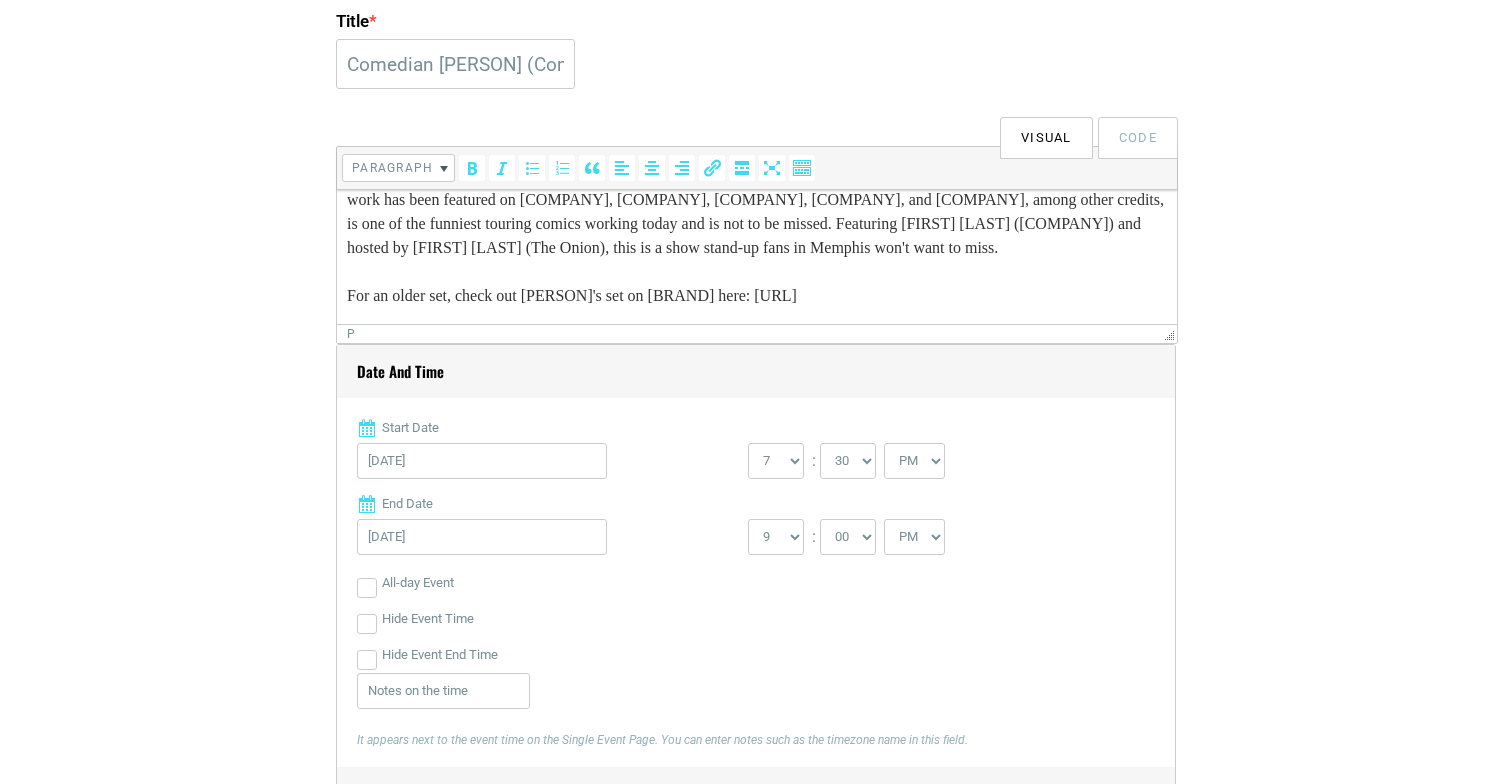 click on "Hide Event Time" at bounding box center (756, 619) 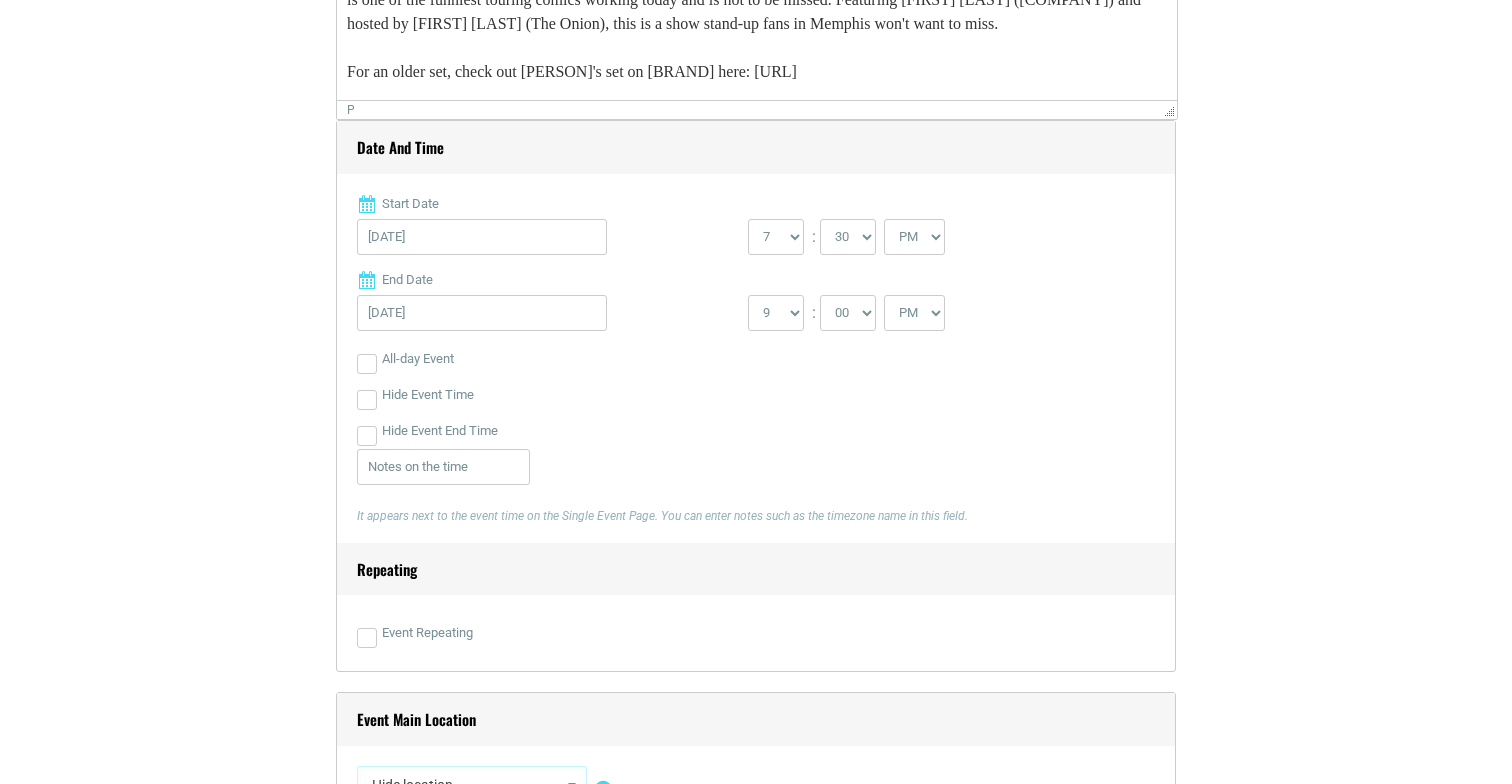 scroll, scrollTop: 837, scrollLeft: 0, axis: vertical 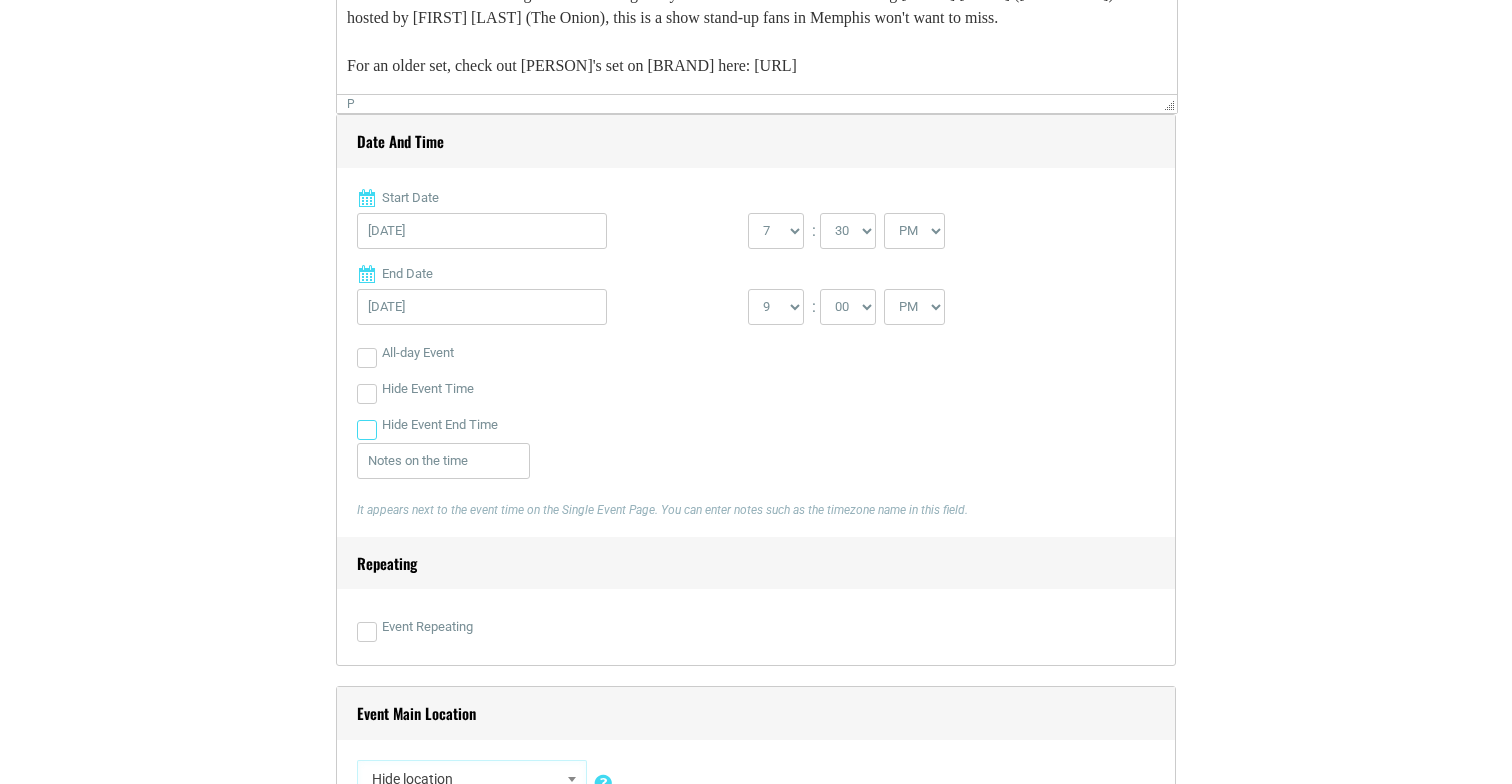 click on "Hide Event End Time" at bounding box center [367, 430] 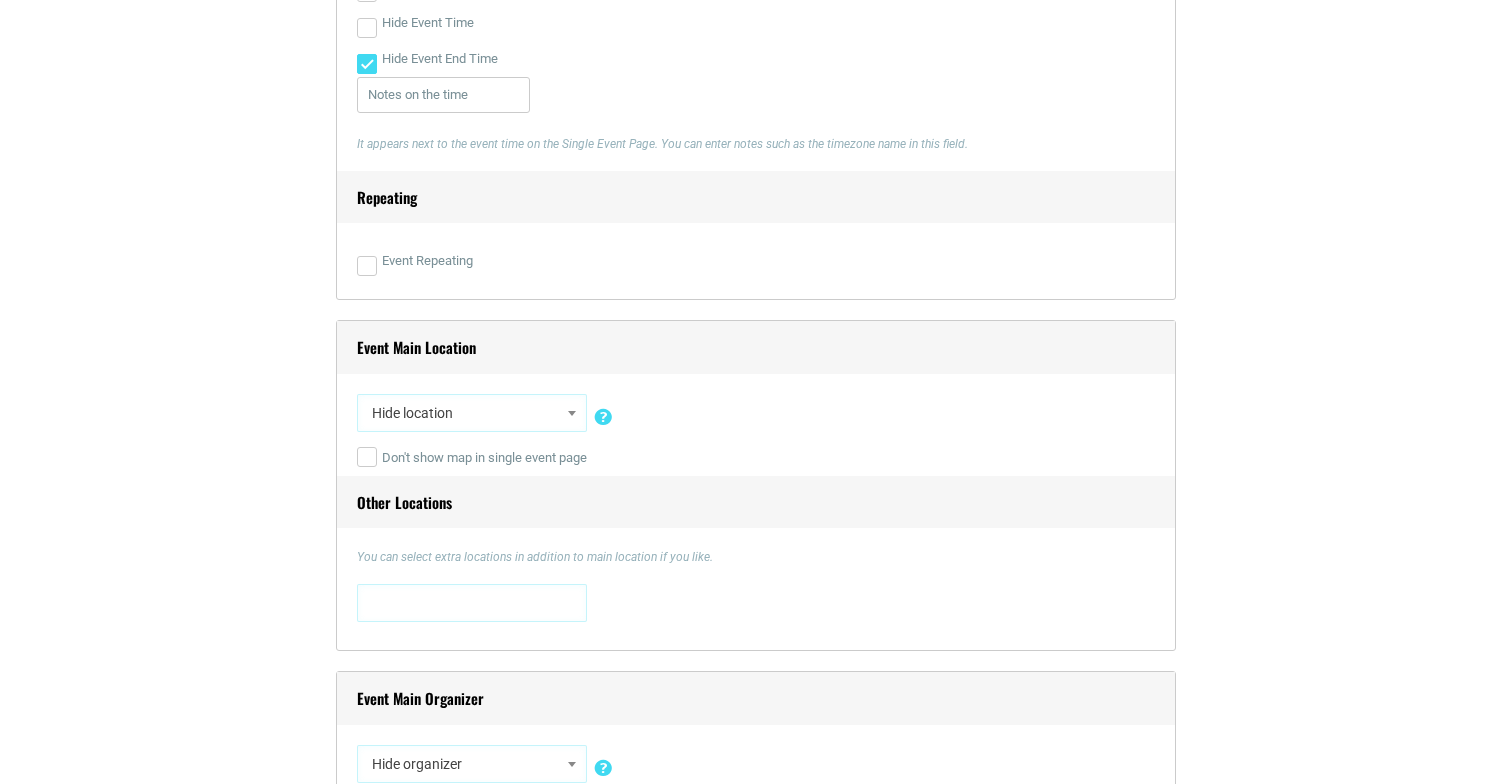scroll, scrollTop: 1208, scrollLeft: 0, axis: vertical 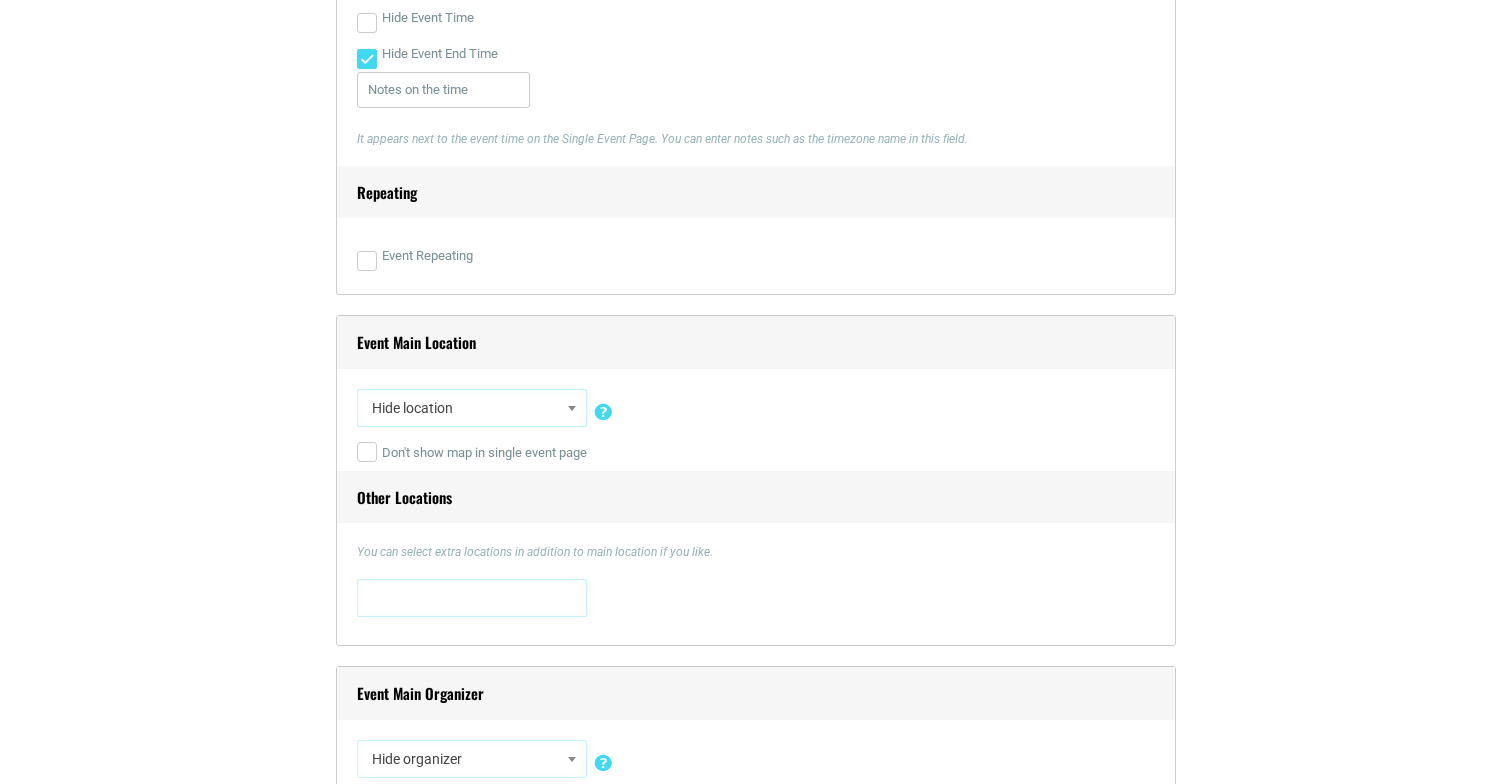 click on "Hide location" at bounding box center [472, 408] 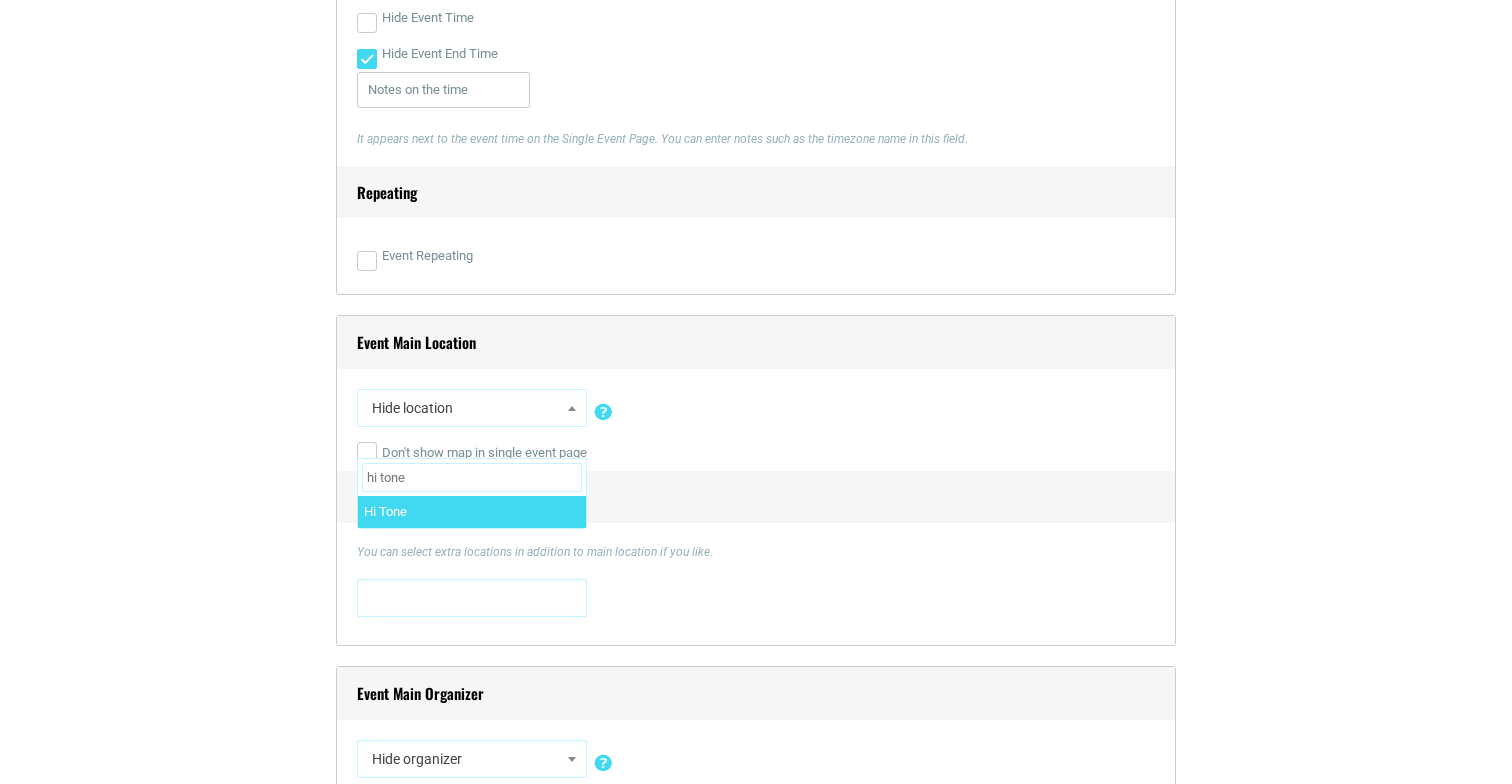 type on "hi tone" 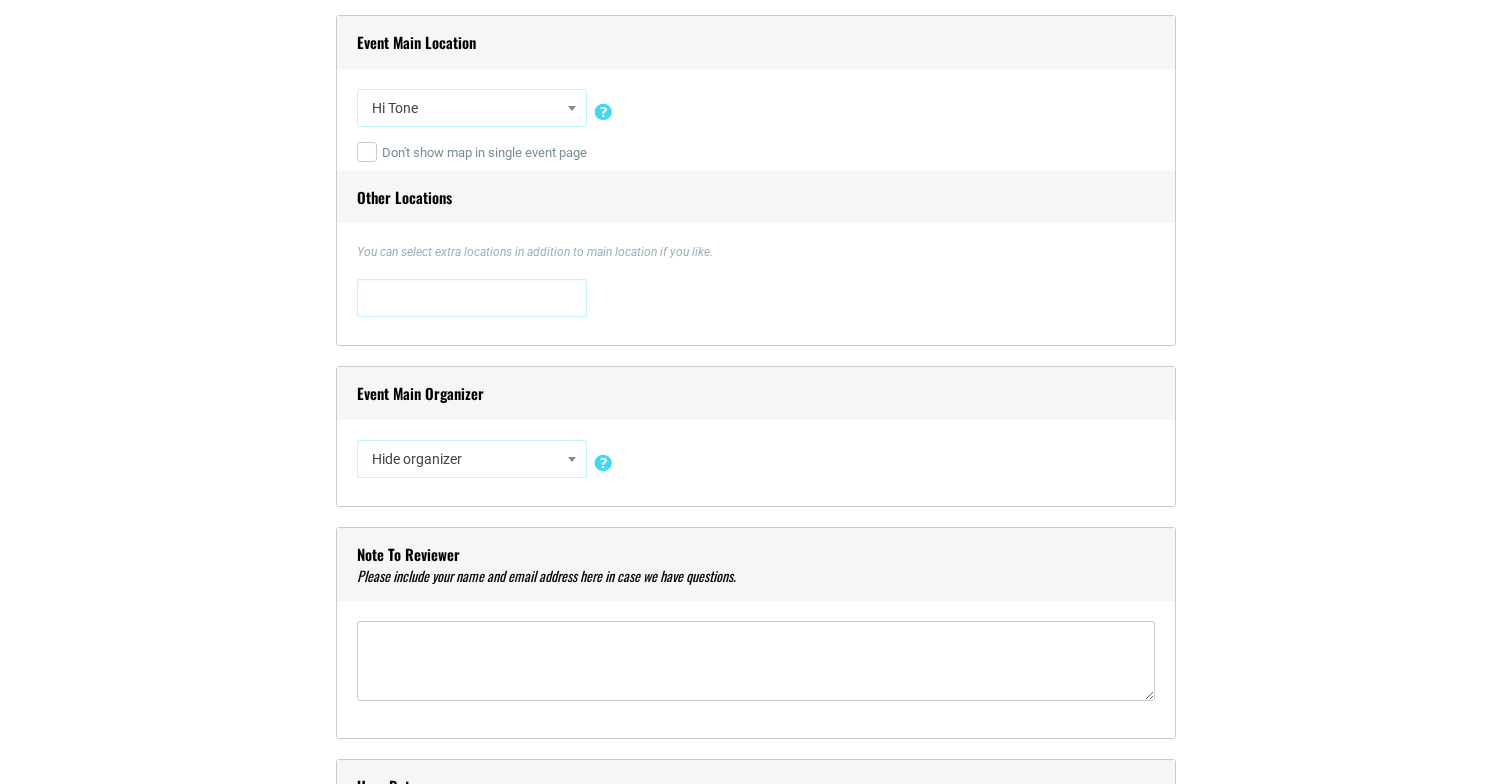 scroll, scrollTop: 1523, scrollLeft: 0, axis: vertical 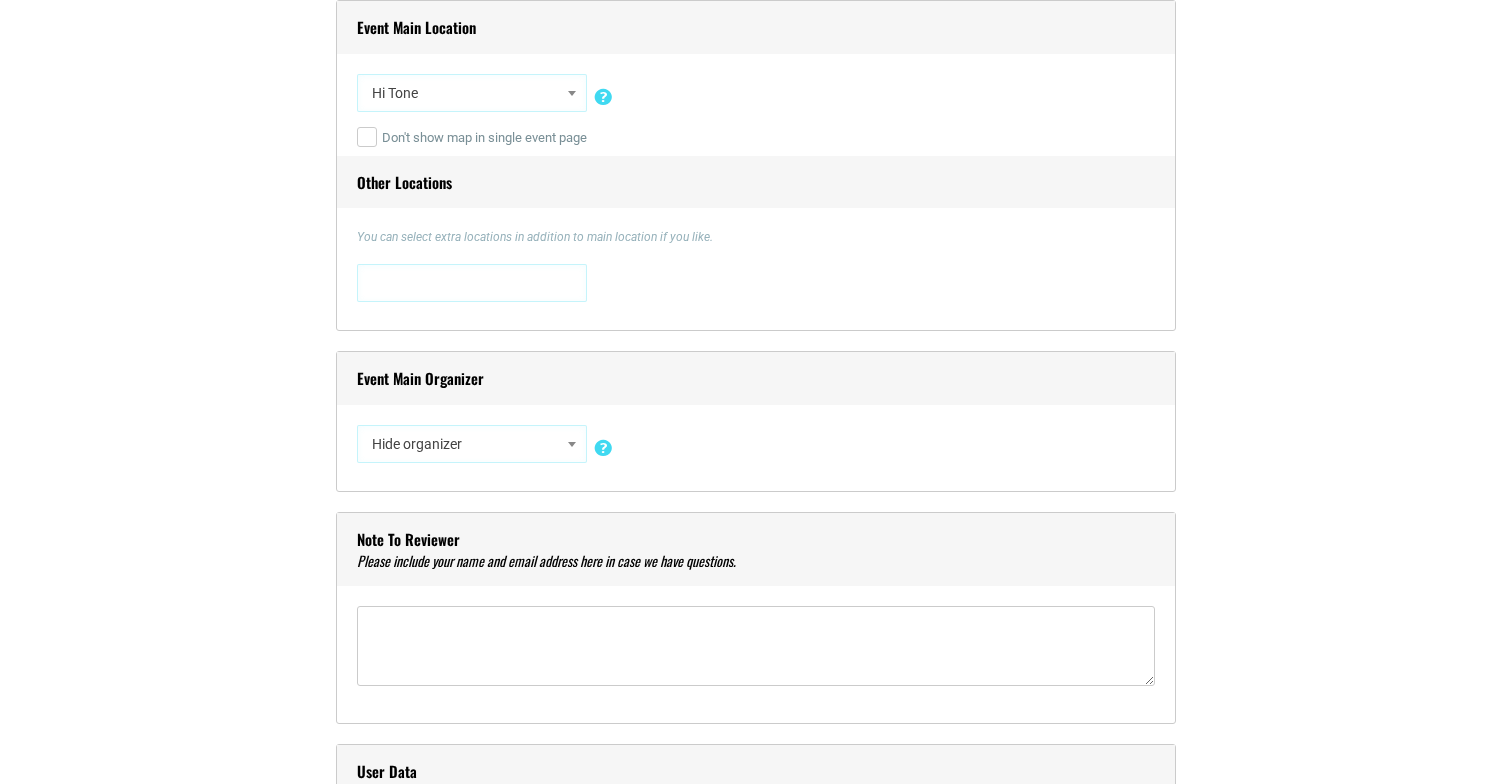 click on "Hide organizer" at bounding box center [472, 444] 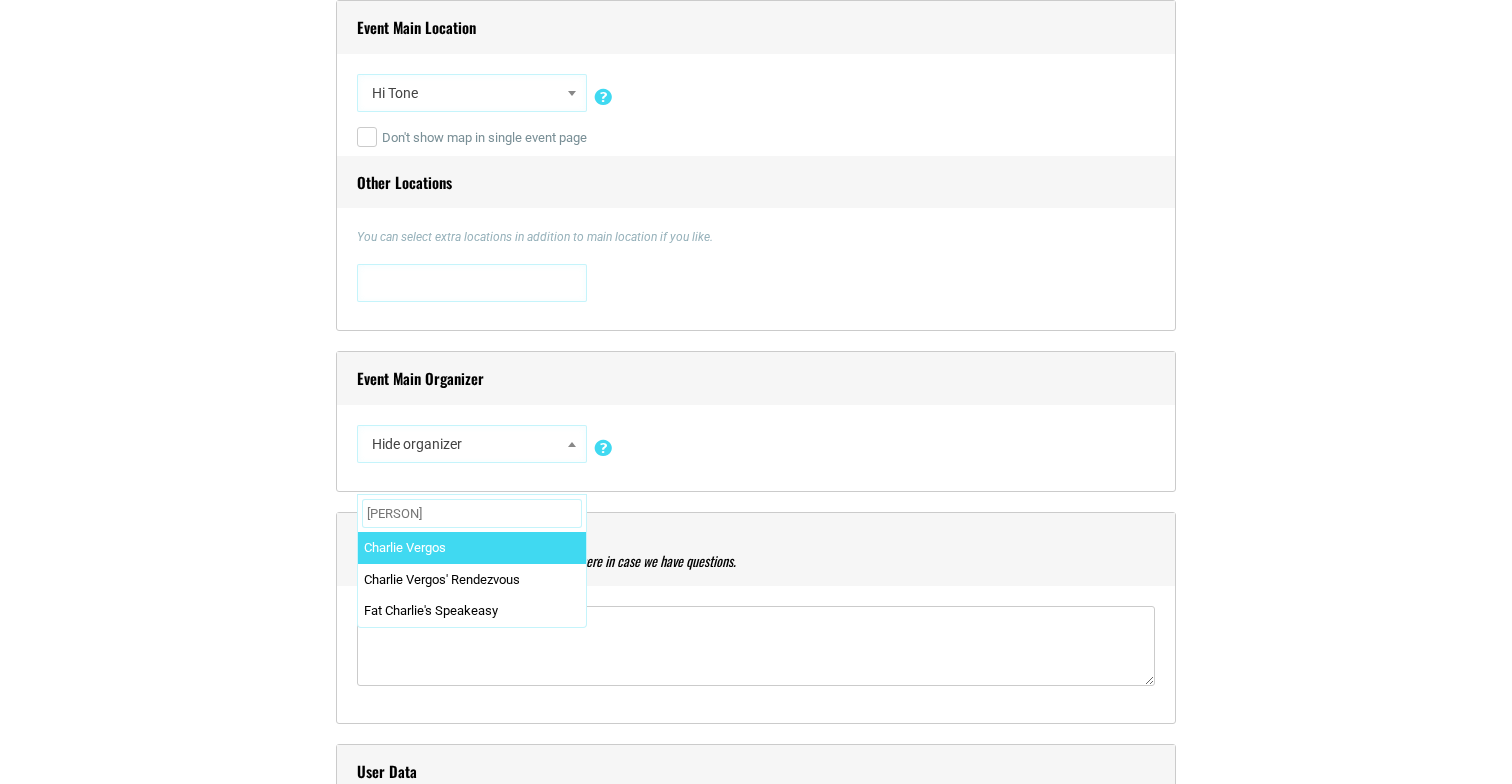 type on "[PERSON]" 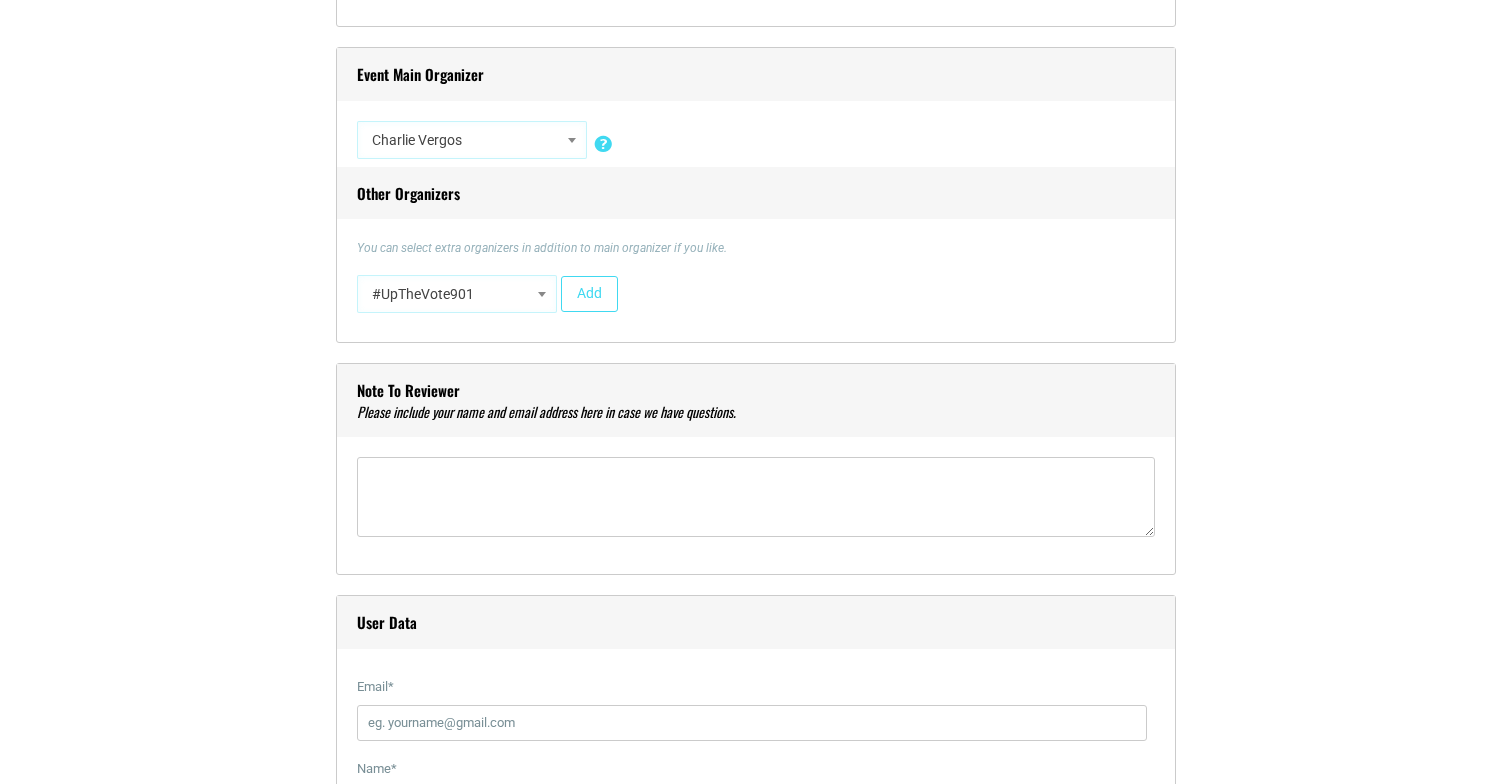 scroll, scrollTop: 1825, scrollLeft: 0, axis: vertical 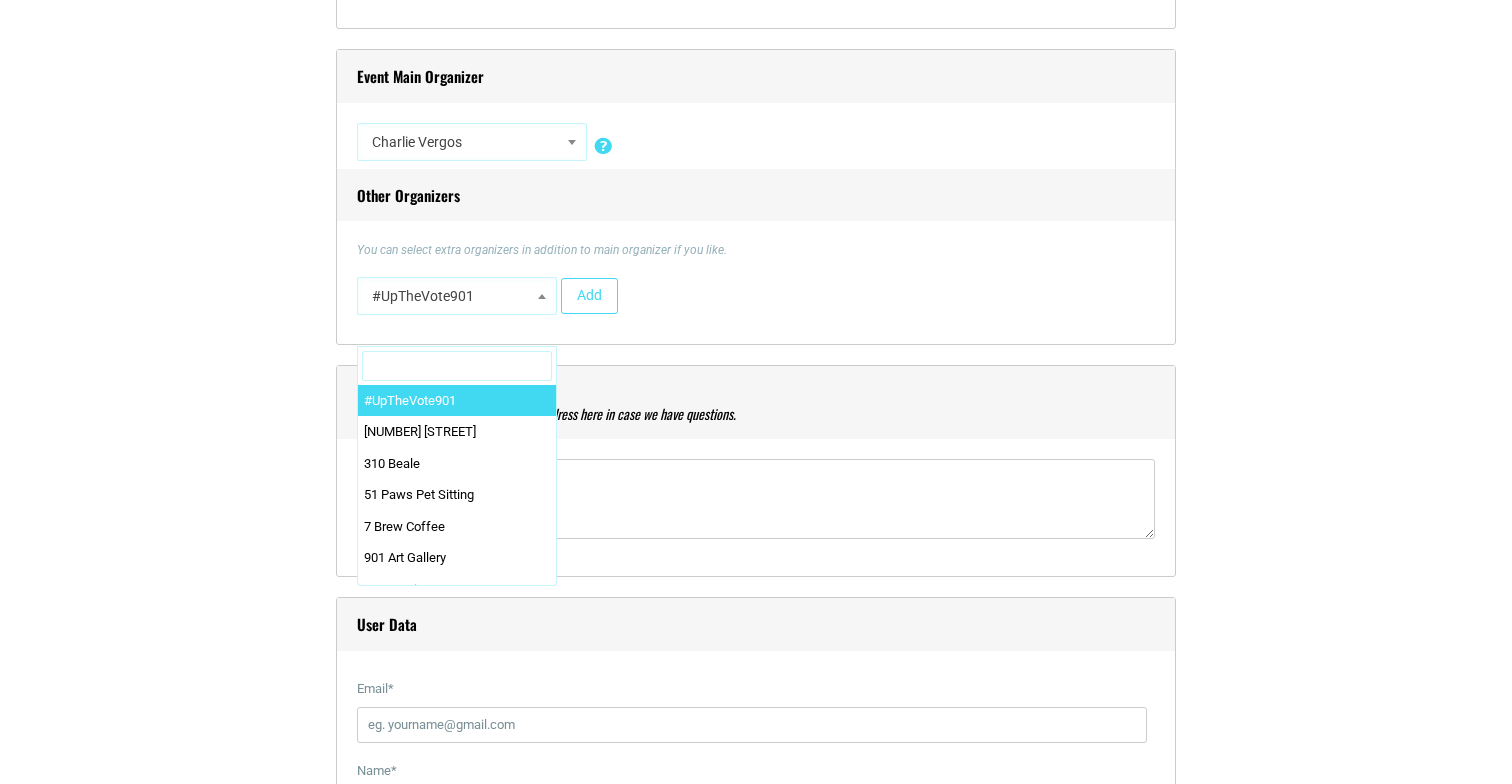 click at bounding box center [542, 296] 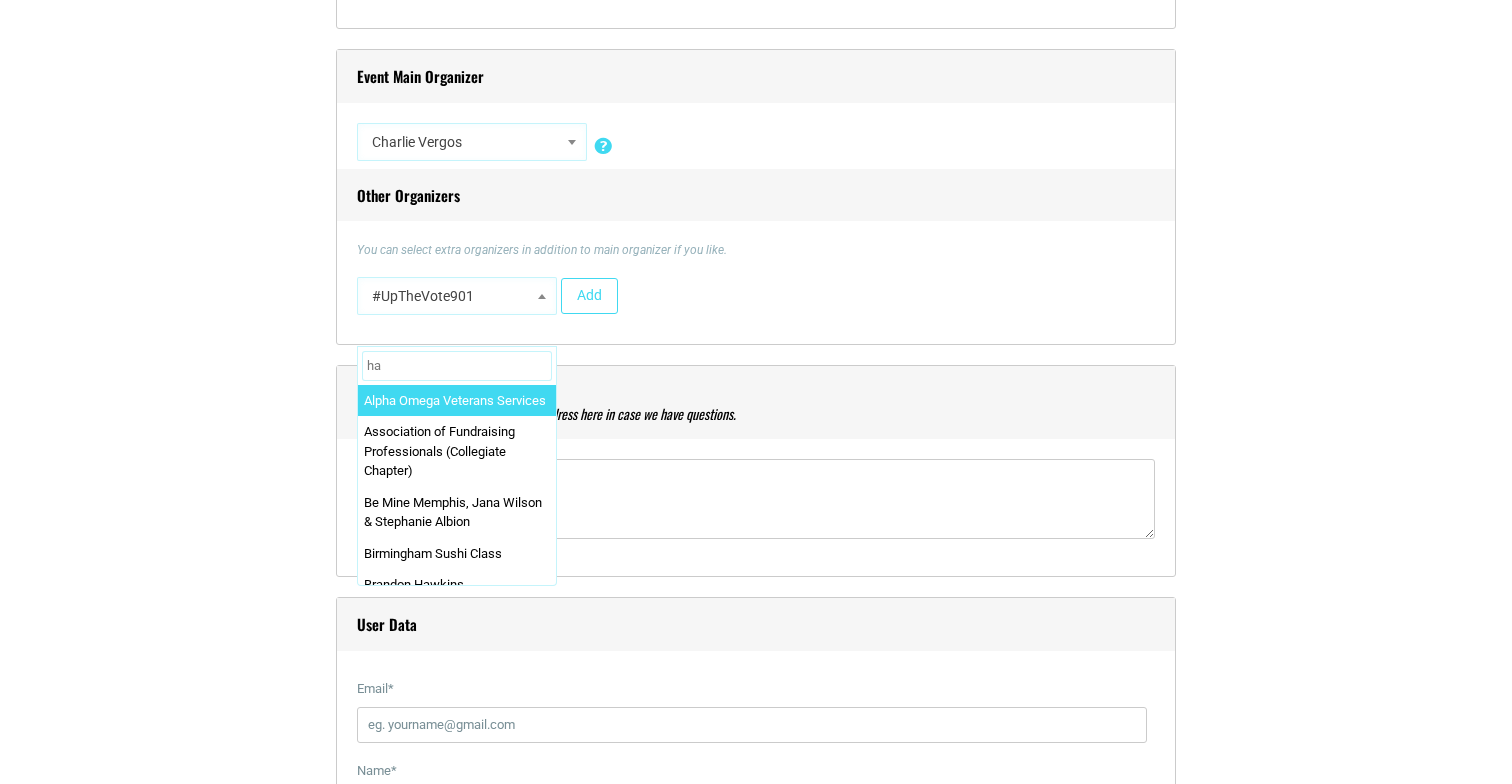 type on "h" 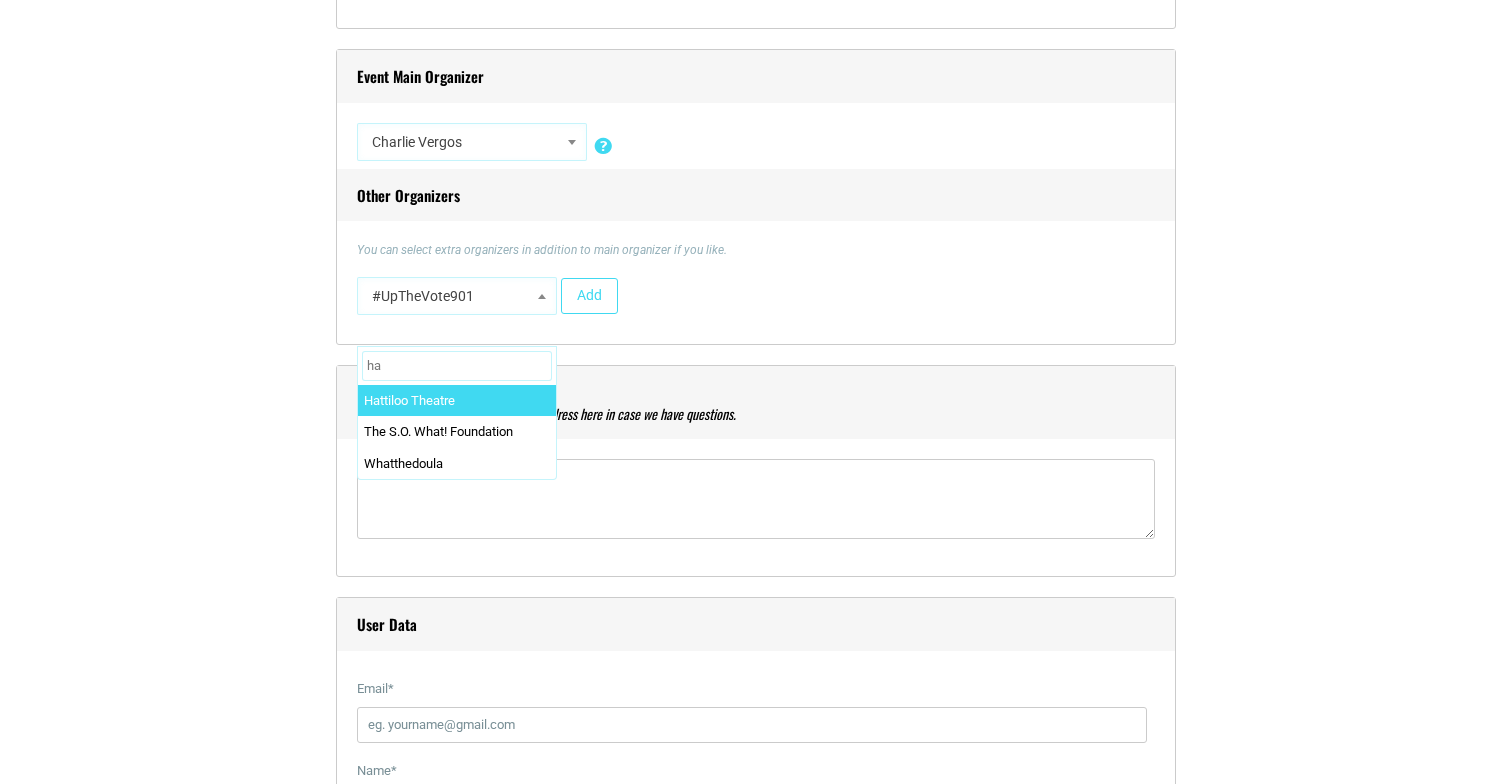 type on "h" 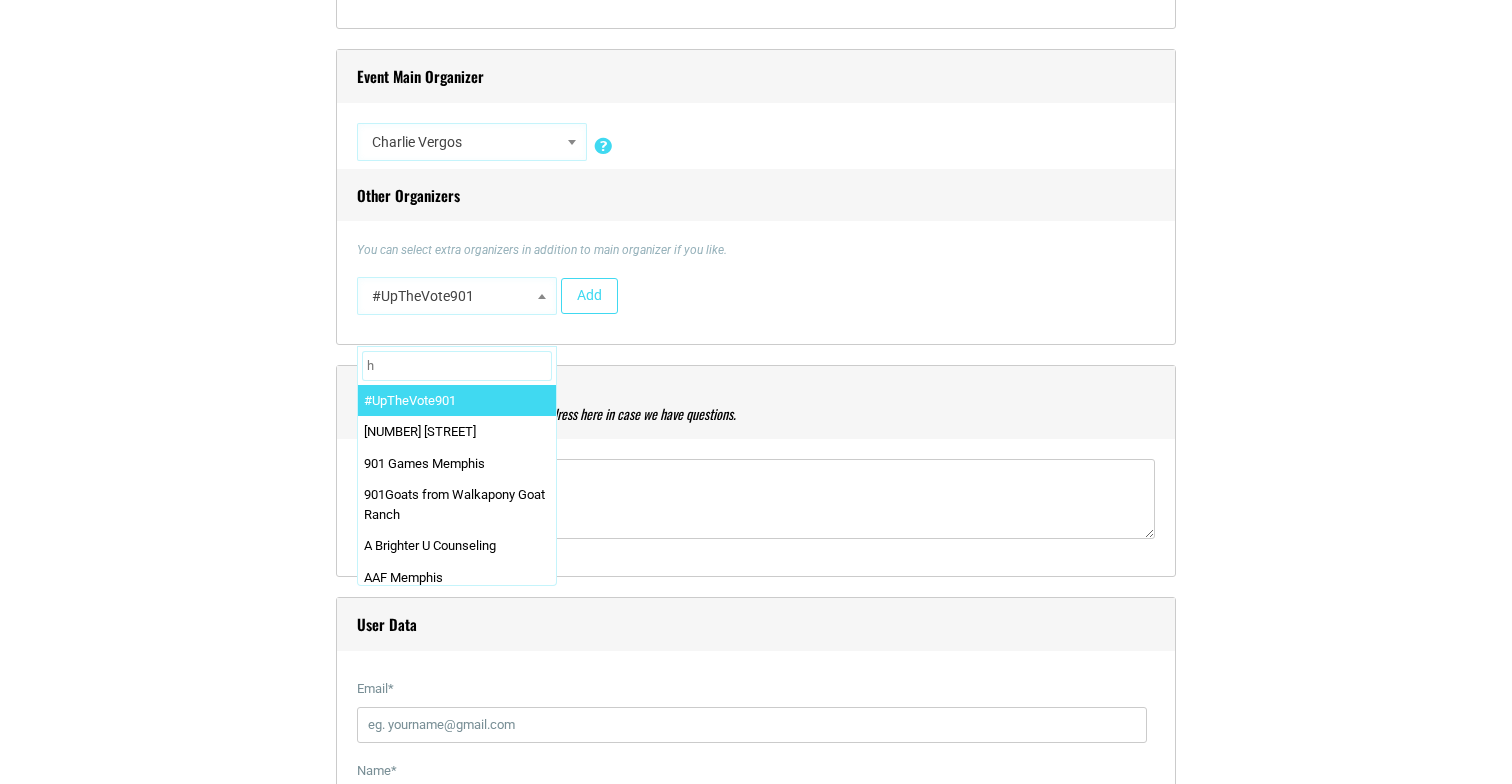 type 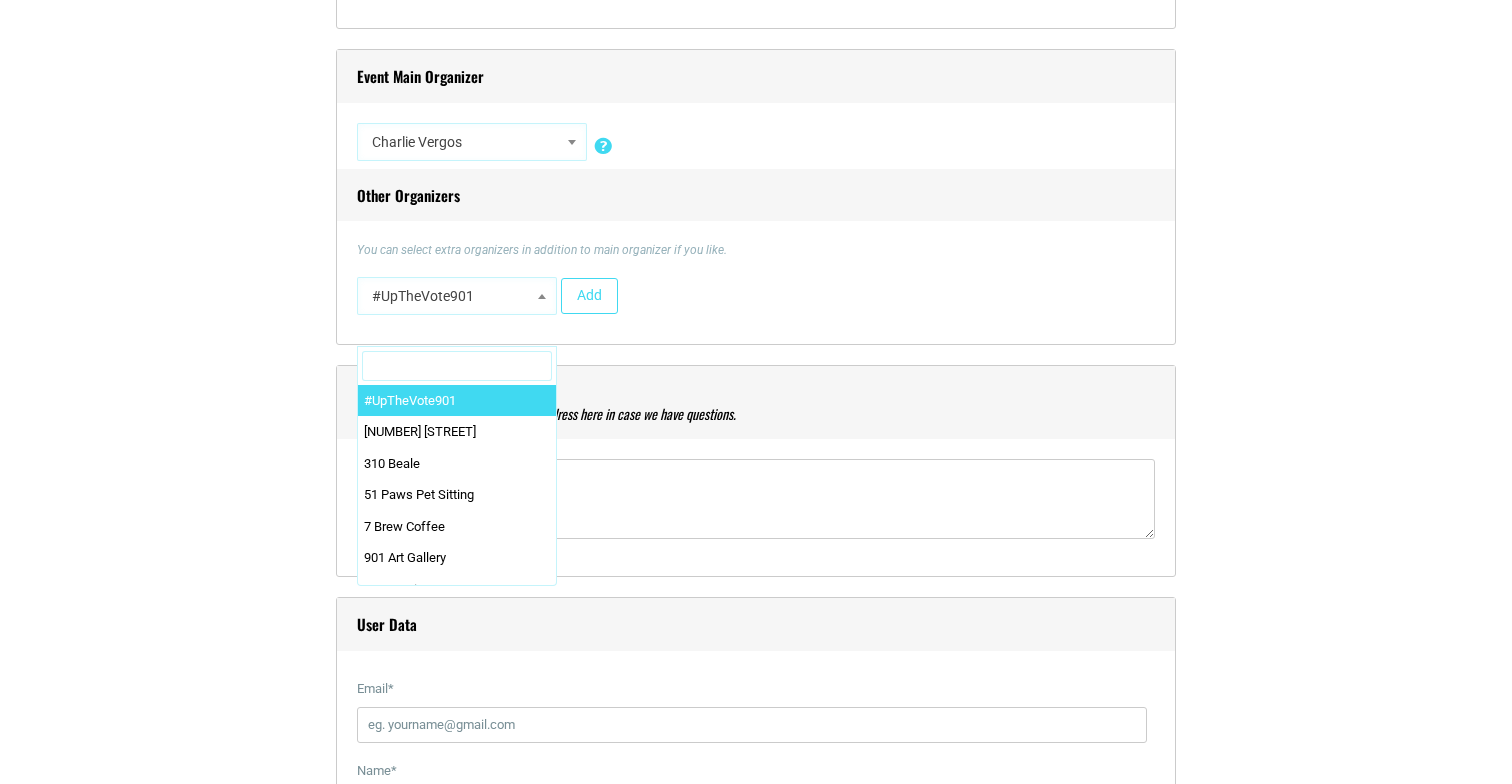 click on "Title  *
Comedian [FIRST] [LAST] ([COMPANY], [COMPANY], [COMPANY]) headlines the Hi Tone
Visual
Code
b i link b-quote del ins img ul ol li code more close tags Paragraph     p
Date and Time
Start Date
12/05/2025
0
1
2
3
4 5 6 7 8 9 10 11 12 :" at bounding box center (756, 675) 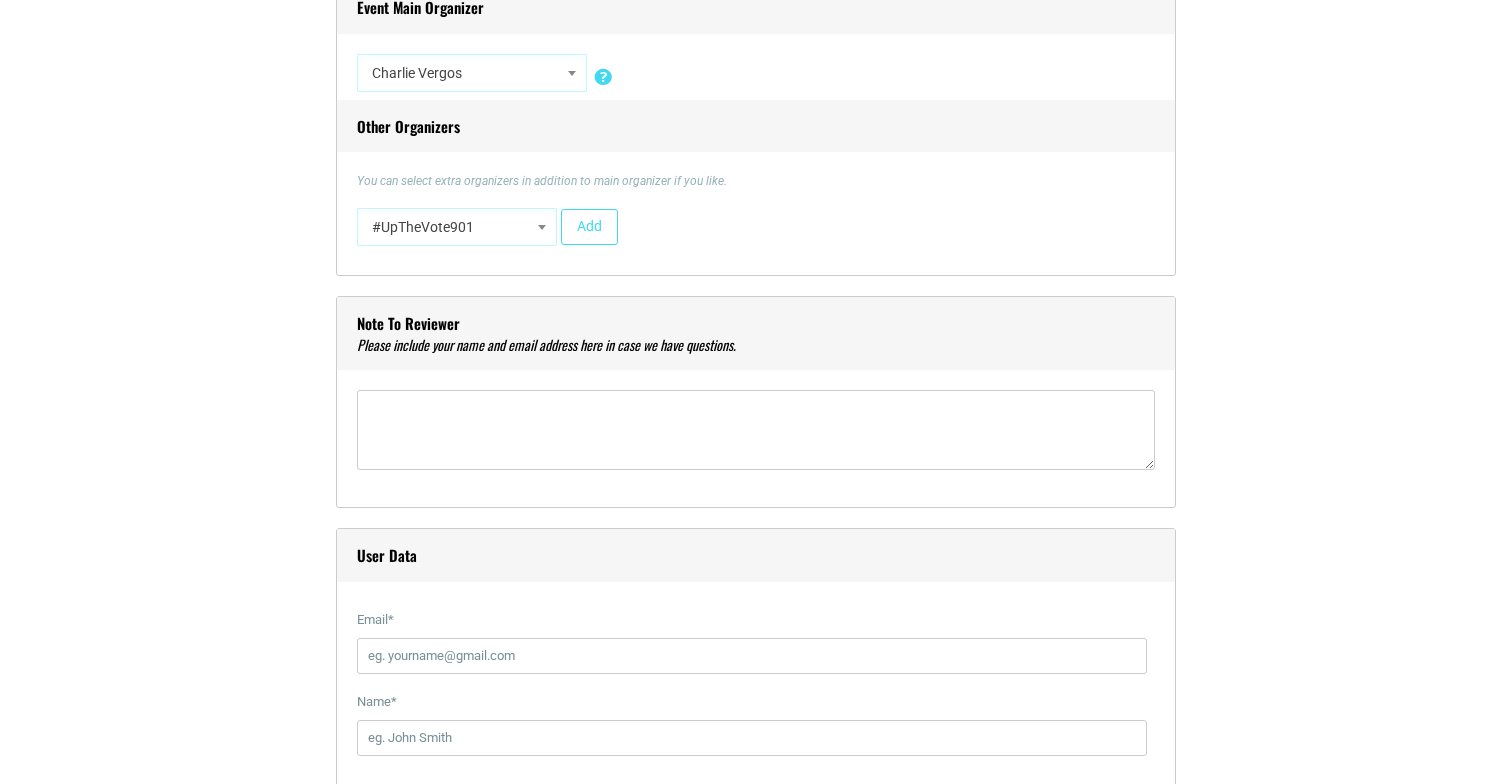 scroll, scrollTop: 1900, scrollLeft: 0, axis: vertical 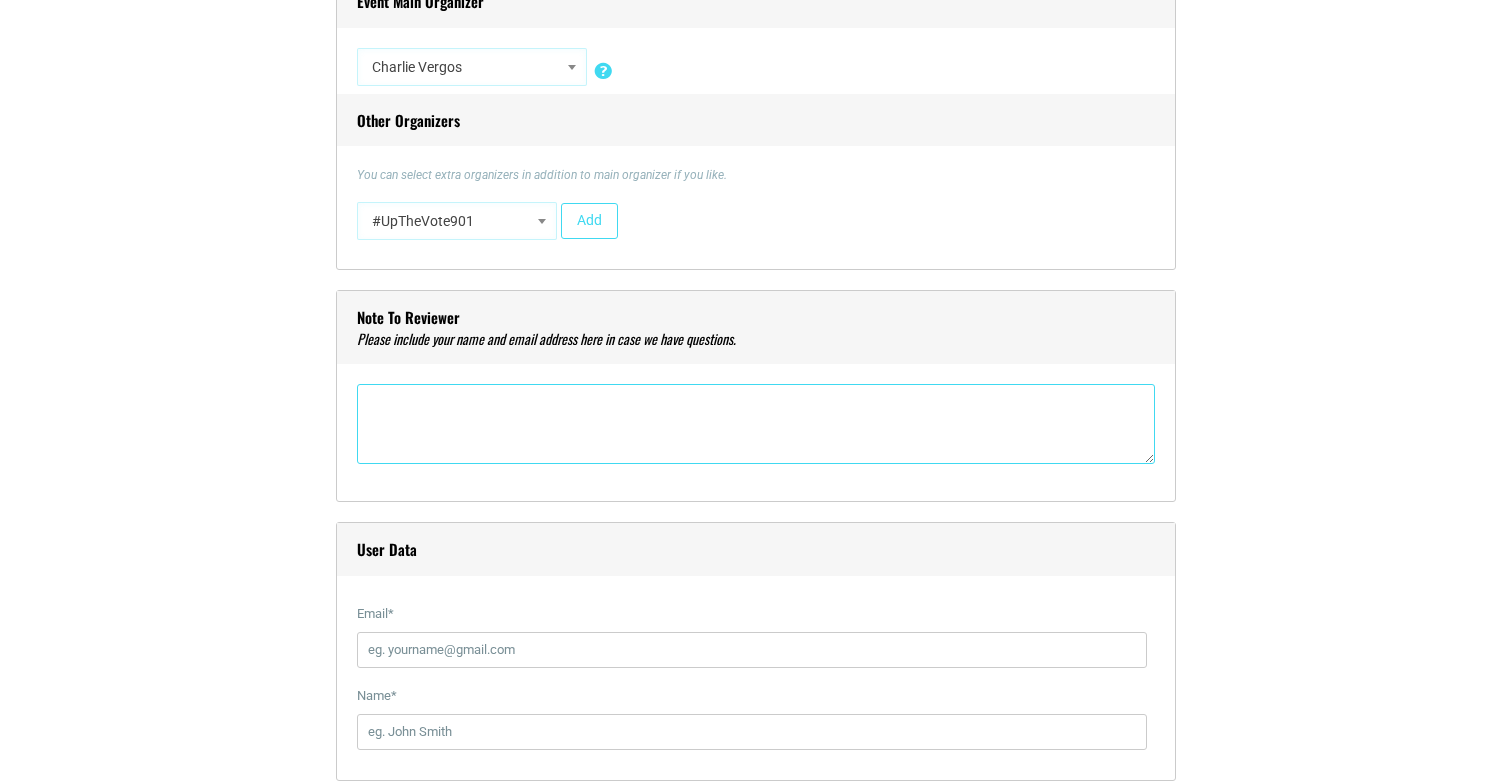 click at bounding box center [756, 424] 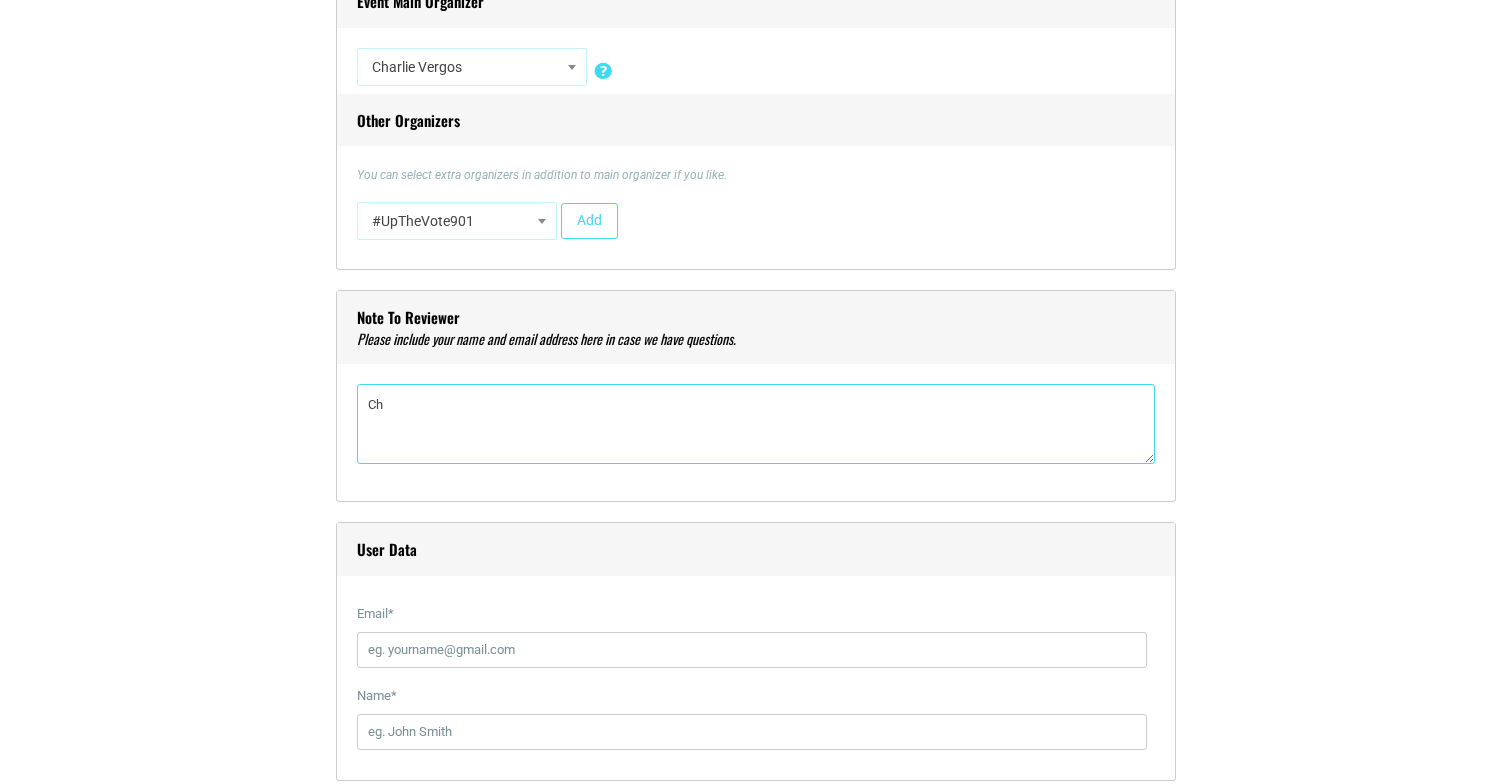 type on "C" 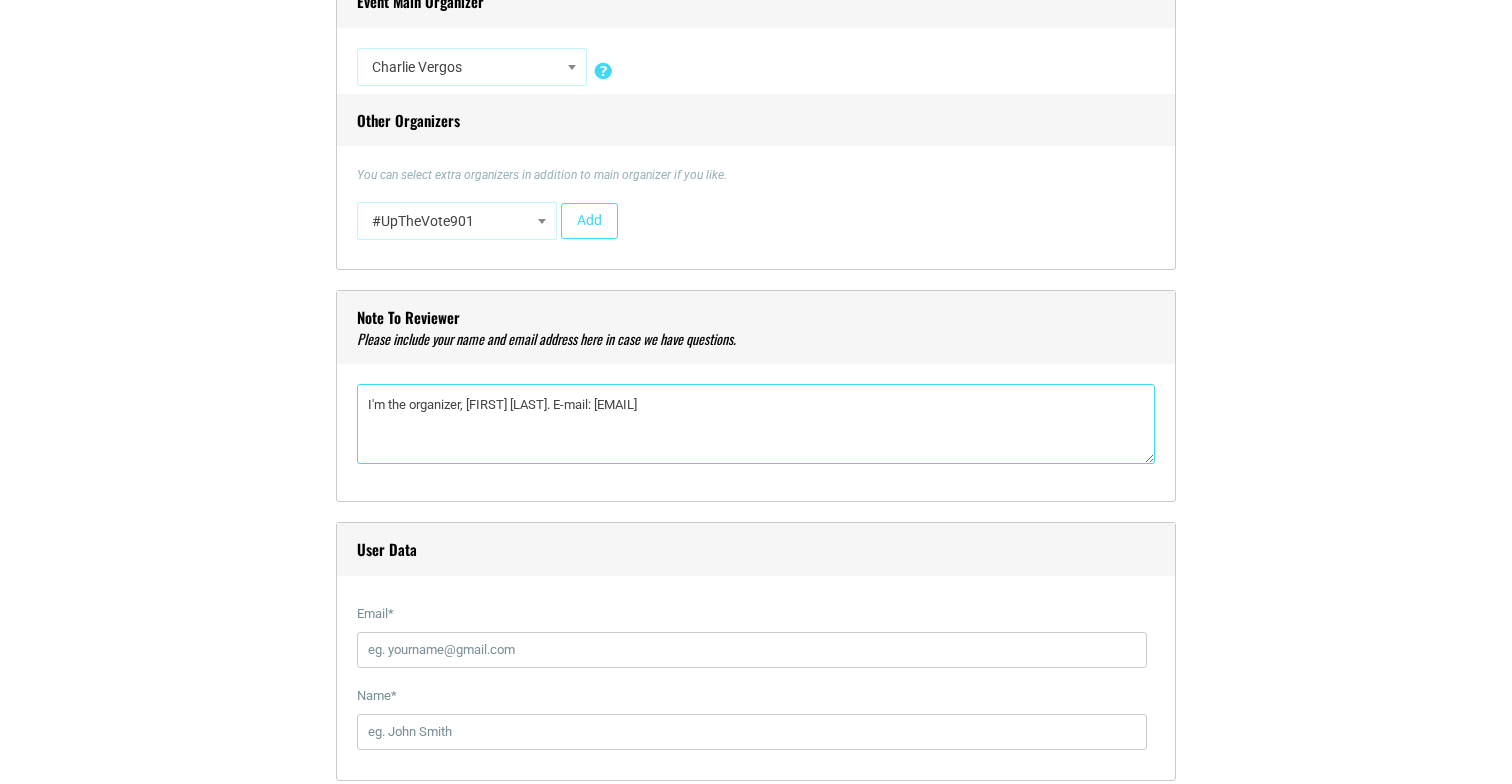 type on "I'm the organizer, [FIRST] [LAST]. E-mail: [EMAIL]" 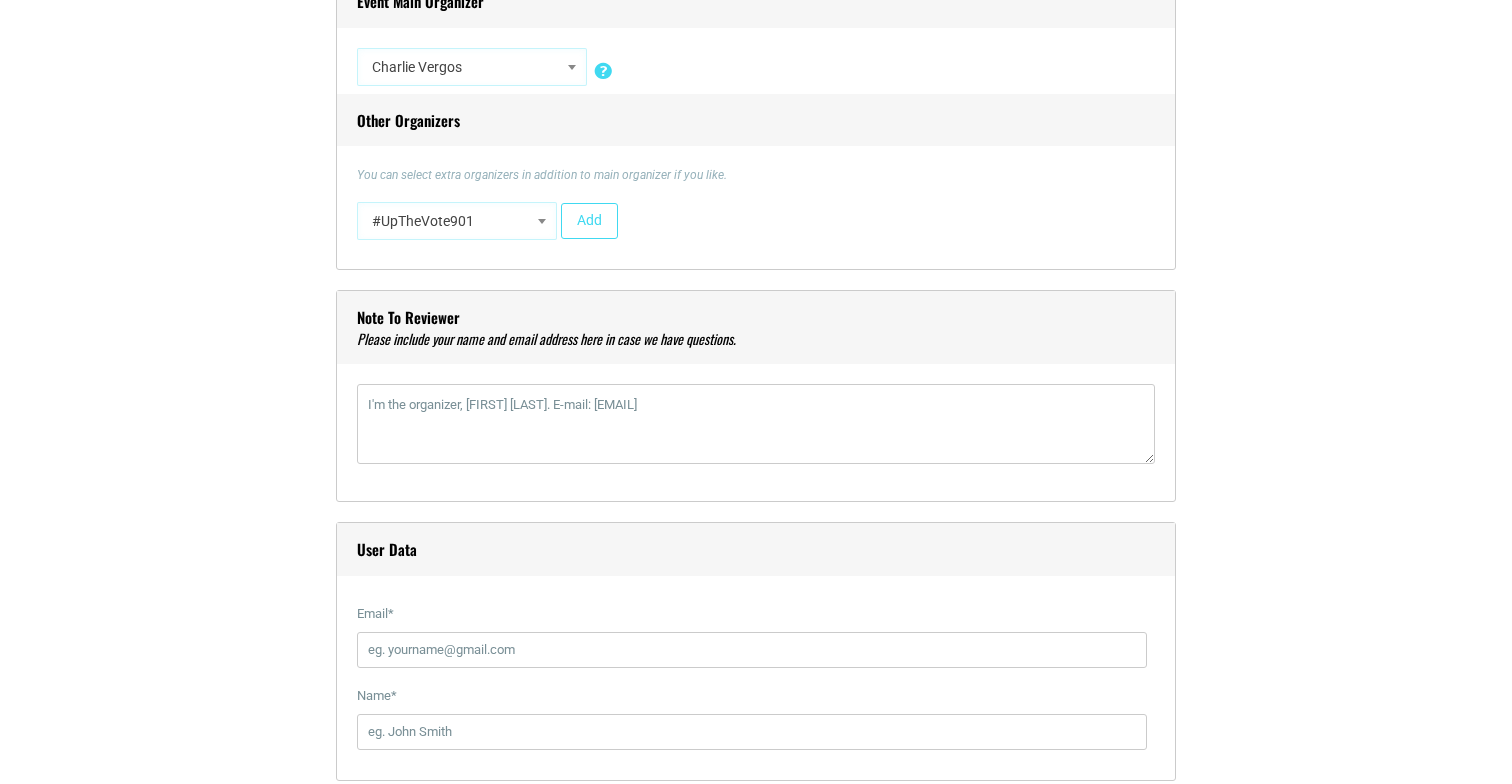 click on "Title  *
Comedian [FIRST] [LAST] ([COMPANY], [COMPANY], [COMPANY]) headlines the Hi Tone
Visual
Code
b i link b-quote del ins img ul ol li code more close tags Paragraph     p
Date and Time
Start Date
12/05/2025
0
1
2
3
4 5 6 7 8 9 10 11 12 :" at bounding box center (756, 600) 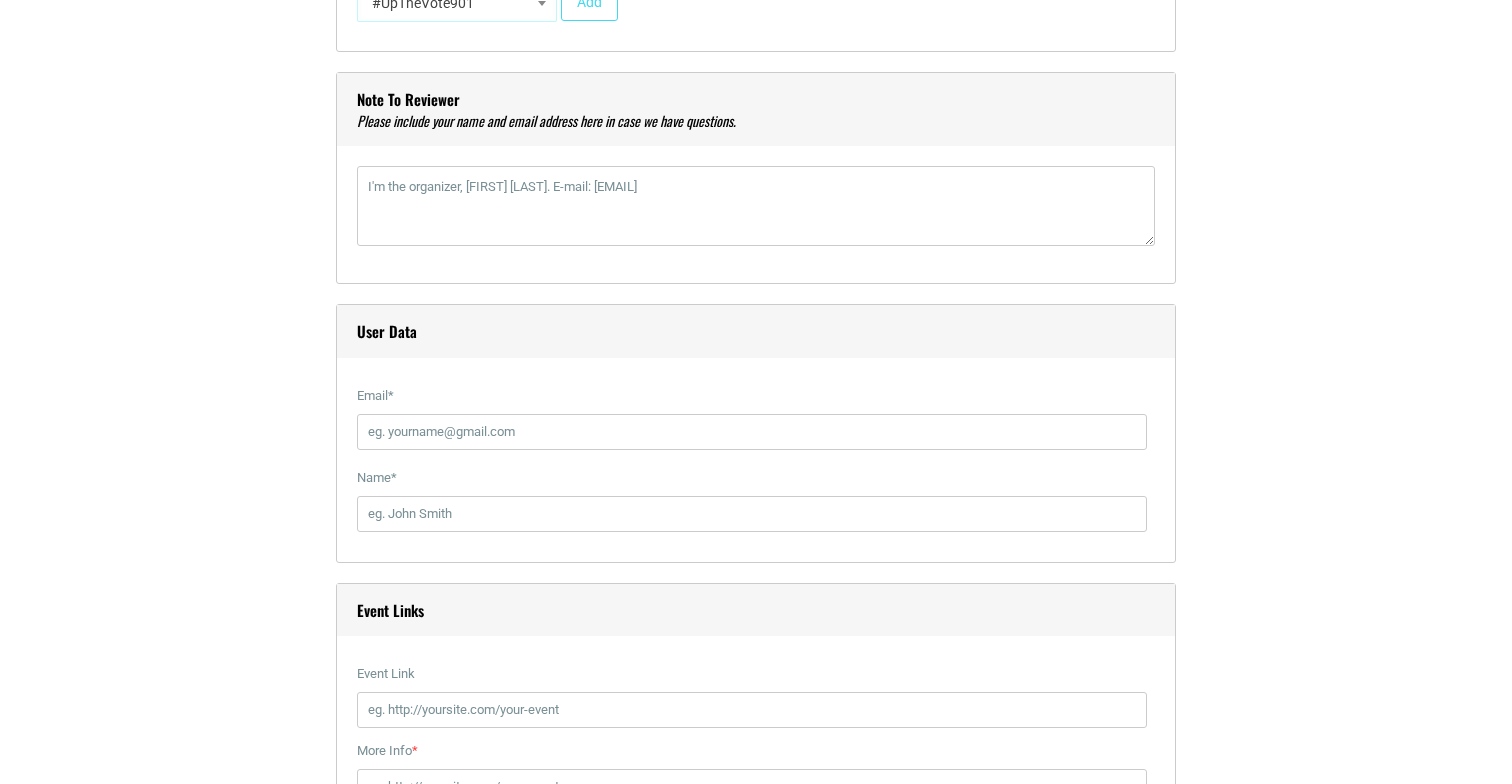 scroll, scrollTop: 2142, scrollLeft: 0, axis: vertical 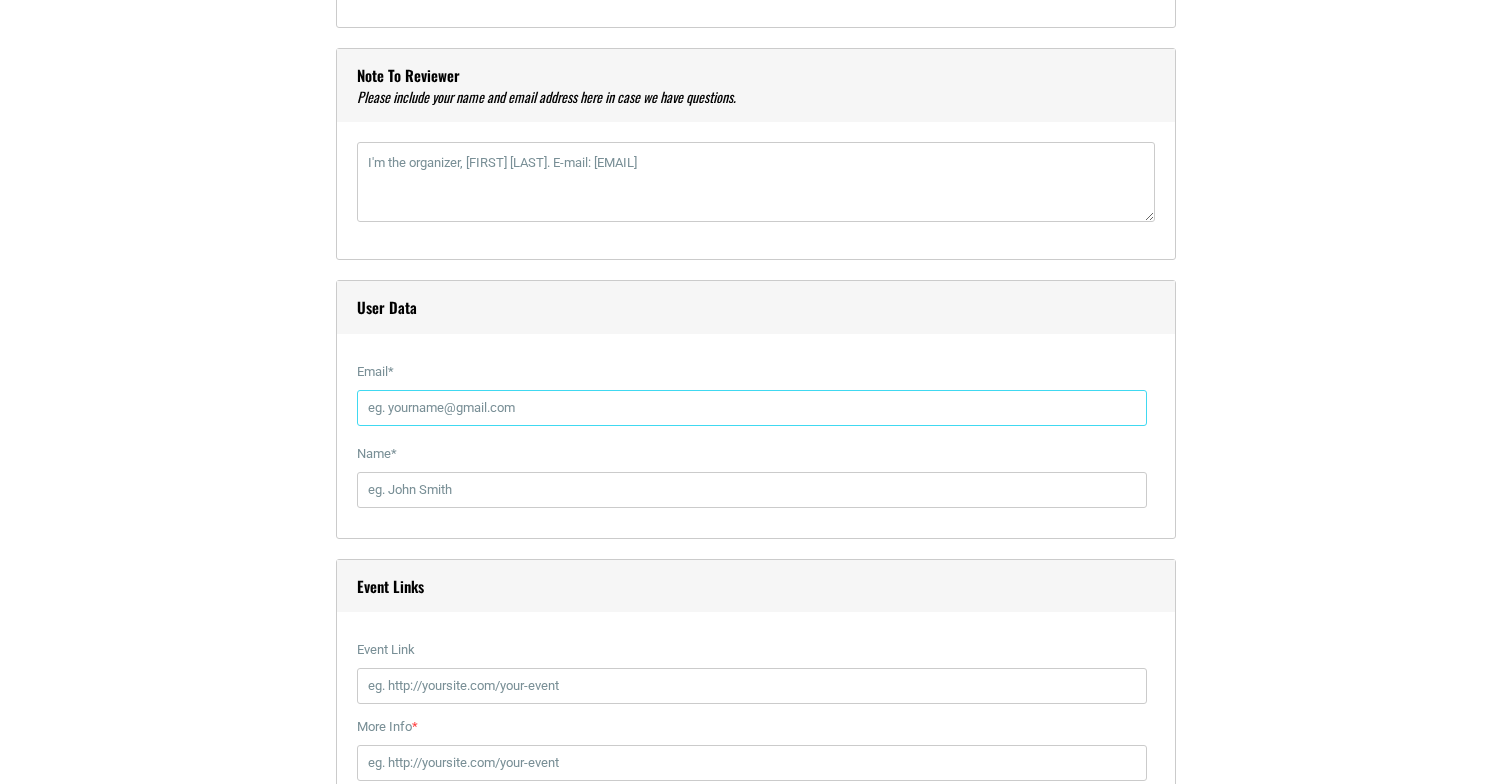 click on "Email *" at bounding box center (752, 408) 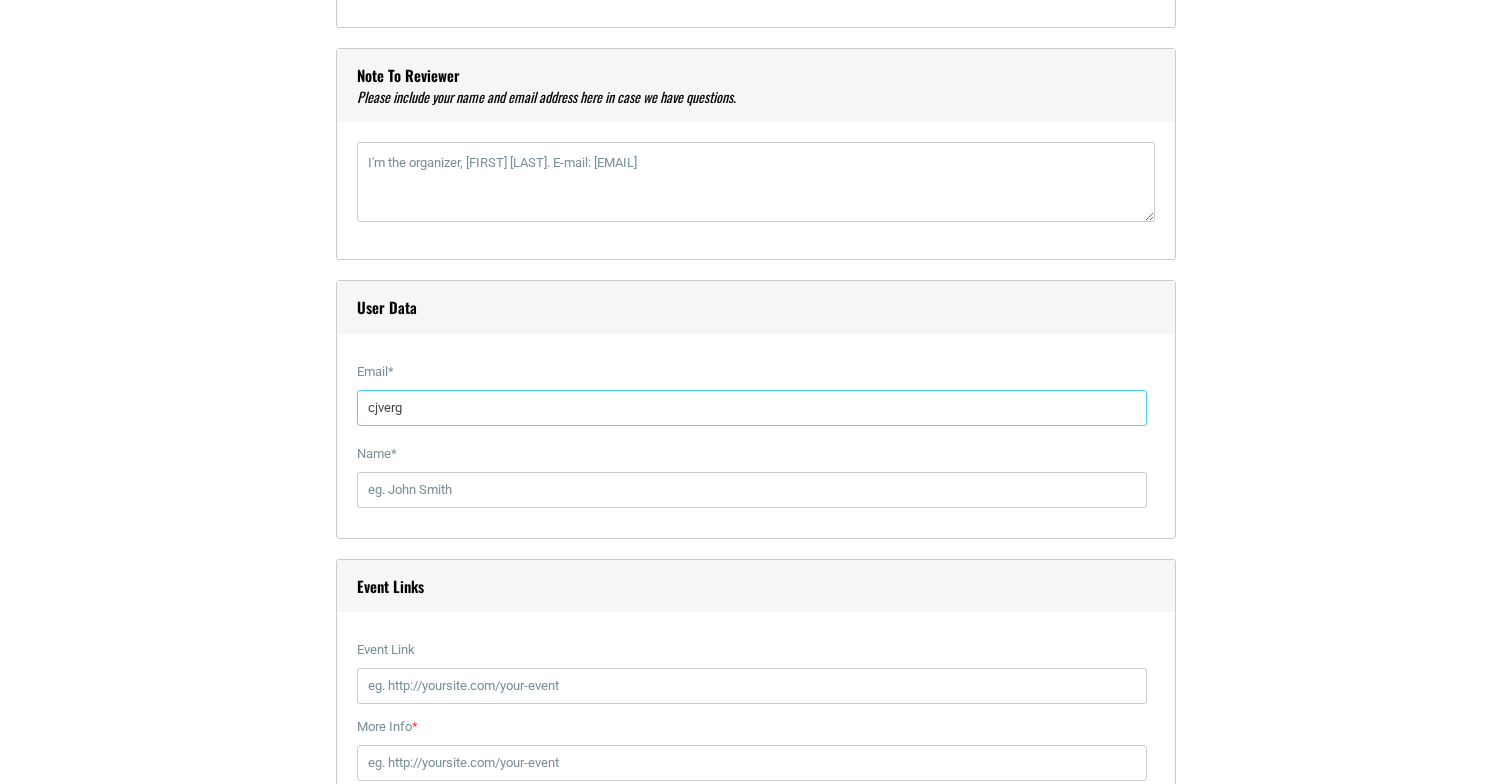 type on "[EMAIL]" 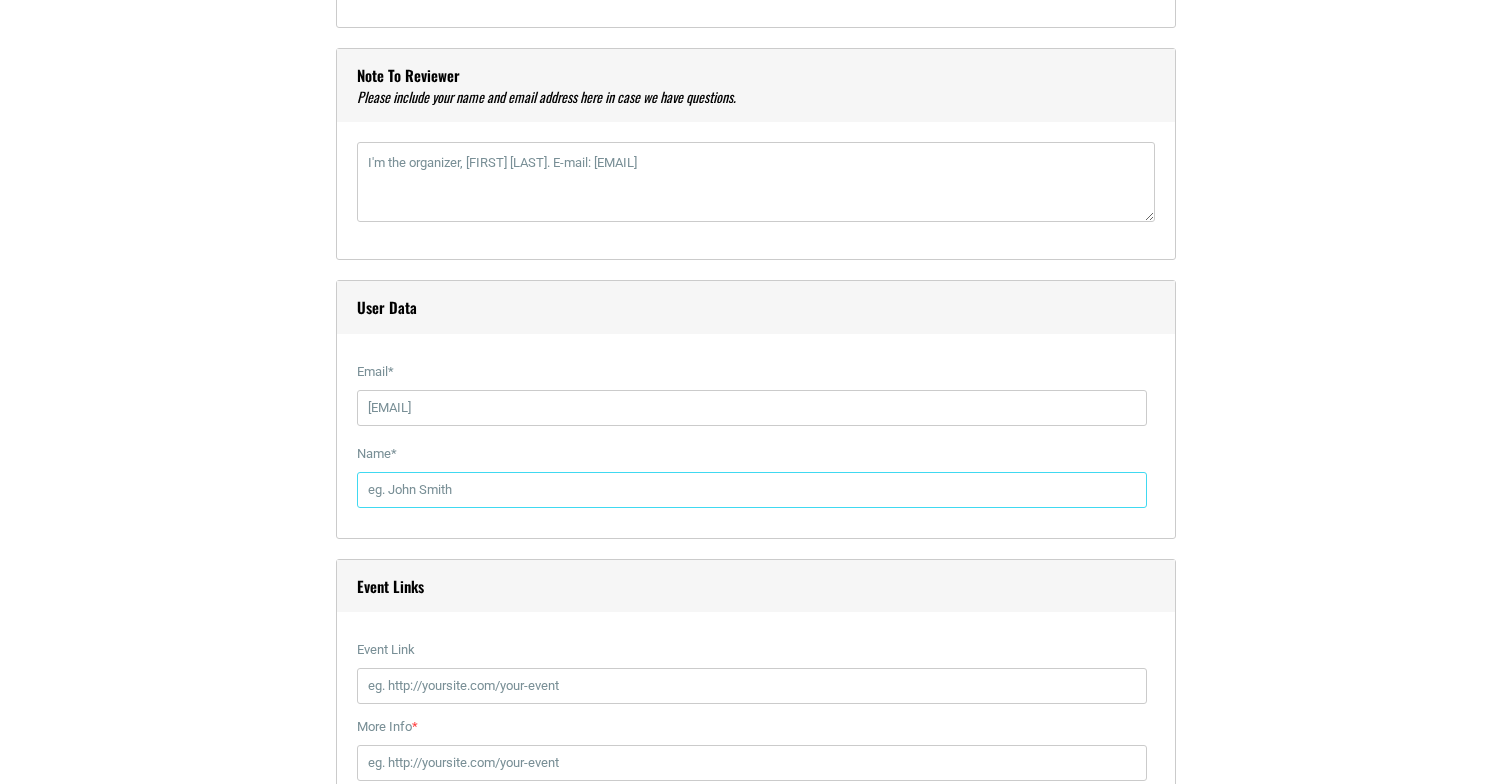 click on "Name *" at bounding box center [752, 490] 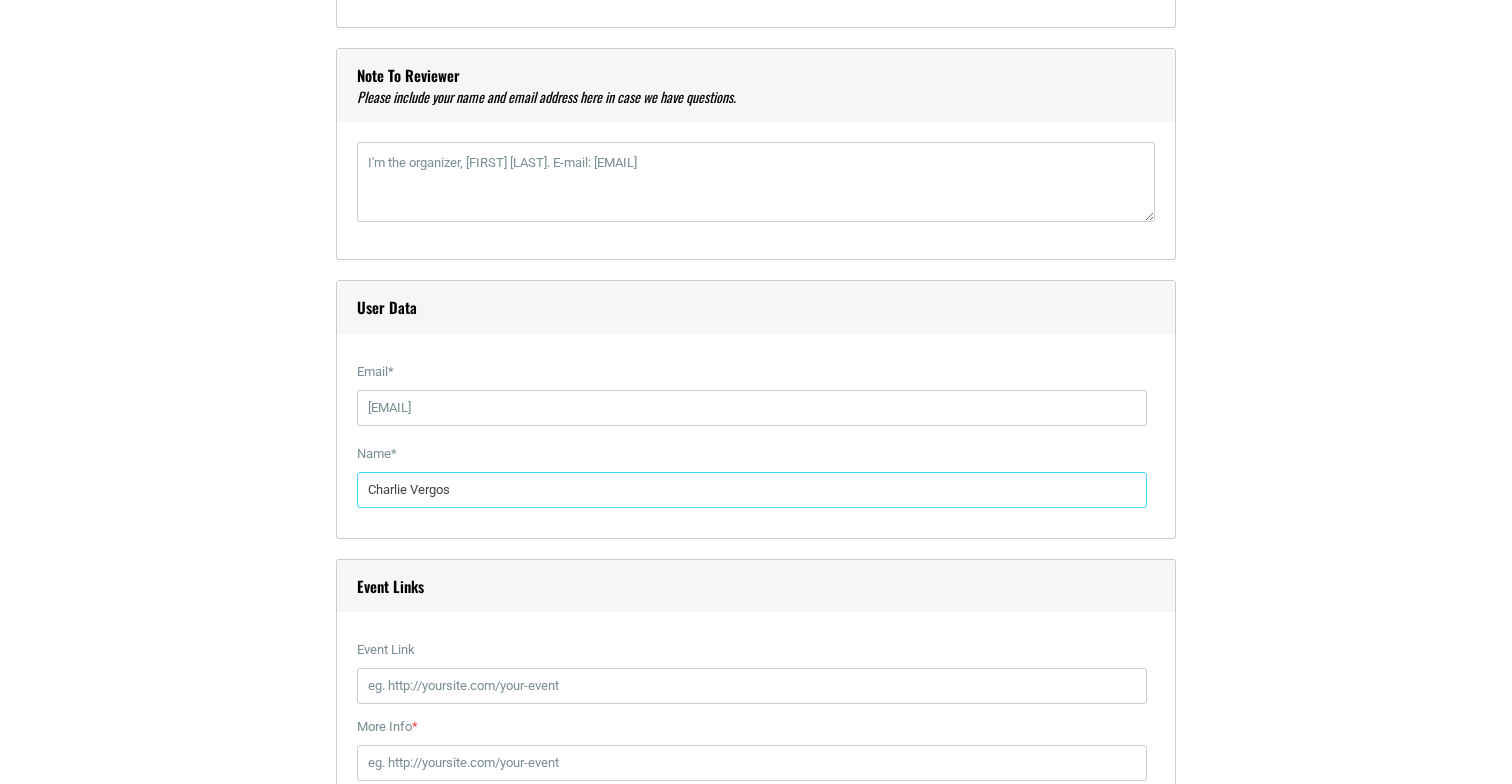 type on "Charlie Vergos" 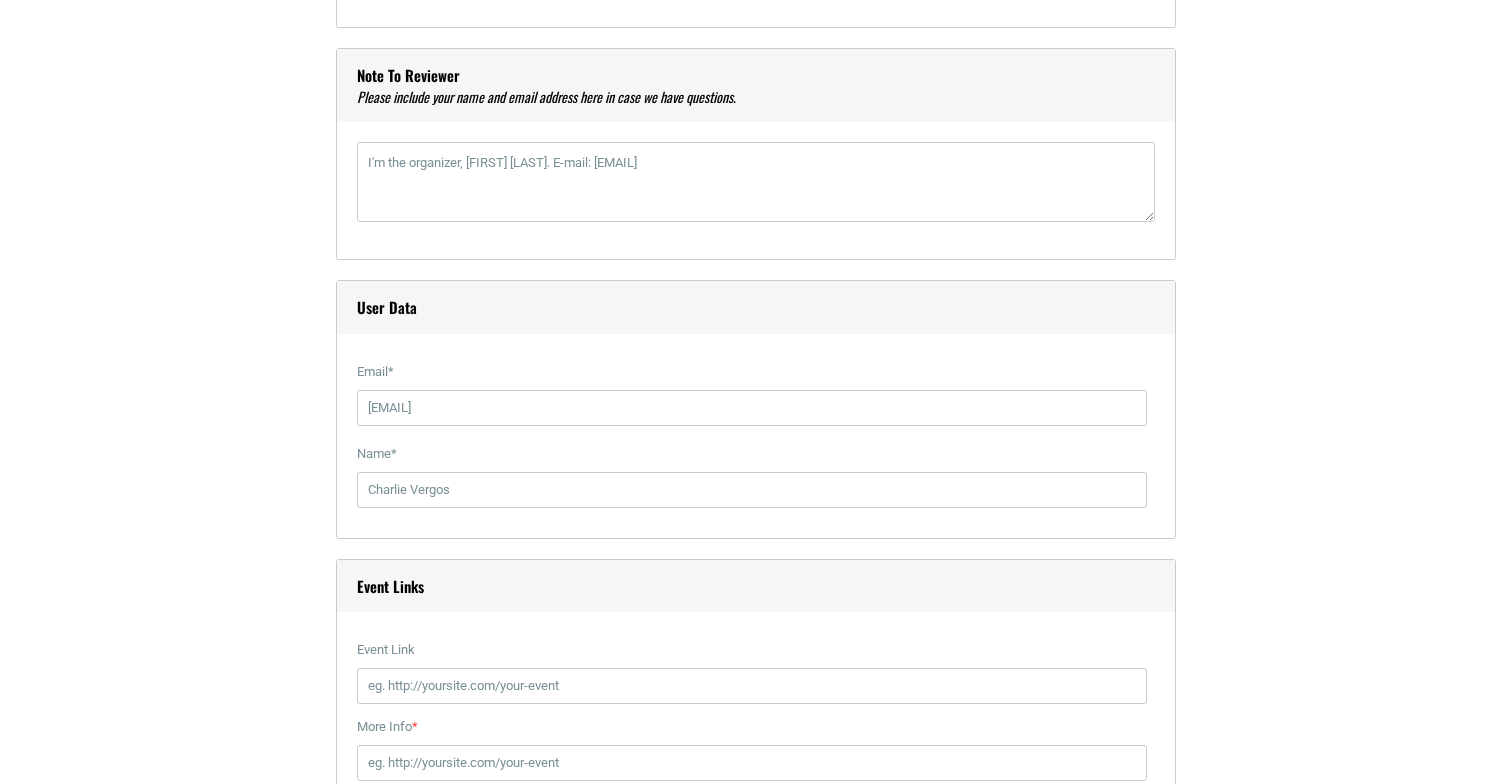click on "Title  *
Comedian [FIRST] [LAST] ([COMPANY], [COMPANY], [COMPANY]) headlines the Hi Tone
Visual
Code
b i link b-quote del ins img ul ol li code more close tags Paragraph     p
Date and Time
Start Date
12/05/2025
0
1
2
3
4 5 6 7 8 9 10 11 12 :" at bounding box center (756, 358) 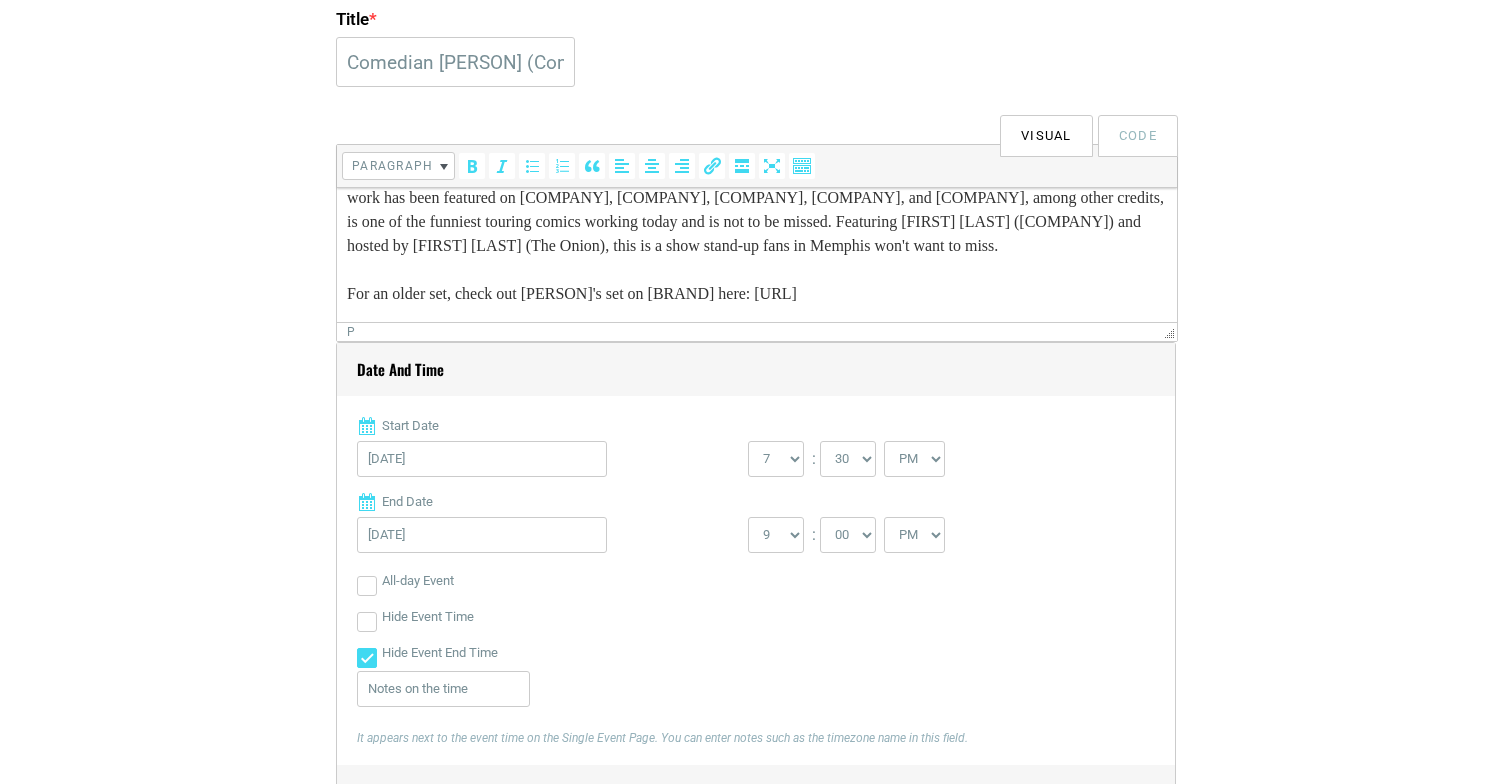 scroll, scrollTop: 587, scrollLeft: 0, axis: vertical 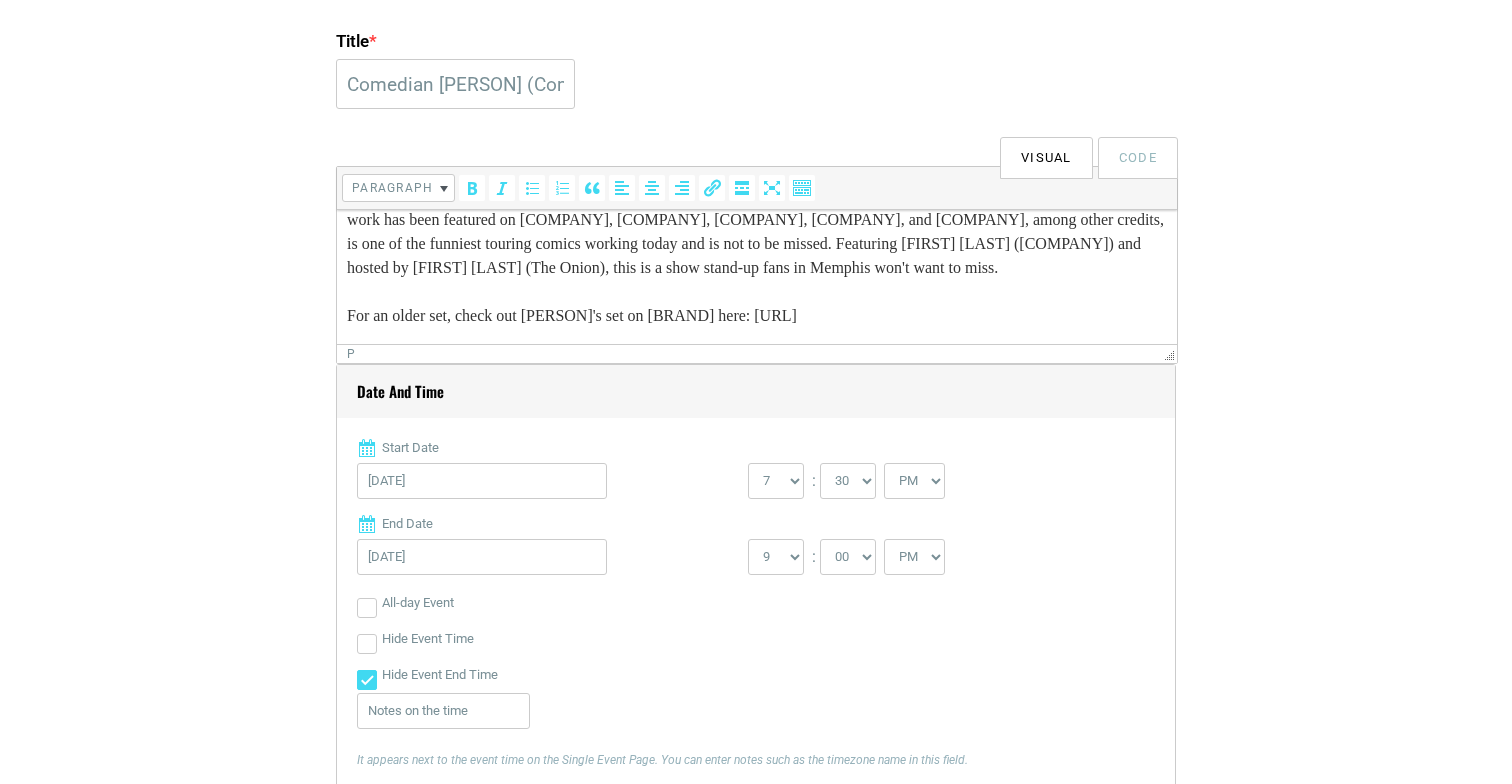 click on "Comedian [PERSON], who'll be in town to run in the St. Jude Marathon, headlines a Marathon Eve show in the Hi Tone's big room on Friday, December 5th. Born and raised in rural [STATE] and currently based out of LA, [PERSON], who's work has been featured on [ORGANIZATION], Last Comic Standing, WTF, Behind the Bastards, and [ORGANIZATION], among other credits, is one of the funniest touring comics working today and is not to be missed. Featuring [PERSON] ([ORGANIZATION]) and hosted by [PERSON] (The Onion), this is a show stand-up fans in [CITY] won't want to miss. For an older set, check out [PERSON]'s set on [ORGANIZATION] here: https://www.youtube.com/watch?v=T8ShD0RzOsU" at bounding box center (757, 244) 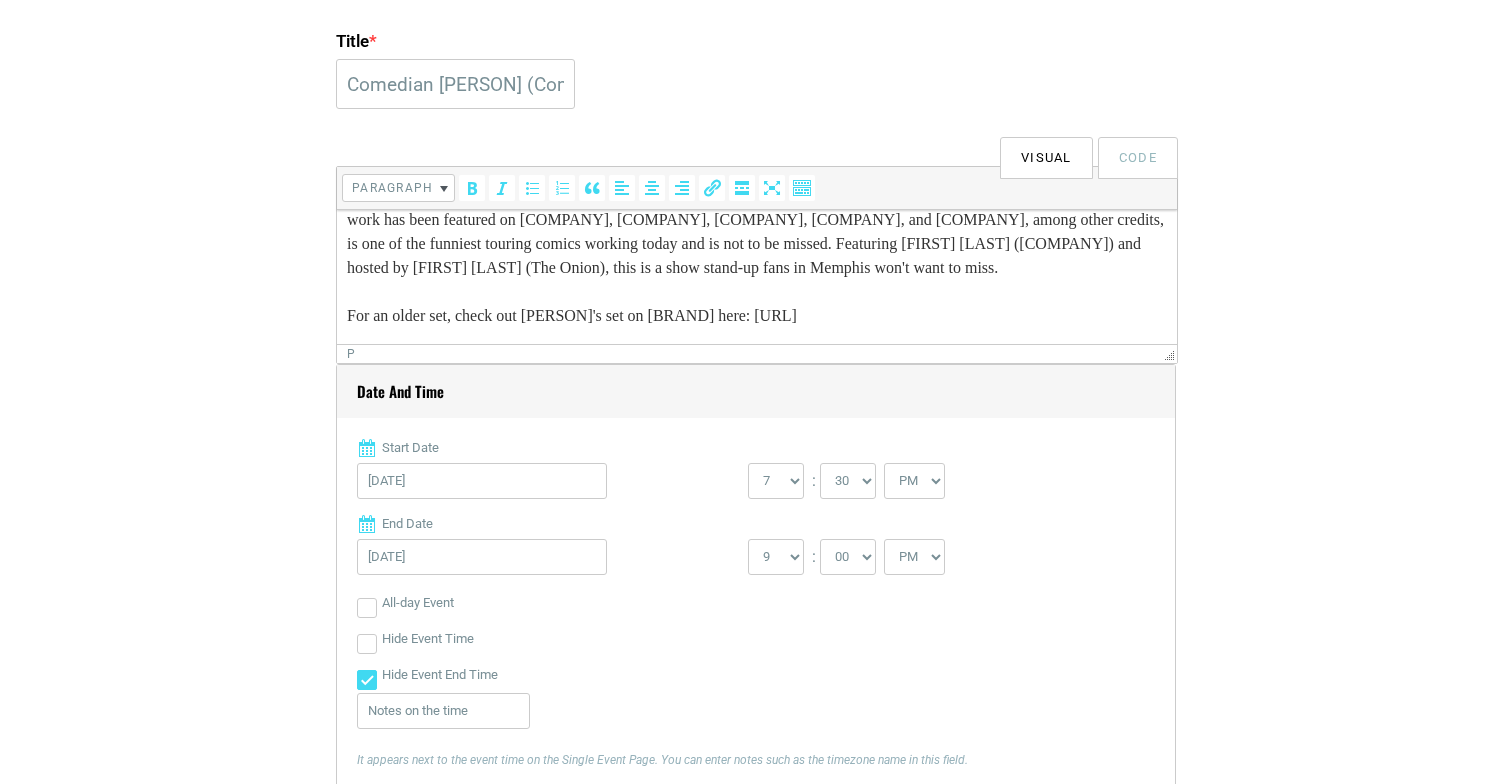 scroll, scrollTop: 102, scrollLeft: 0, axis: vertical 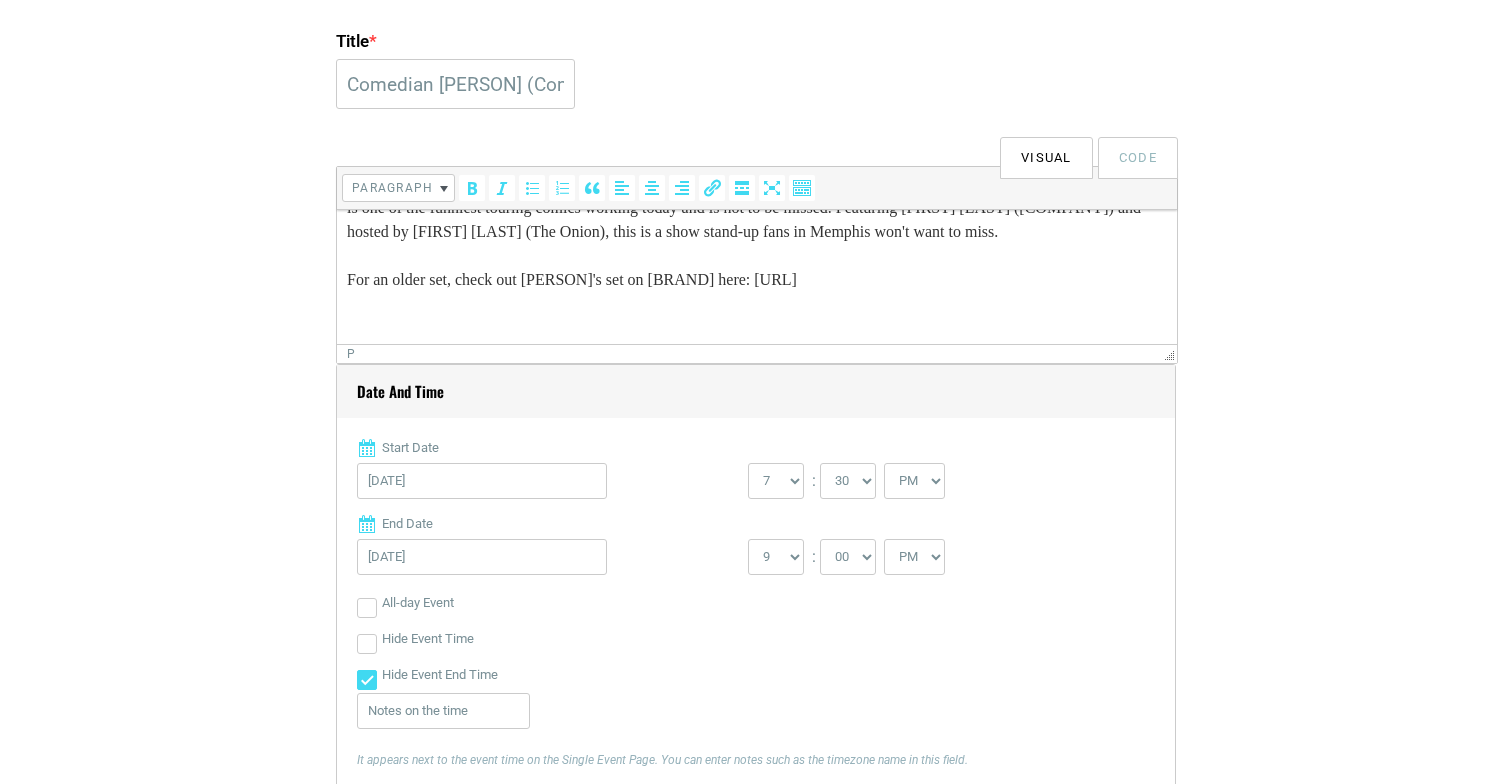 type 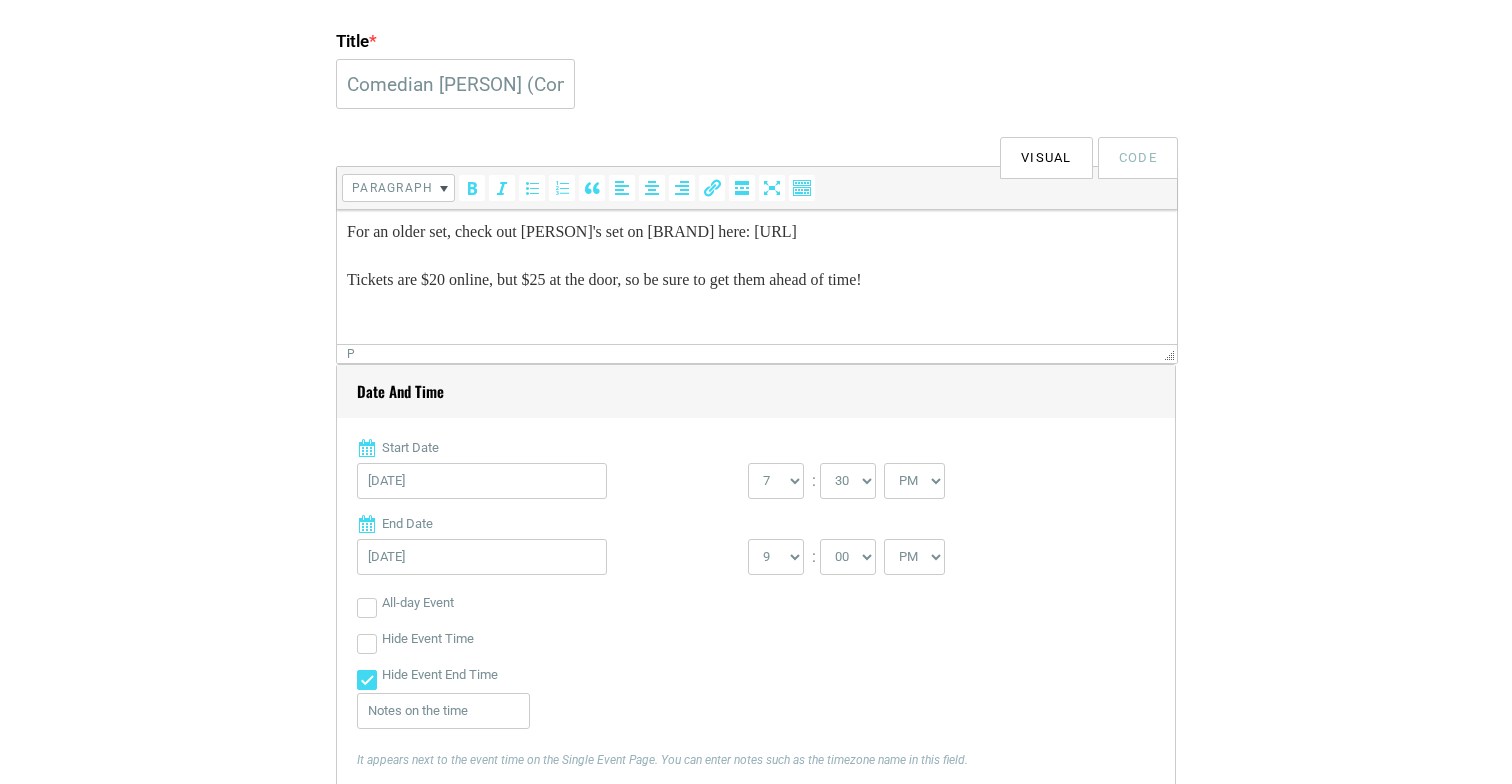 scroll, scrollTop: 167, scrollLeft: 0, axis: vertical 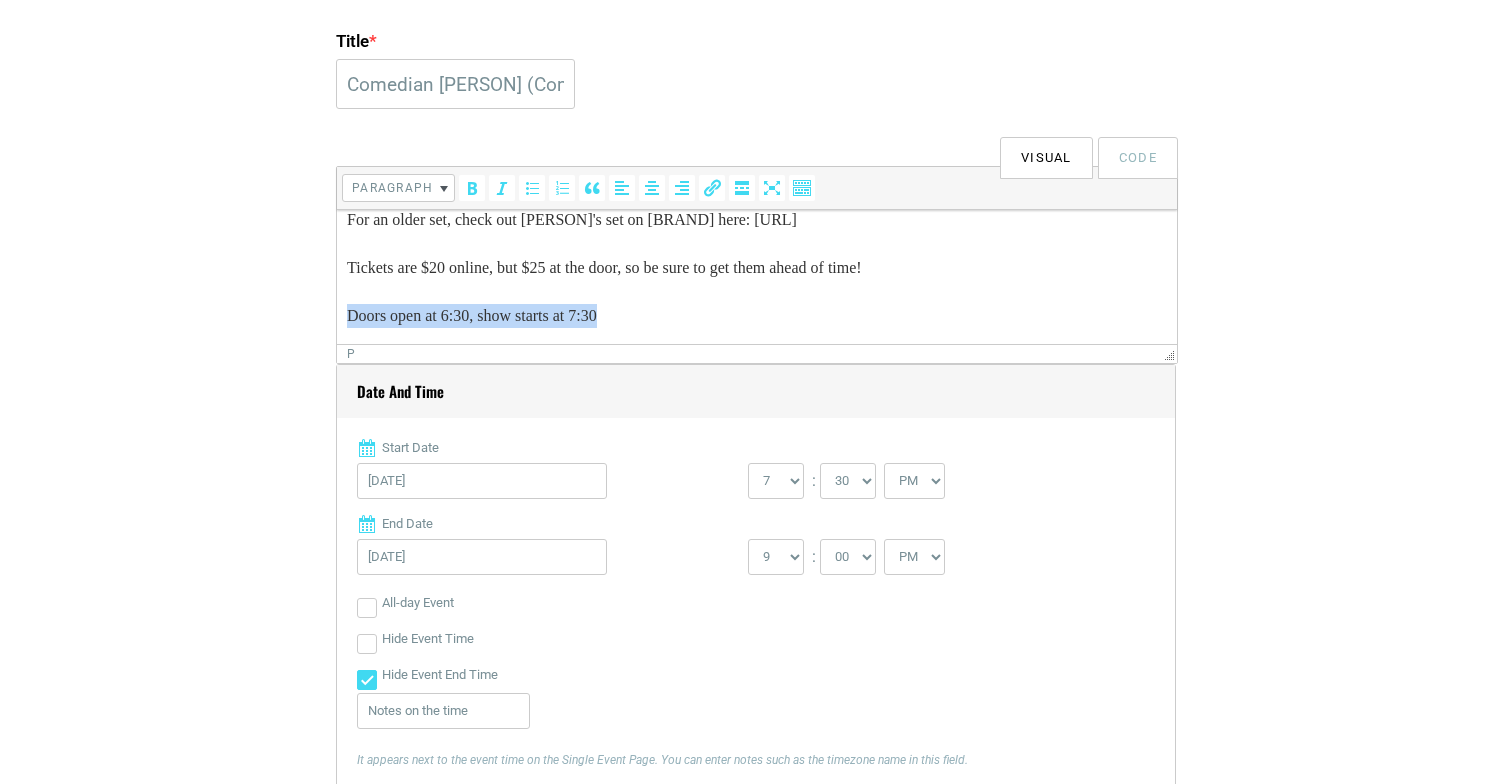 drag, startPoint x: 623, startPoint y: 338, endPoint x: 342, endPoint y: 321, distance: 281.51376 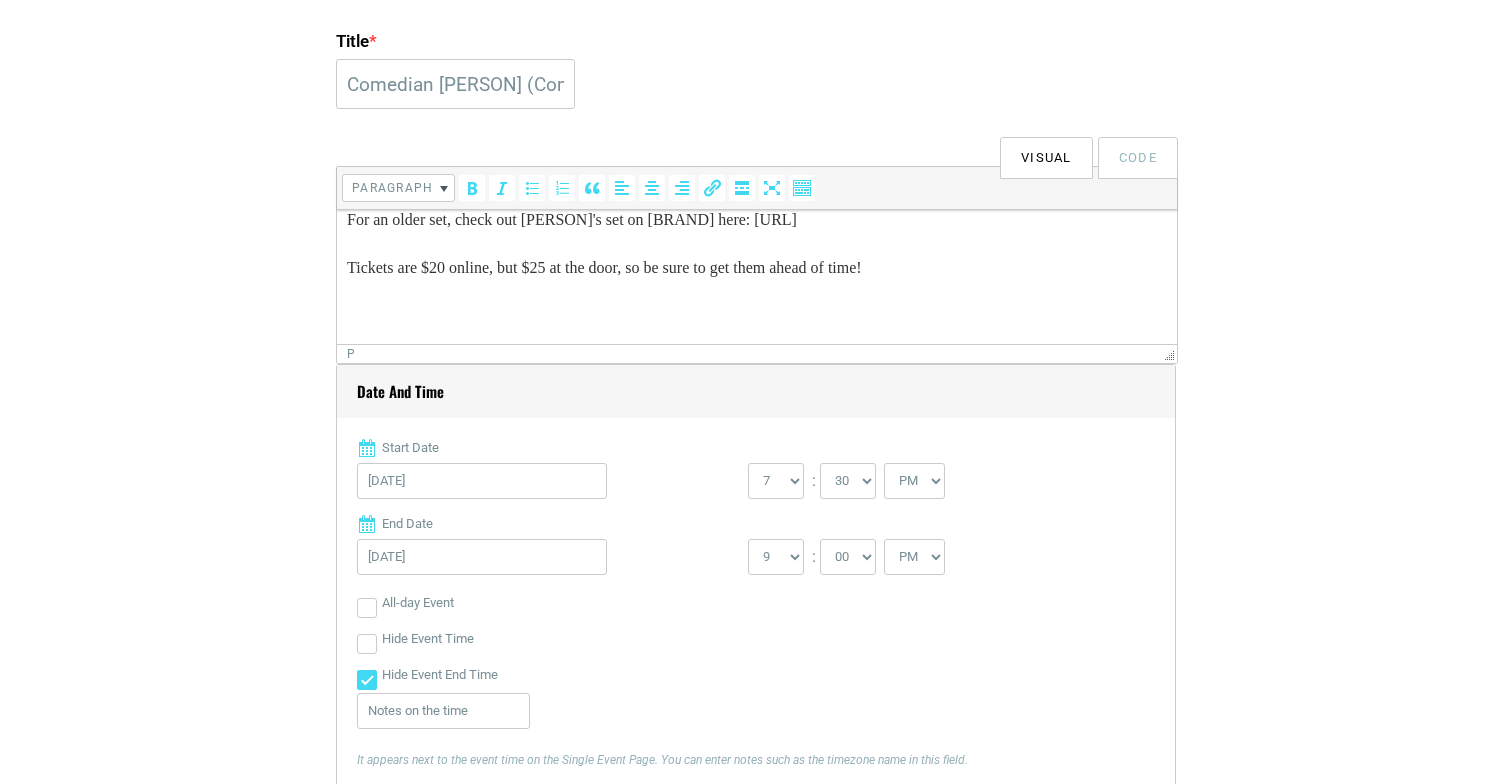 click on "Comedian [FIRST] [LAST], who'll be in town to run in the St. Jude Marathon, headlines a Marathon Eve show in the Hi Tone's big room on Friday, December 5th. Born and raised in rural Tennessee and currently based out of LA, [FIRST] [LAST], who's work has been featured on [COMPANY], [COMPANY], [COMPANY], [COMPANY], and [COMPANY], among other credits, is one of the funniest touring comics working today and is not to be missed. Featuring [FIRST] [LAST] ([COMPANY]) and hosted by [FIRST] [LAST] (The Onion), this is a show stand-up fans in Memphis won't want to miss. For an older set, check out [FIRST] [LAST]'s set on [COMPANY] here: https://www.youtube.com/watch?v=T8ShD0RzOsU Tickets are $20 online, but $25 at the door, so be sure to get them ahead of time!" at bounding box center [757, 196] 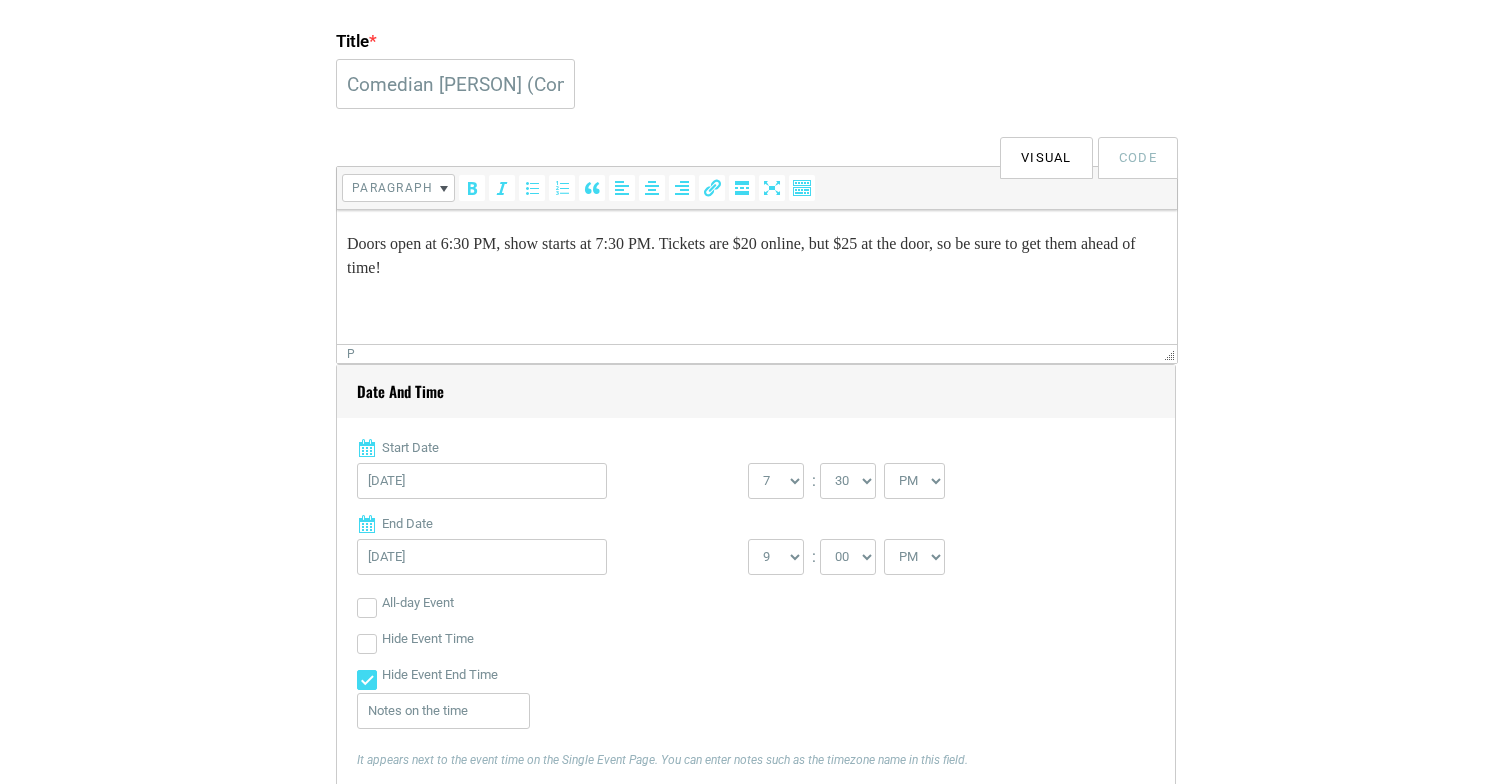 click on "Title  *
Comedian [PERSON] (Comedy Central, Conan, Adult Swim) headlines the Hi Tone
Visual
Code
b i link b-quote del ins img ul ol li code more close tags Paragraph     p
Date and Time
Start Date
[DATE]
0
1
2
3 4 5 6 7 8 9 10 11" at bounding box center (756, 1913) 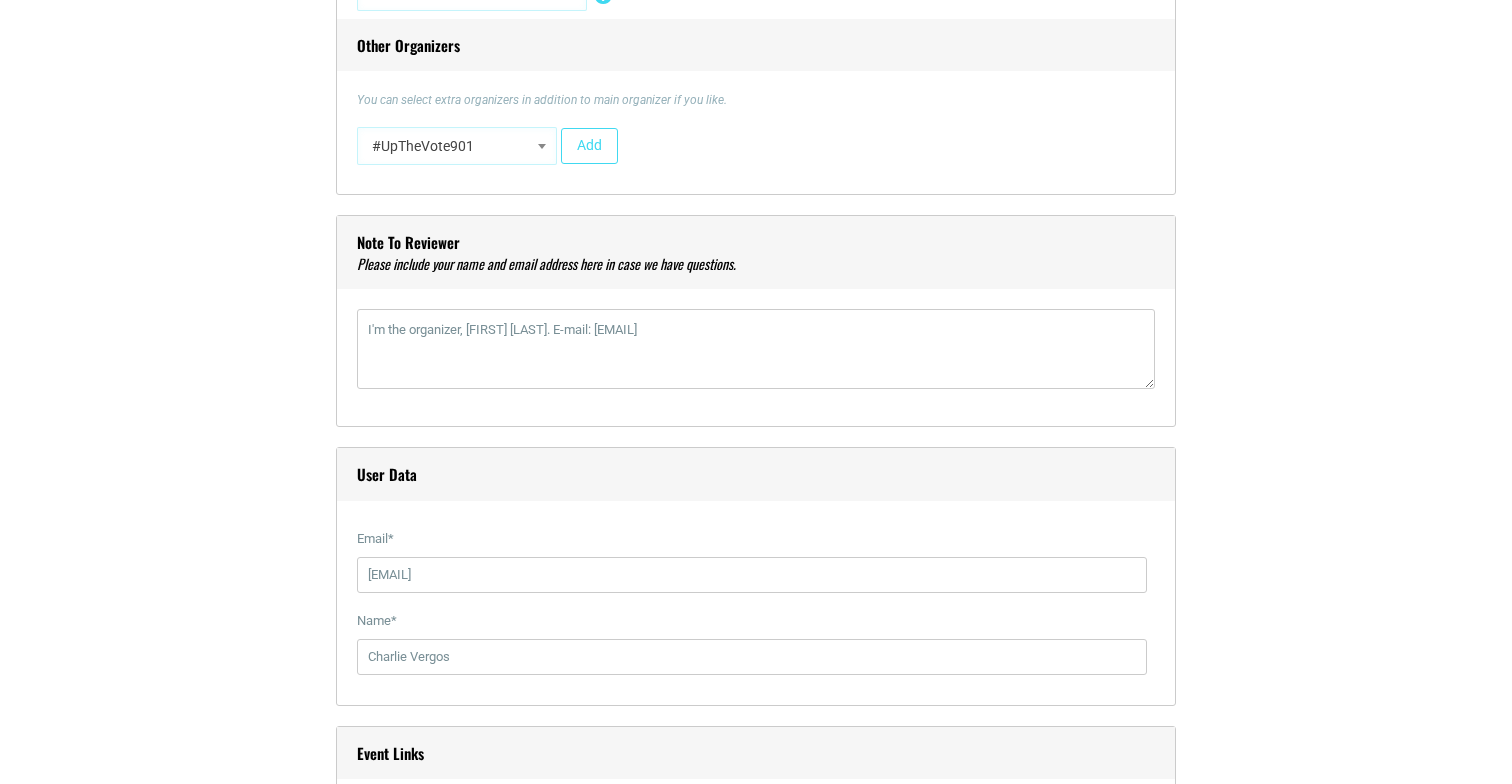 scroll, scrollTop: 1976, scrollLeft: 0, axis: vertical 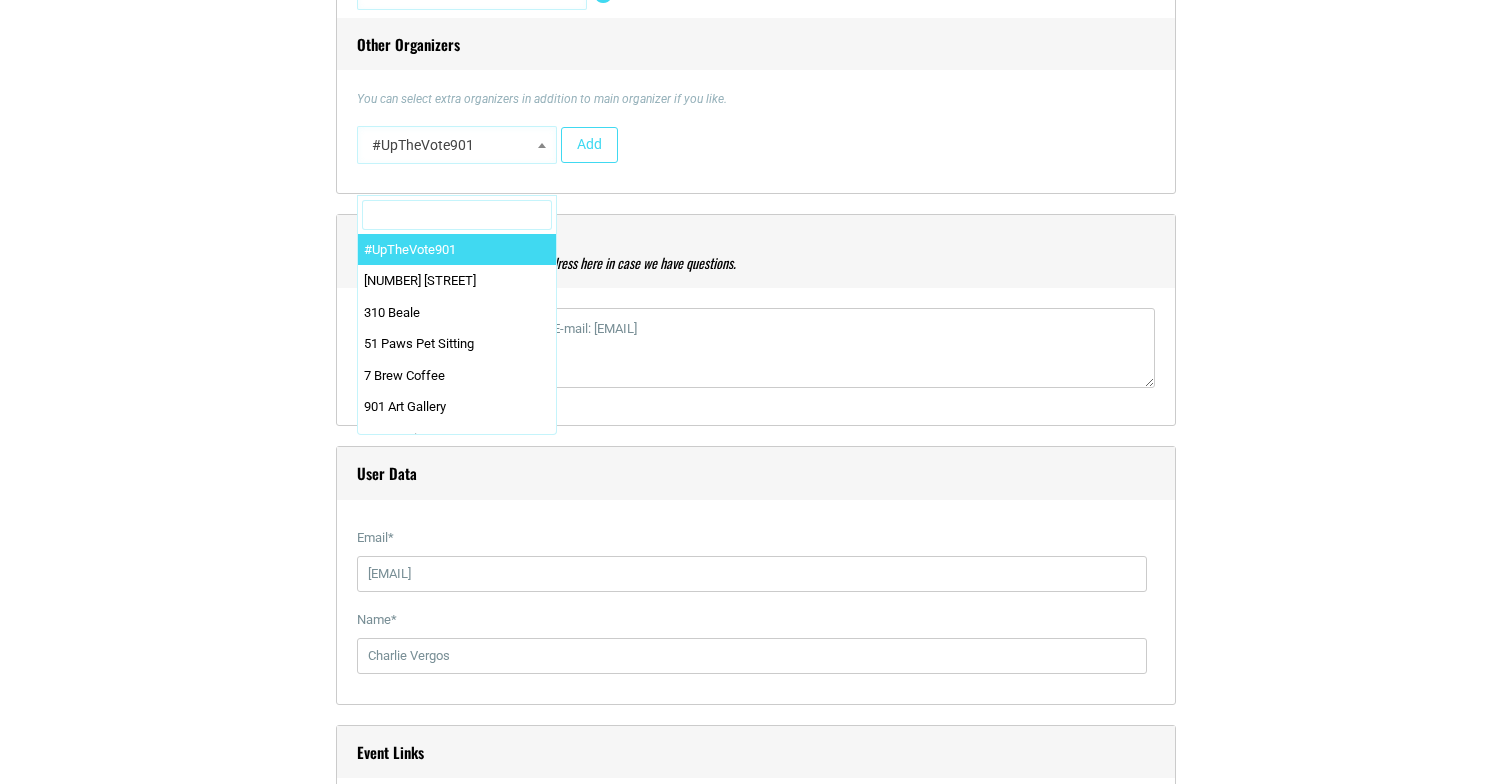 click at bounding box center (542, 145) 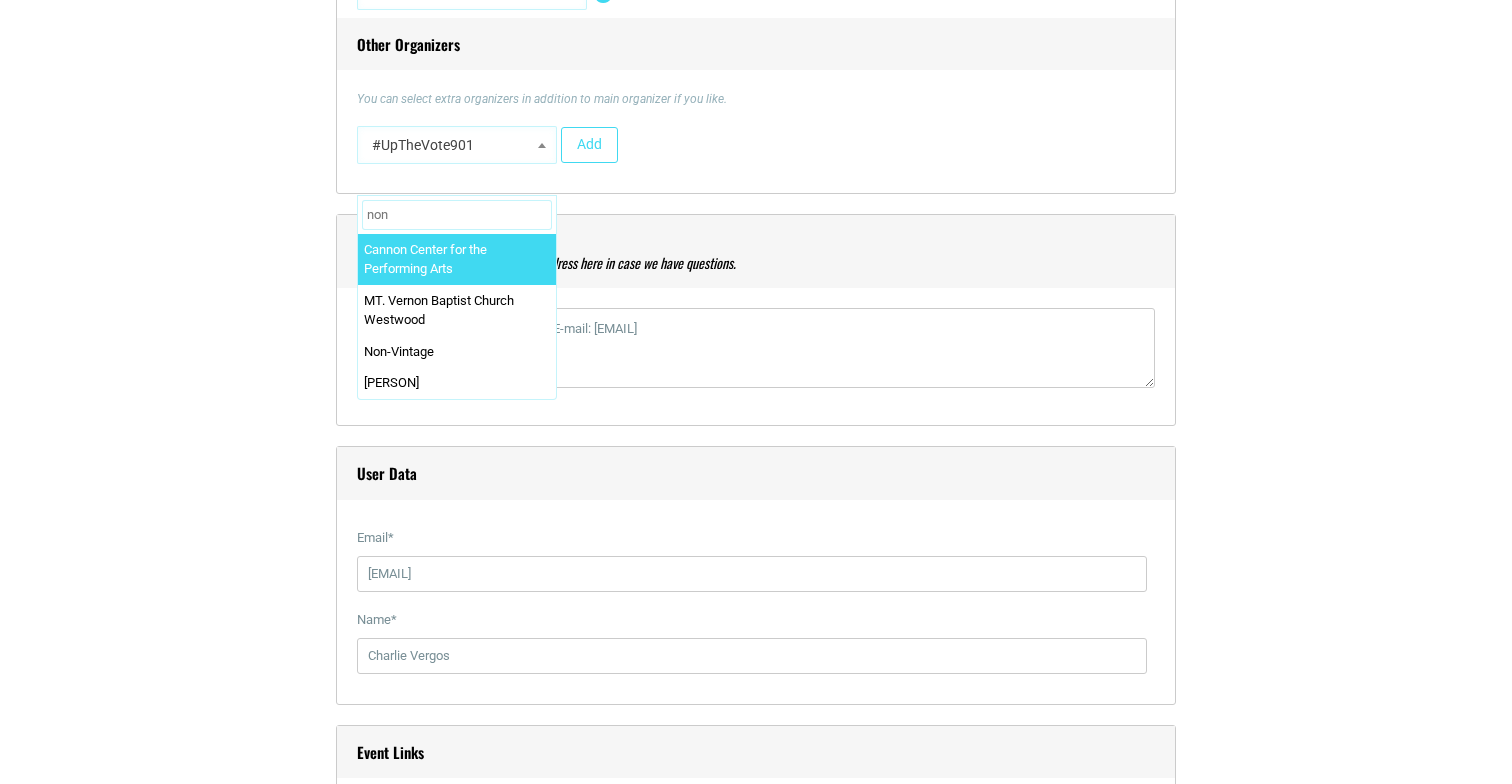 type on "none" 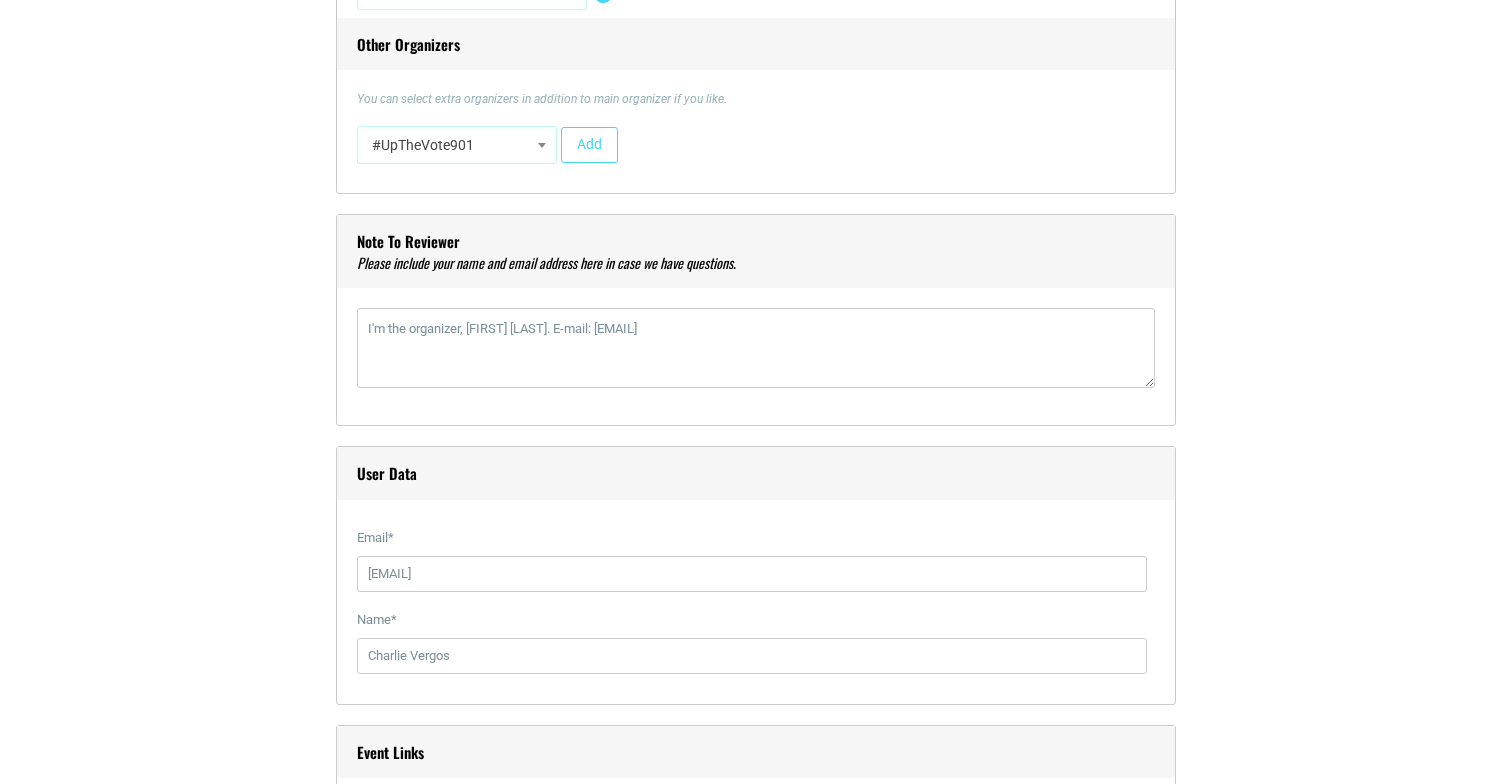 click on "Event Main Organizer
Hide organizer
Insert a new organizer
#UpTheVote901
17 Berkshire
310 Beale
51 Paws Pet Sitting
7 Brew Coffee
901 Art Gallery
901 Comics East/901 Games East
901 Games Memphis
901 Wrestling
901: GoVote Coalition
901FitLife
901Goats from Walkapony Goat Ranch
901PT
901Volleyball
A Brighter U Counseling
A Way Out
AAF Memphis
AAPI Heritage Month Memphis
Aaron James
Abandoned Antiques
Abbey of the Two Kings
Absent Friends
Acute Inflections
Advance Memphis
Aerial Ozuzu
AFABulous &amp
African American Wellness Agency
AMUM" at bounding box center (756, 46) 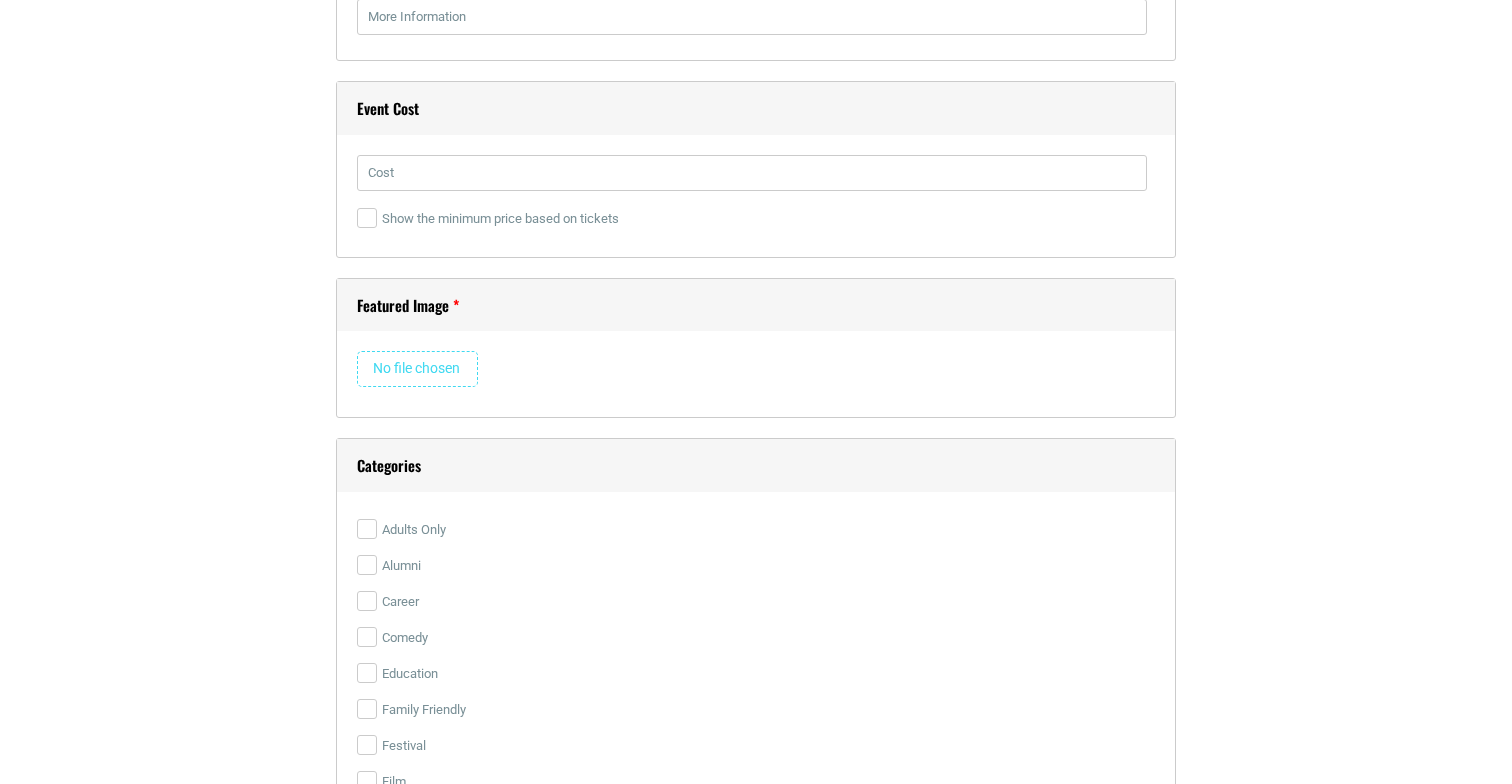 scroll, scrollTop: 2932, scrollLeft: 0, axis: vertical 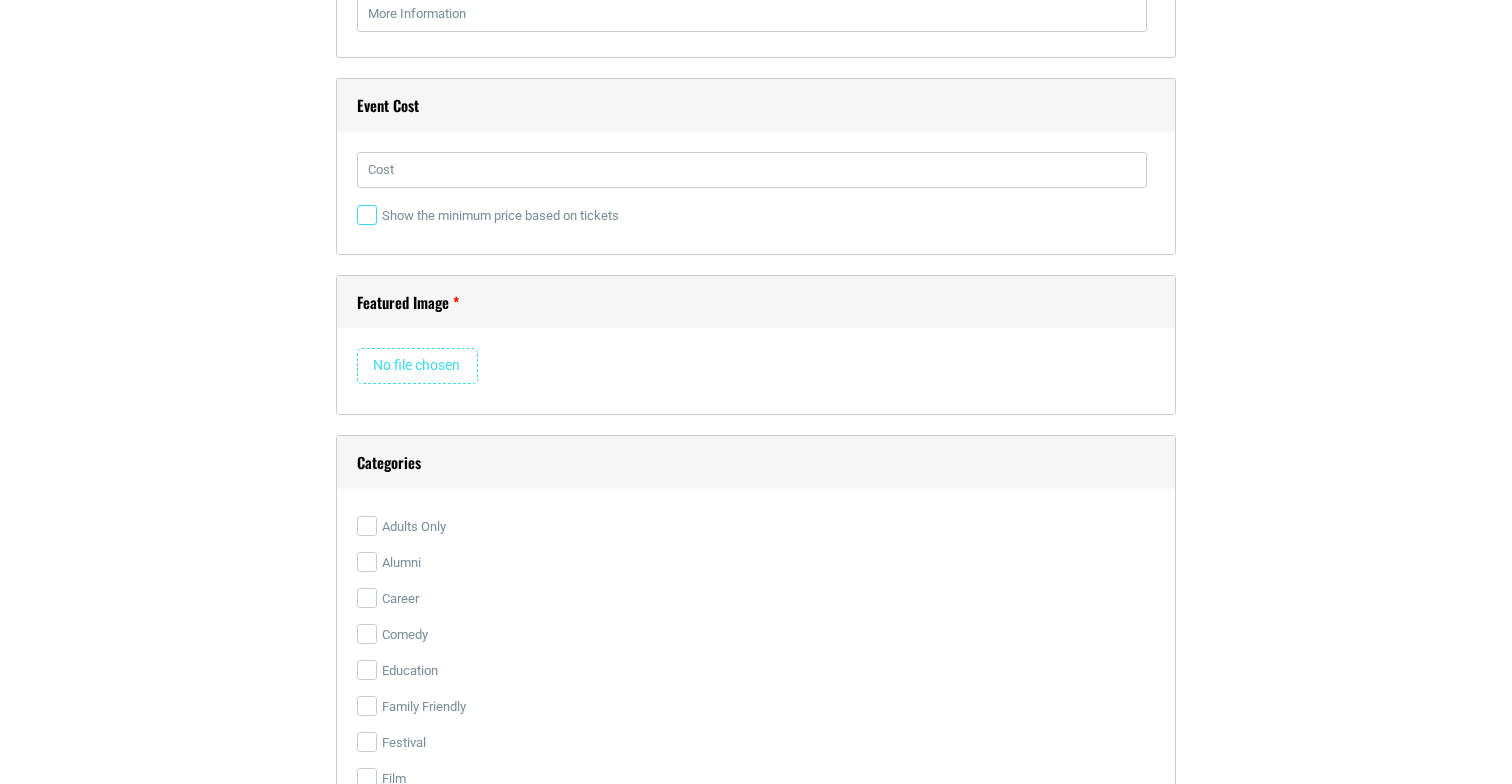 click on "Show the minimum price based on tickets" at bounding box center (367, 215) 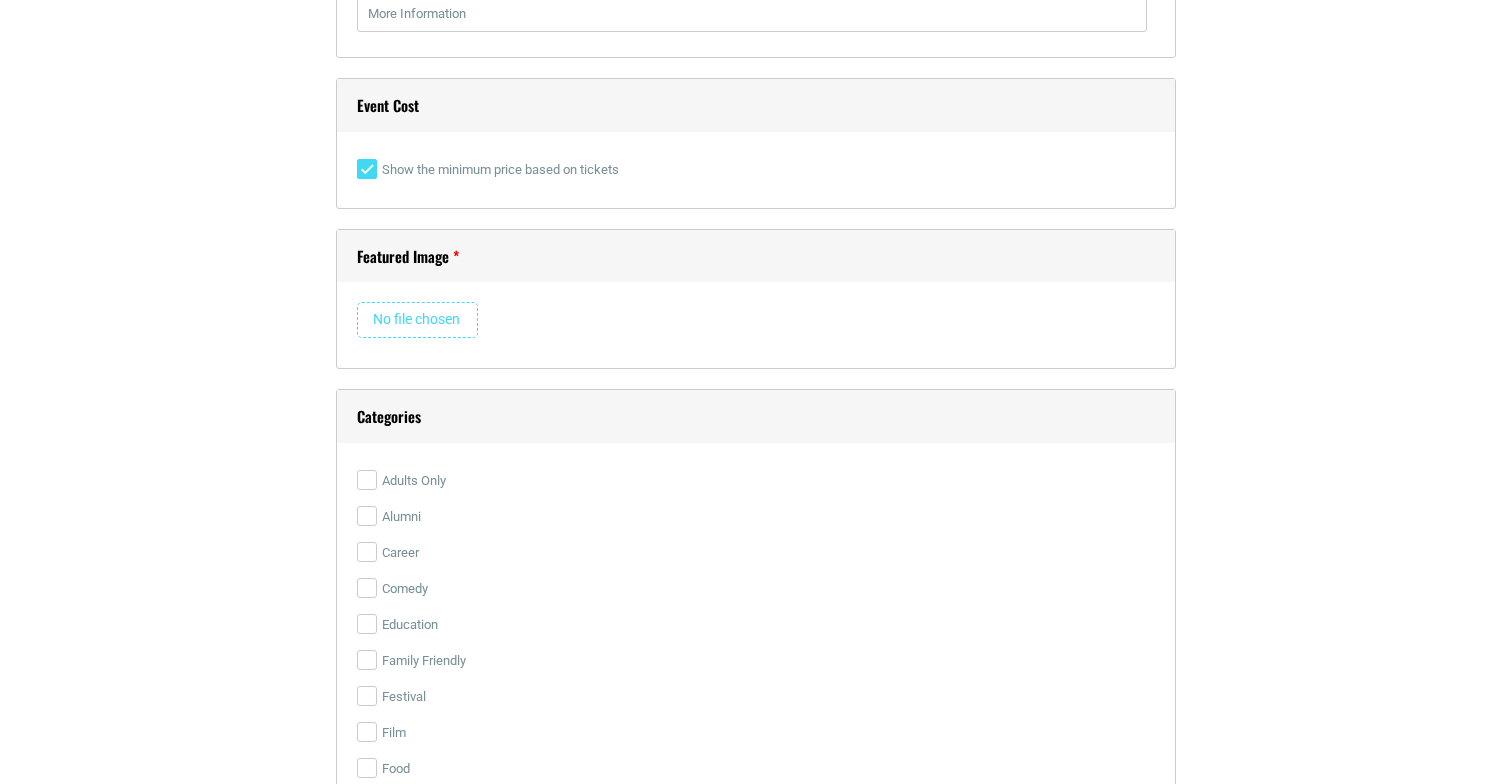 click on "Show the minimum price based on tickets" at bounding box center [367, 169] 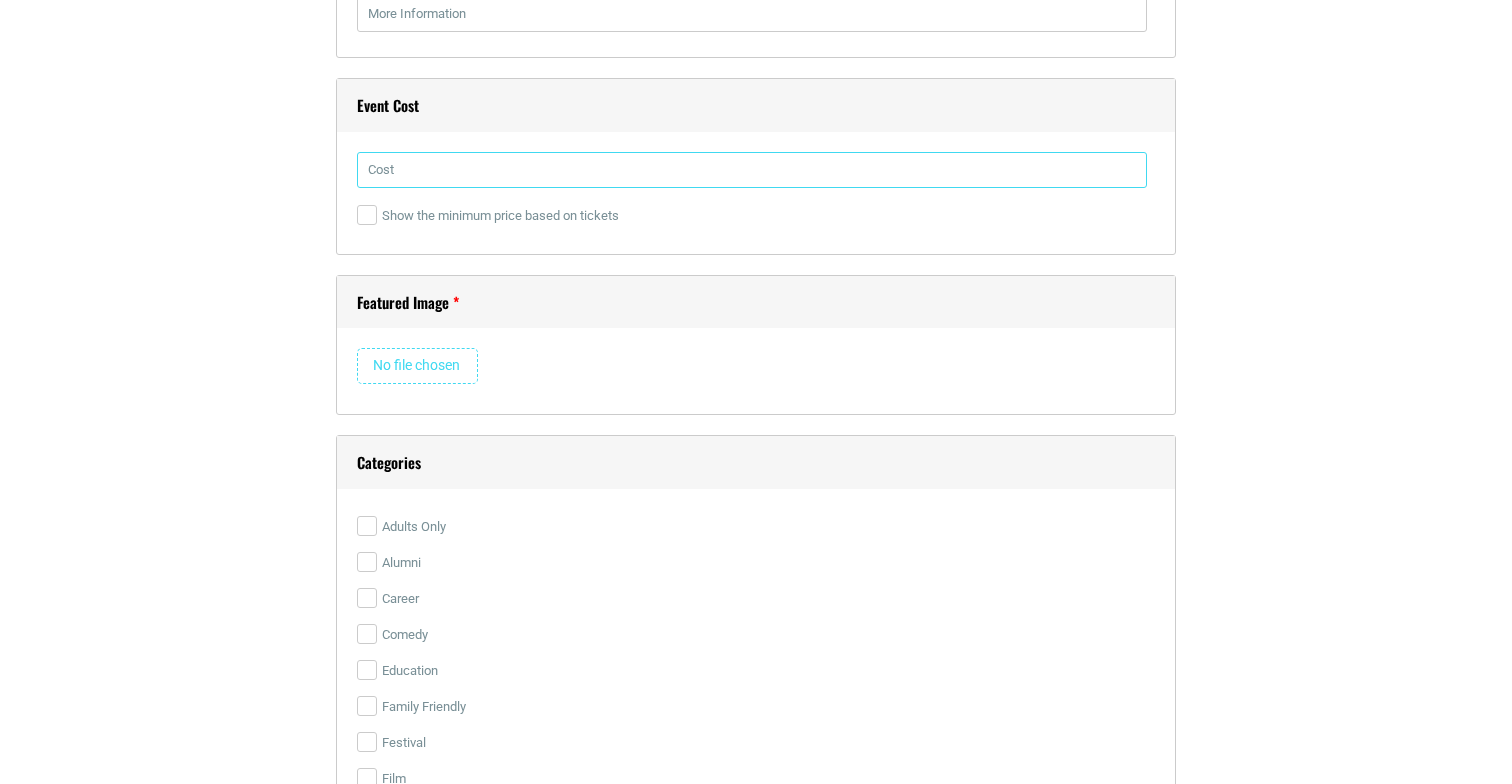 click at bounding box center [752, 170] 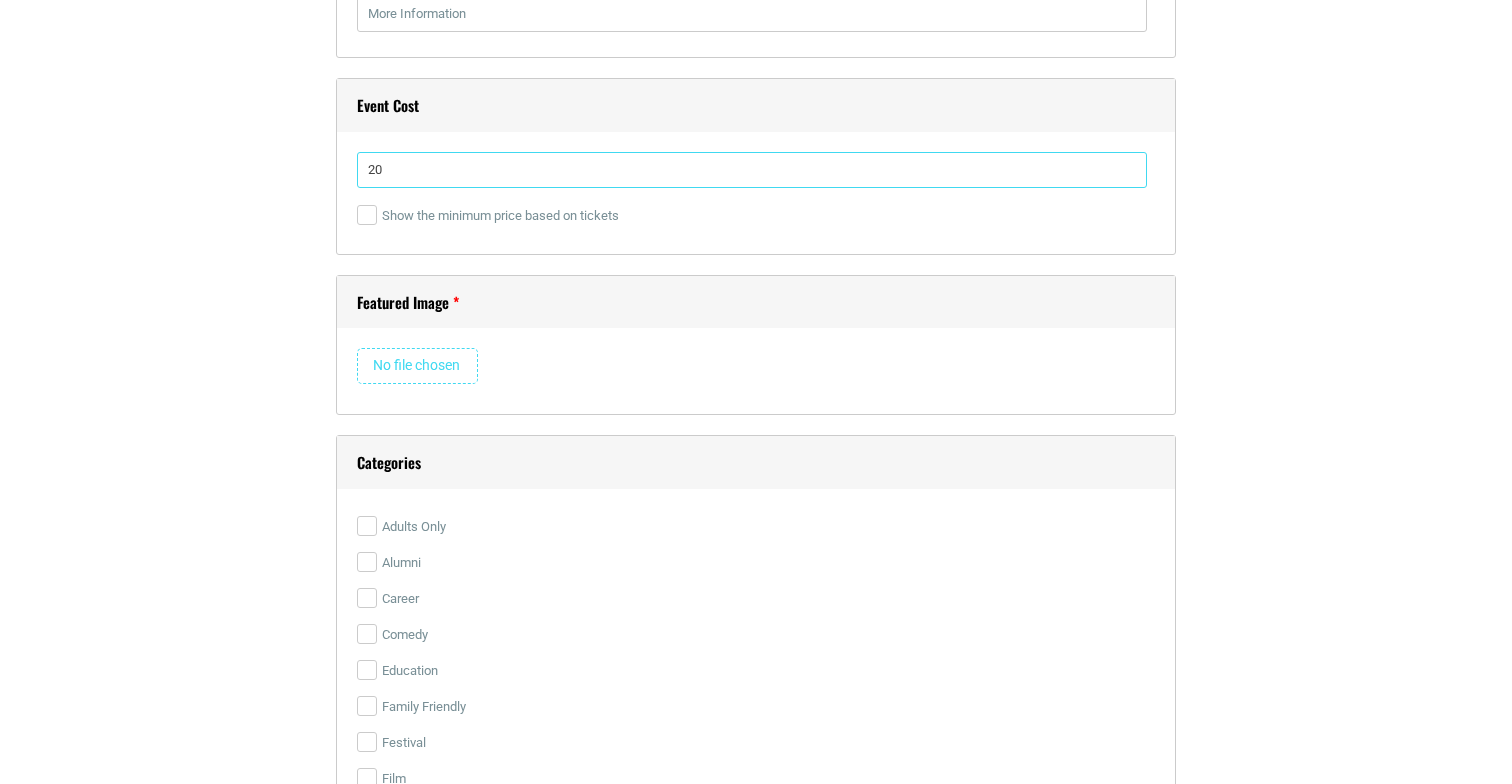 type on "2" 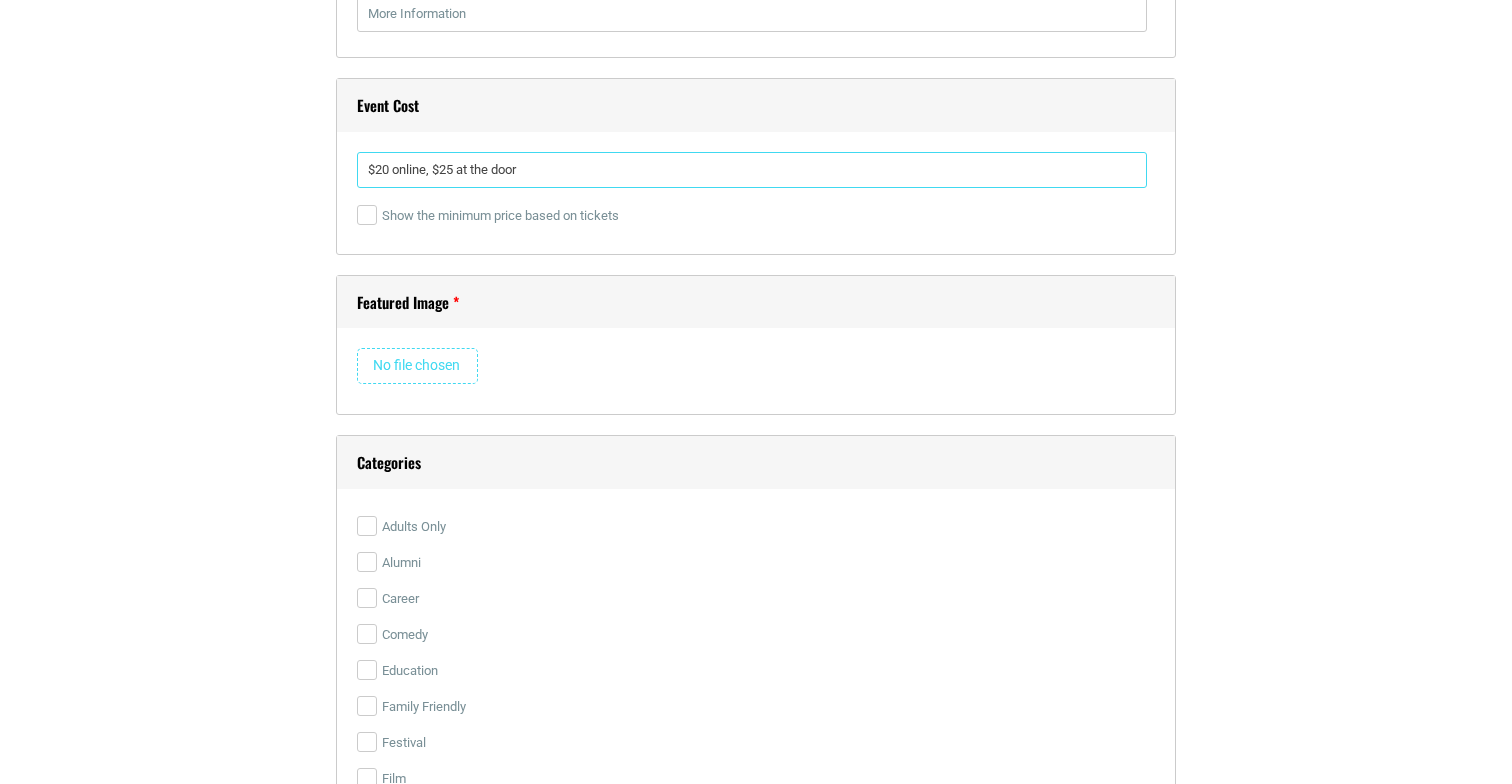 type on "$20 online, $25 at the door" 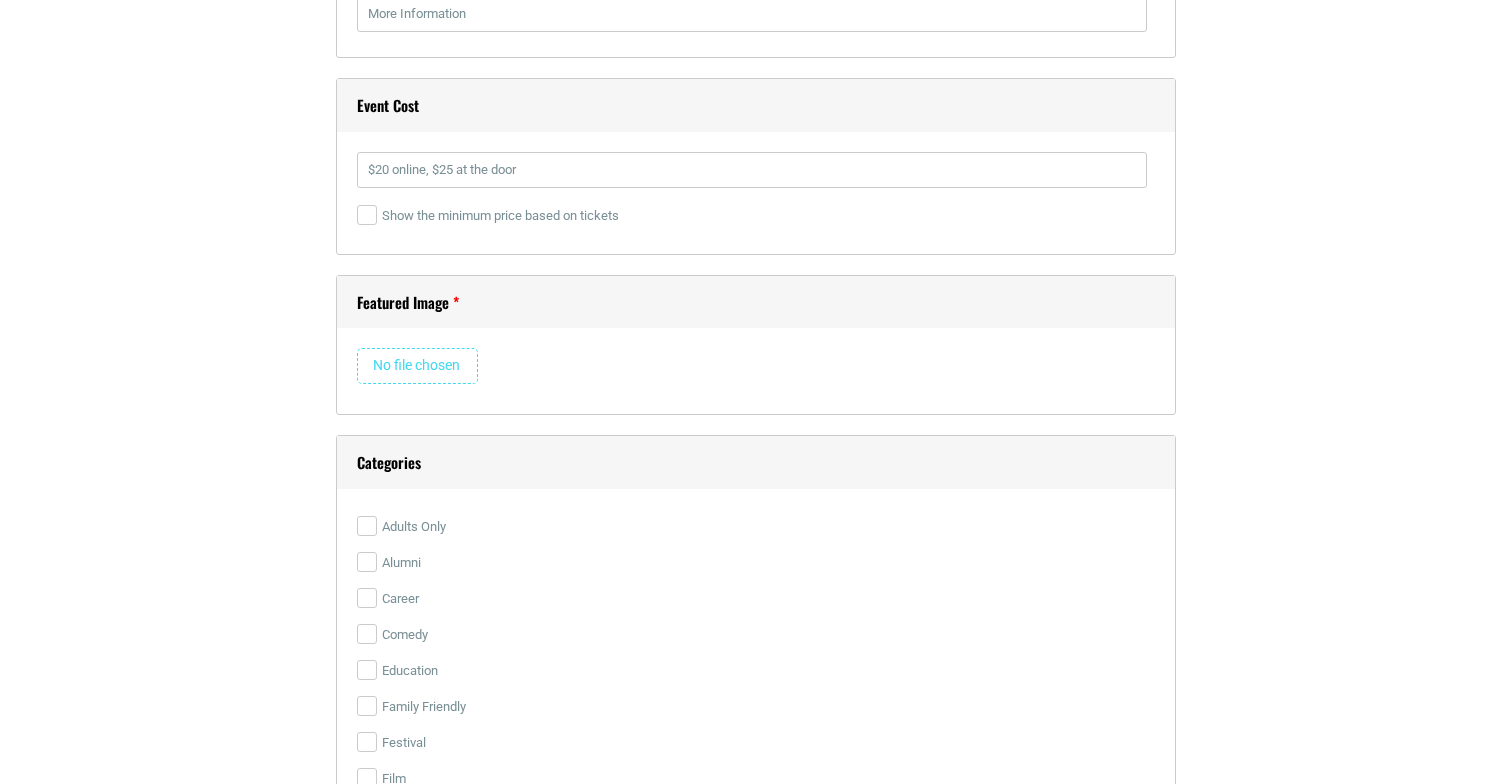 click at bounding box center (417, 366) 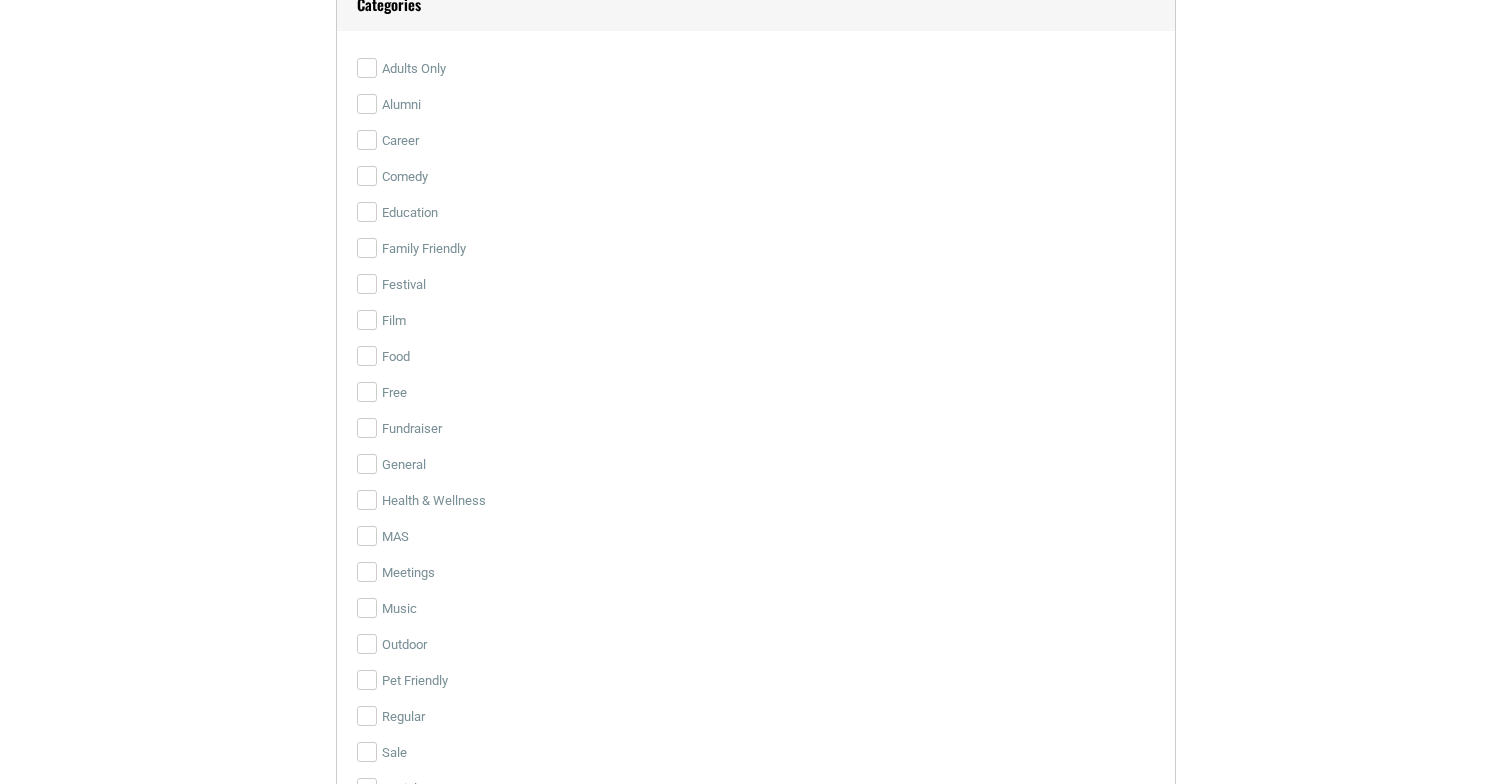 scroll, scrollTop: 3376, scrollLeft: 0, axis: vertical 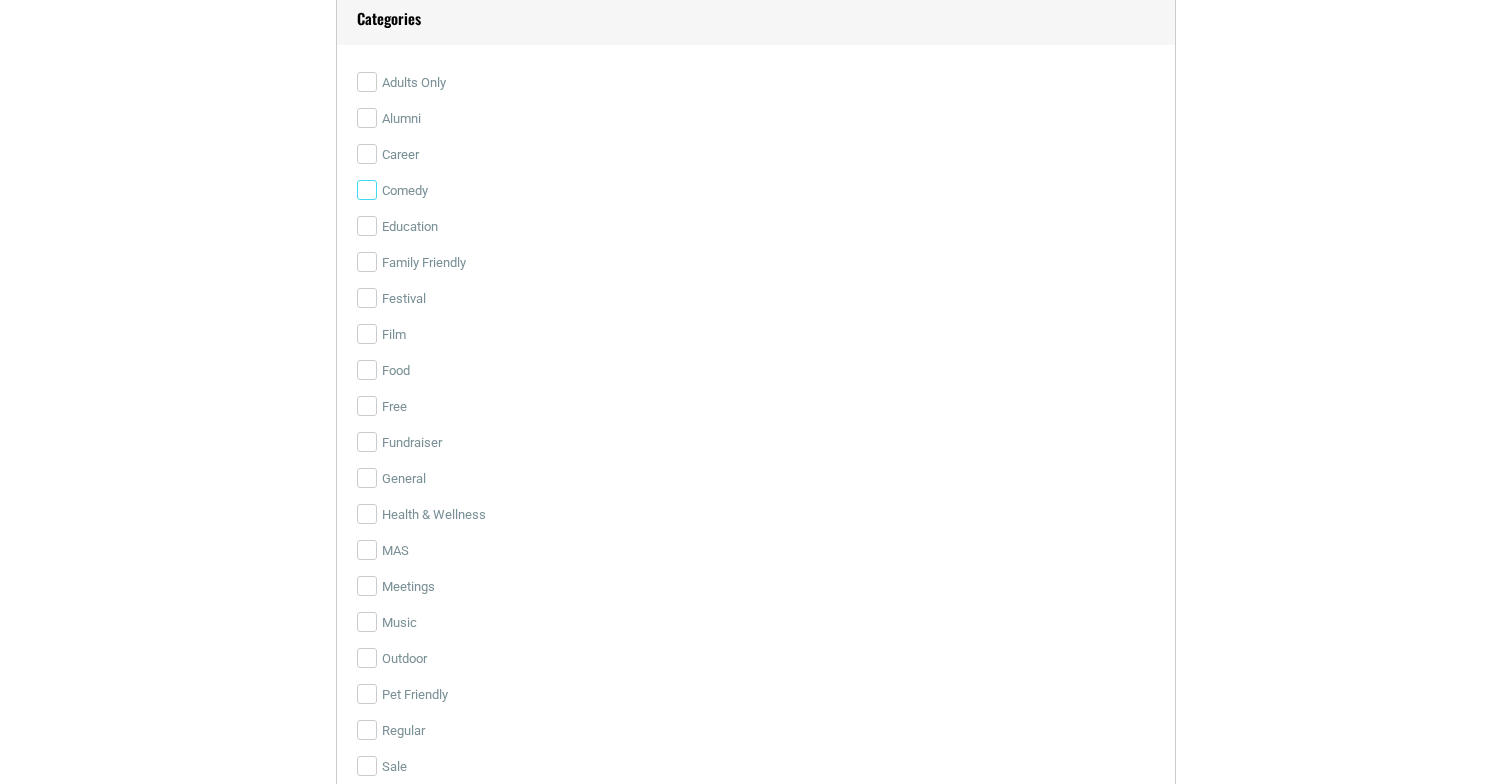 click on "Comedy" at bounding box center [367, 190] 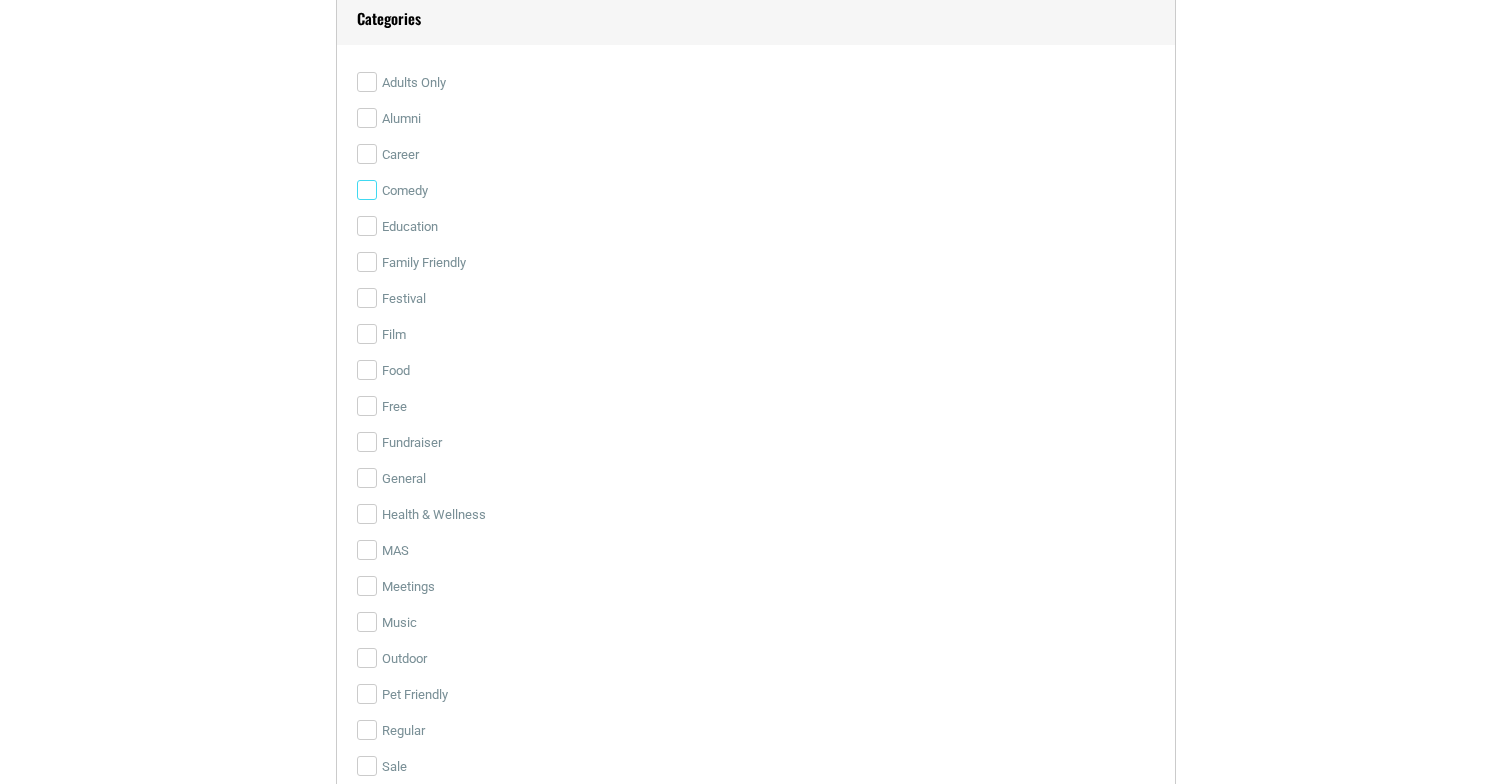 checkbox on "true" 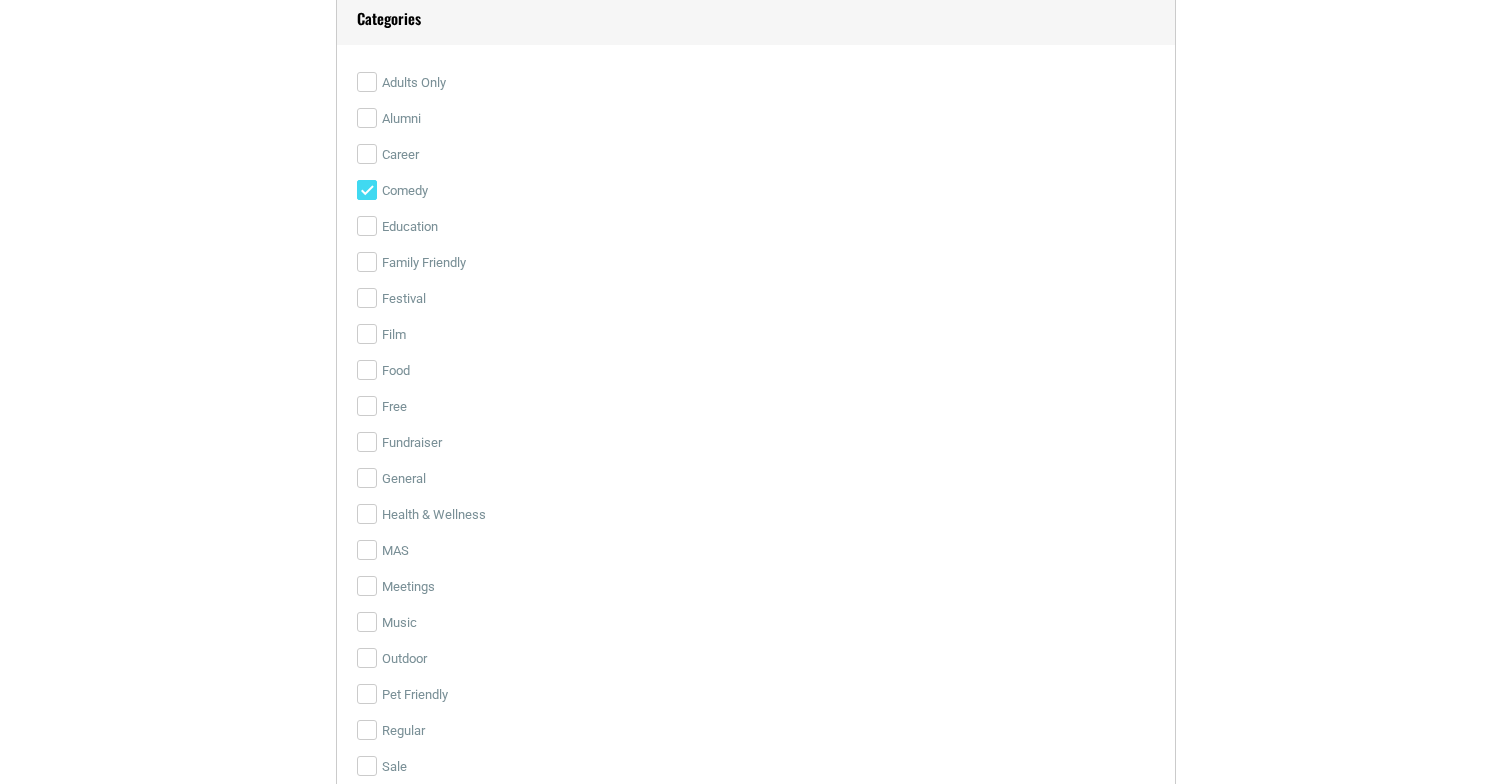 type 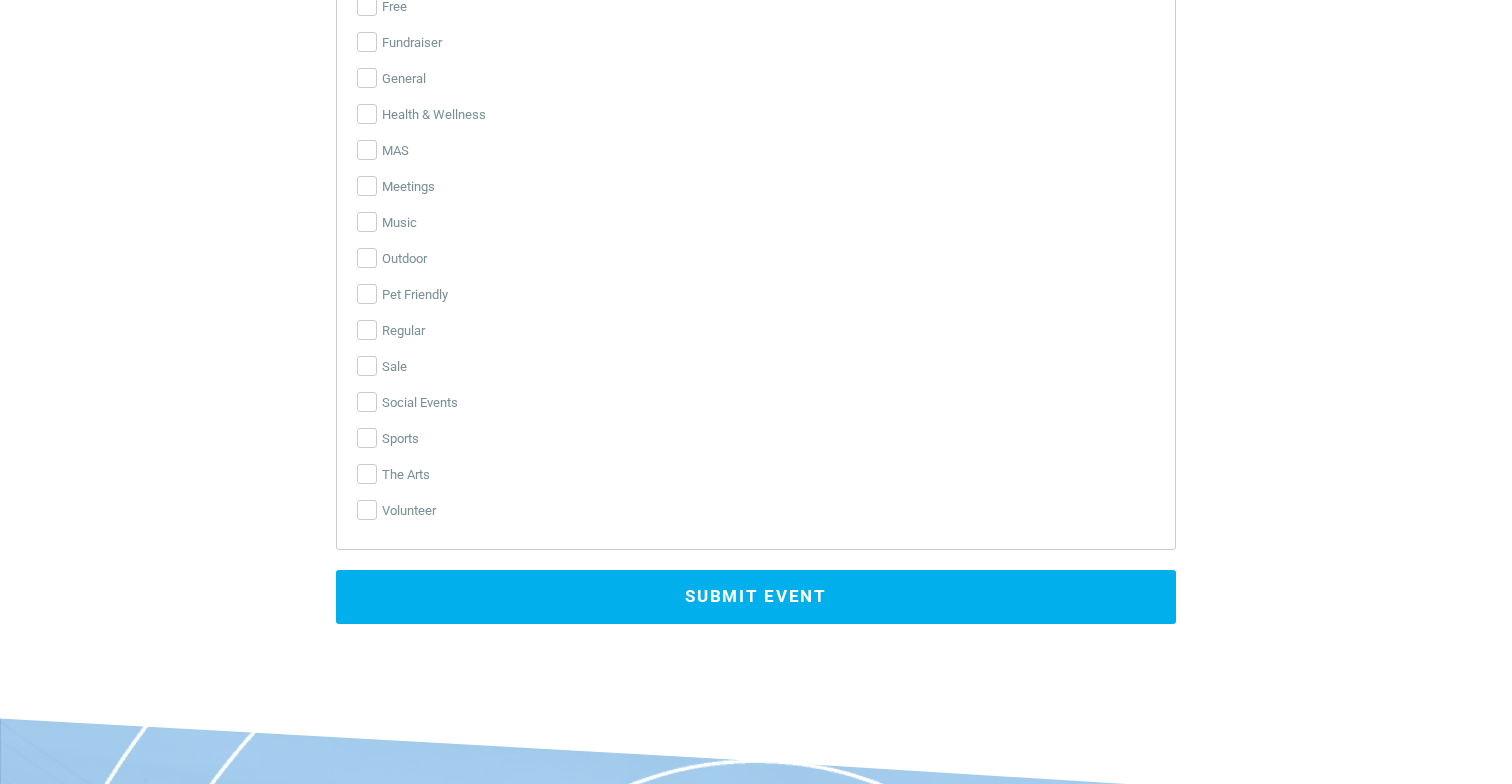 scroll, scrollTop: 4962, scrollLeft: 0, axis: vertical 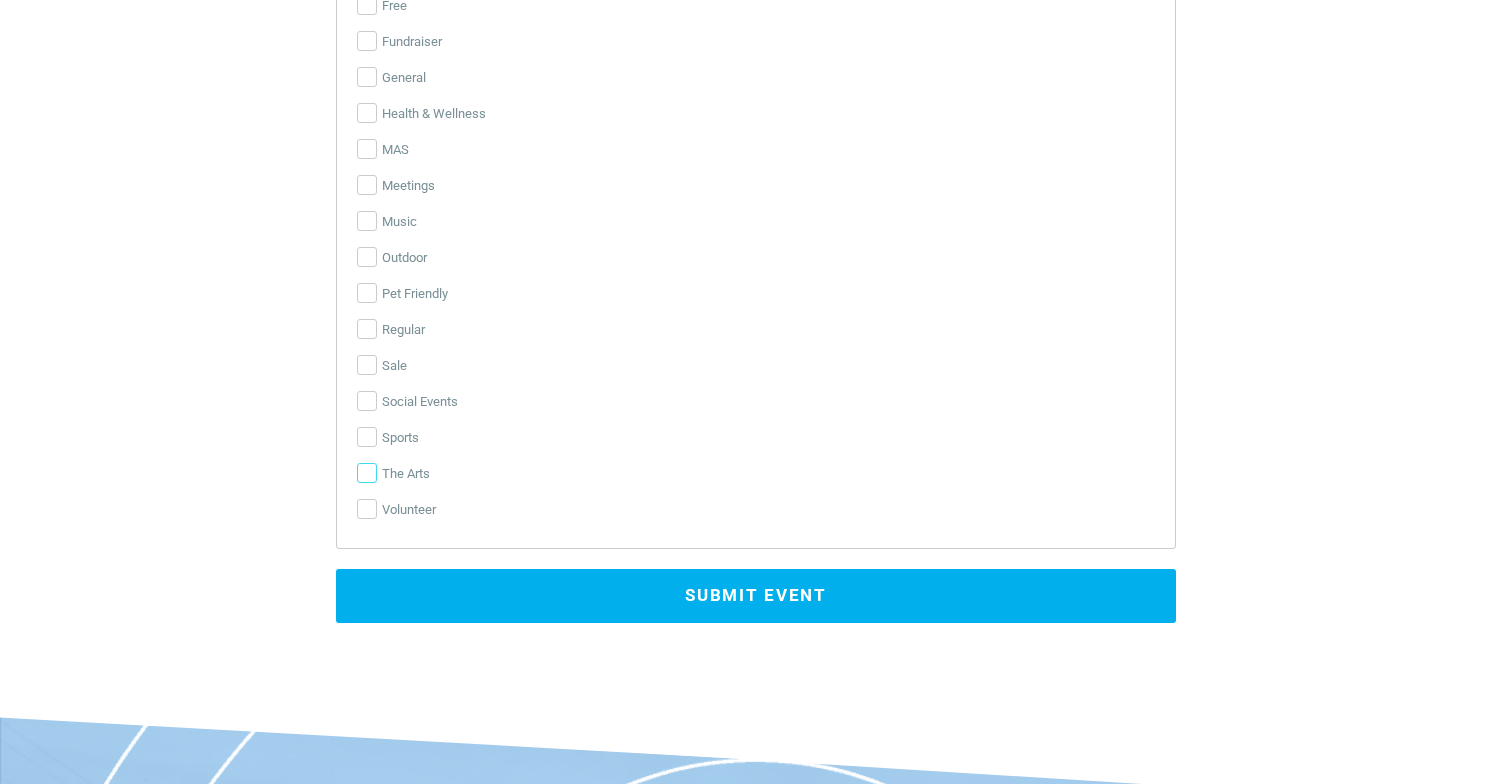click on "The Arts" at bounding box center (367, 473) 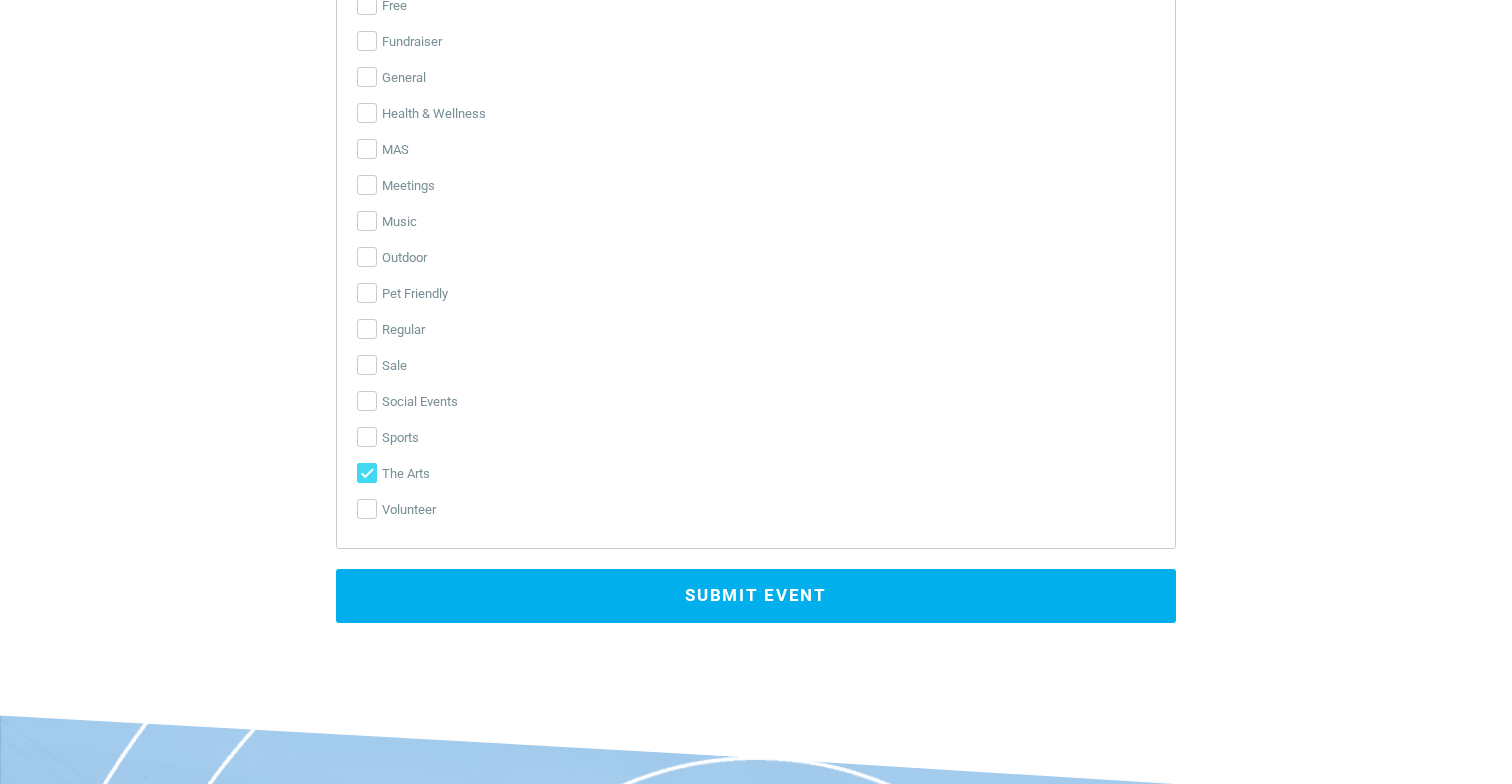 click on "Submit Event" at bounding box center [756, 596] 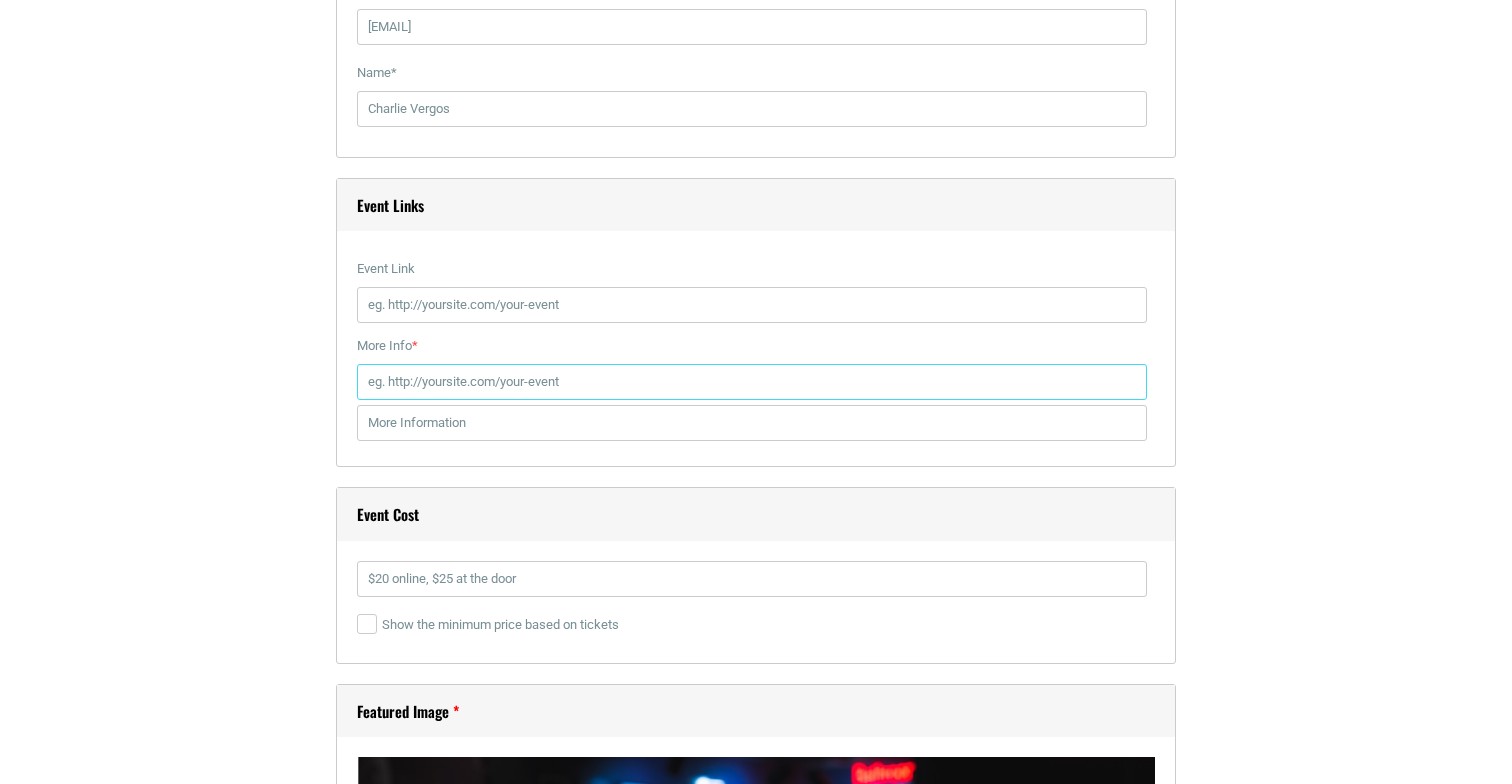 scroll, scrollTop: 2513, scrollLeft: 0, axis: vertical 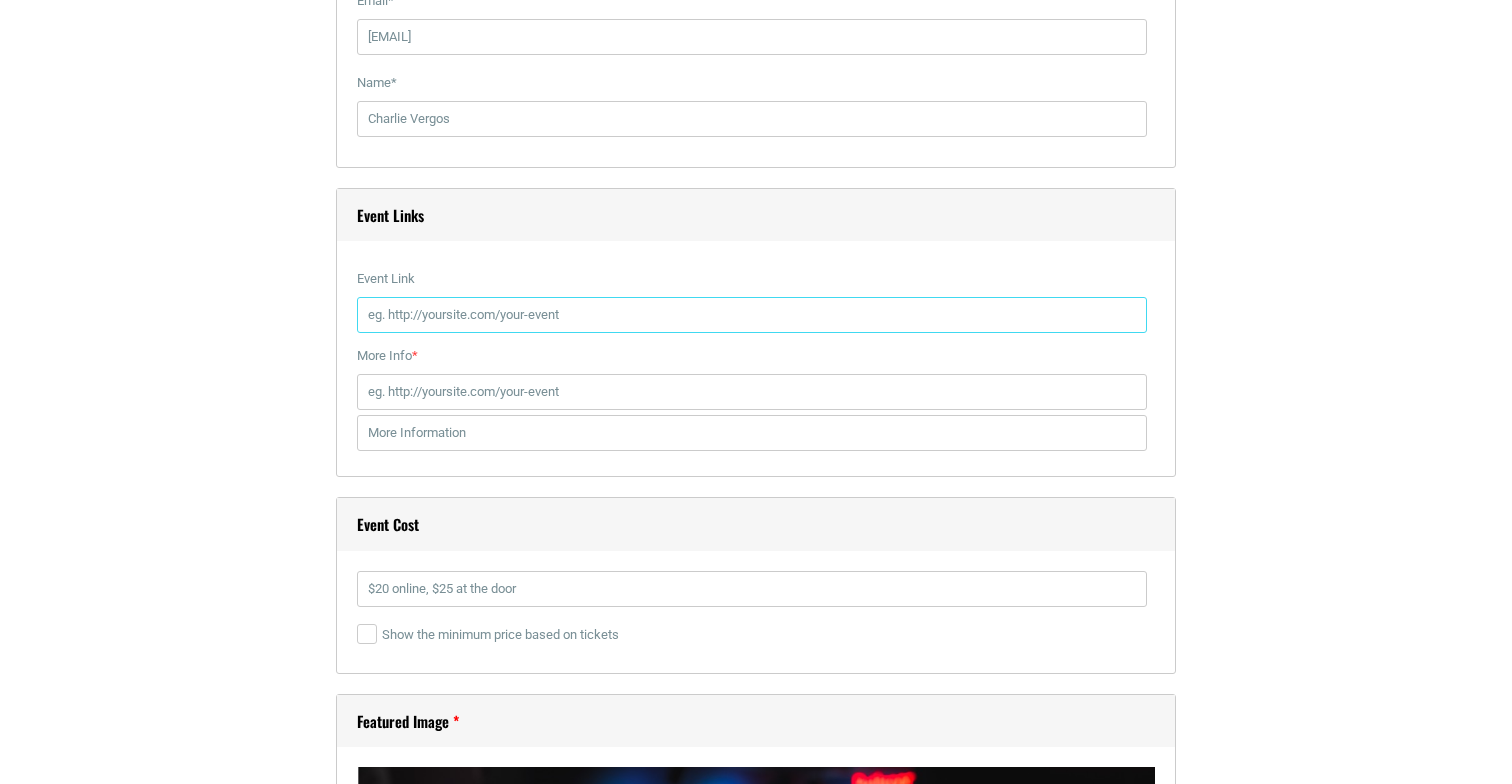 click on "Event Link" at bounding box center (752, 315) 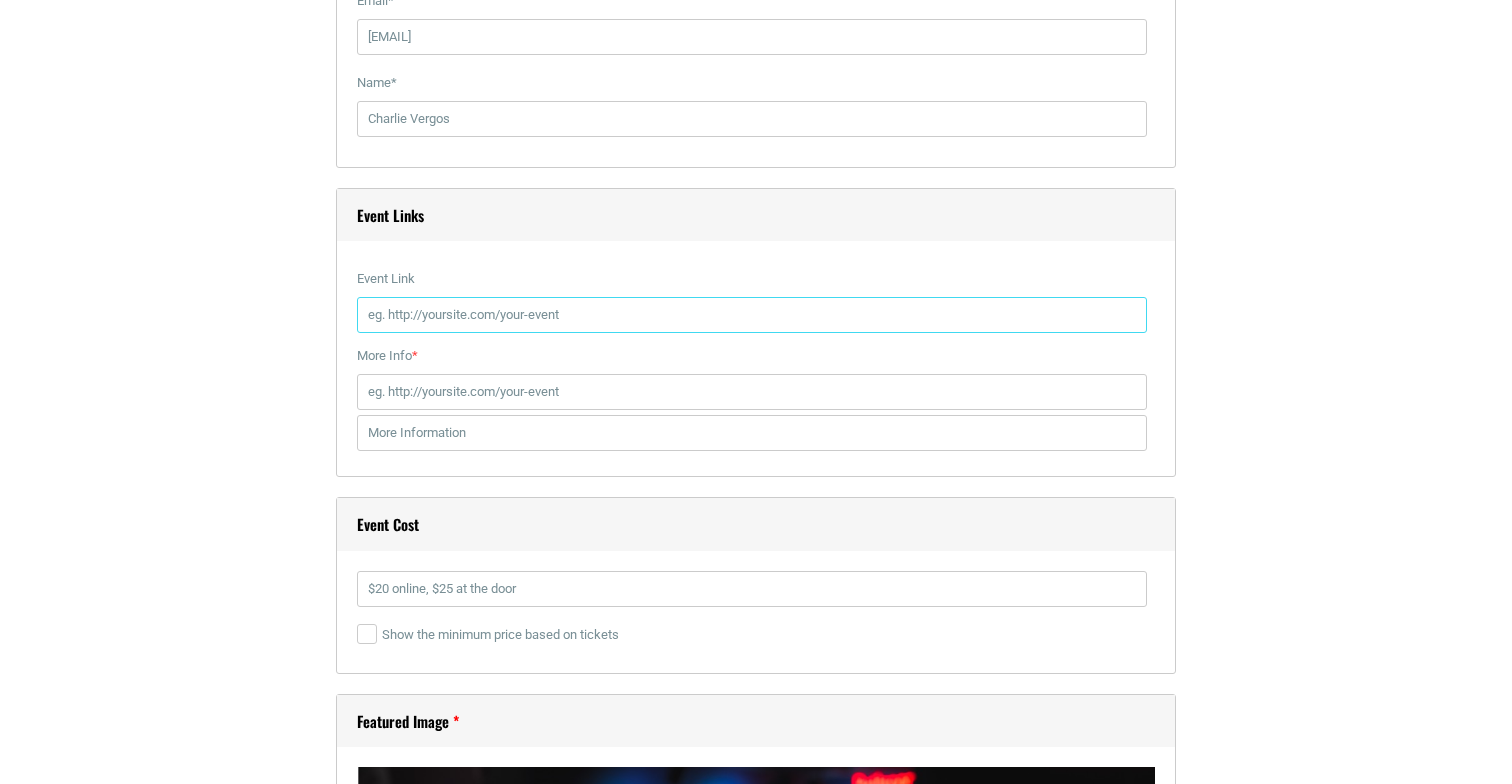 paste on "[URL]" 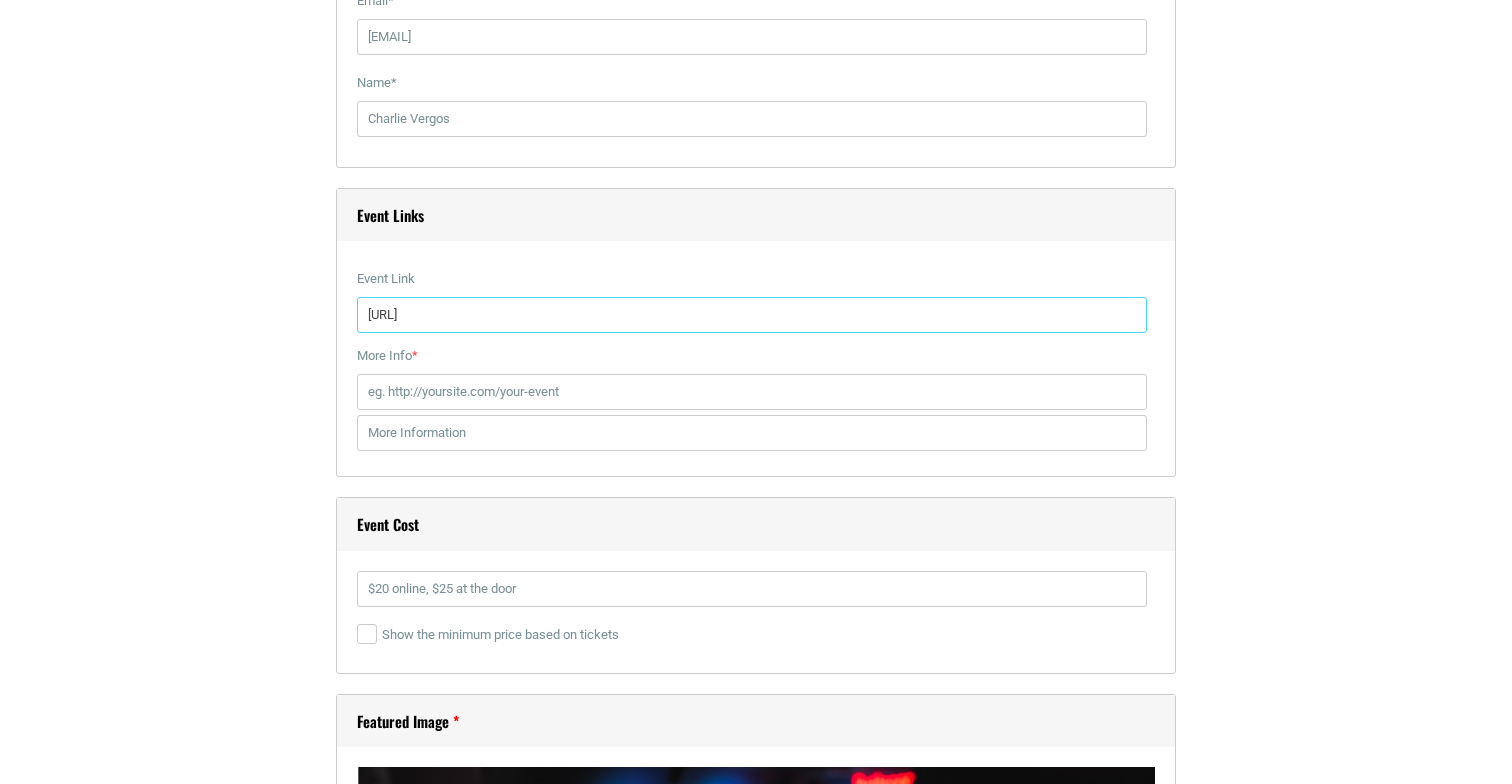 type on "[URL]" 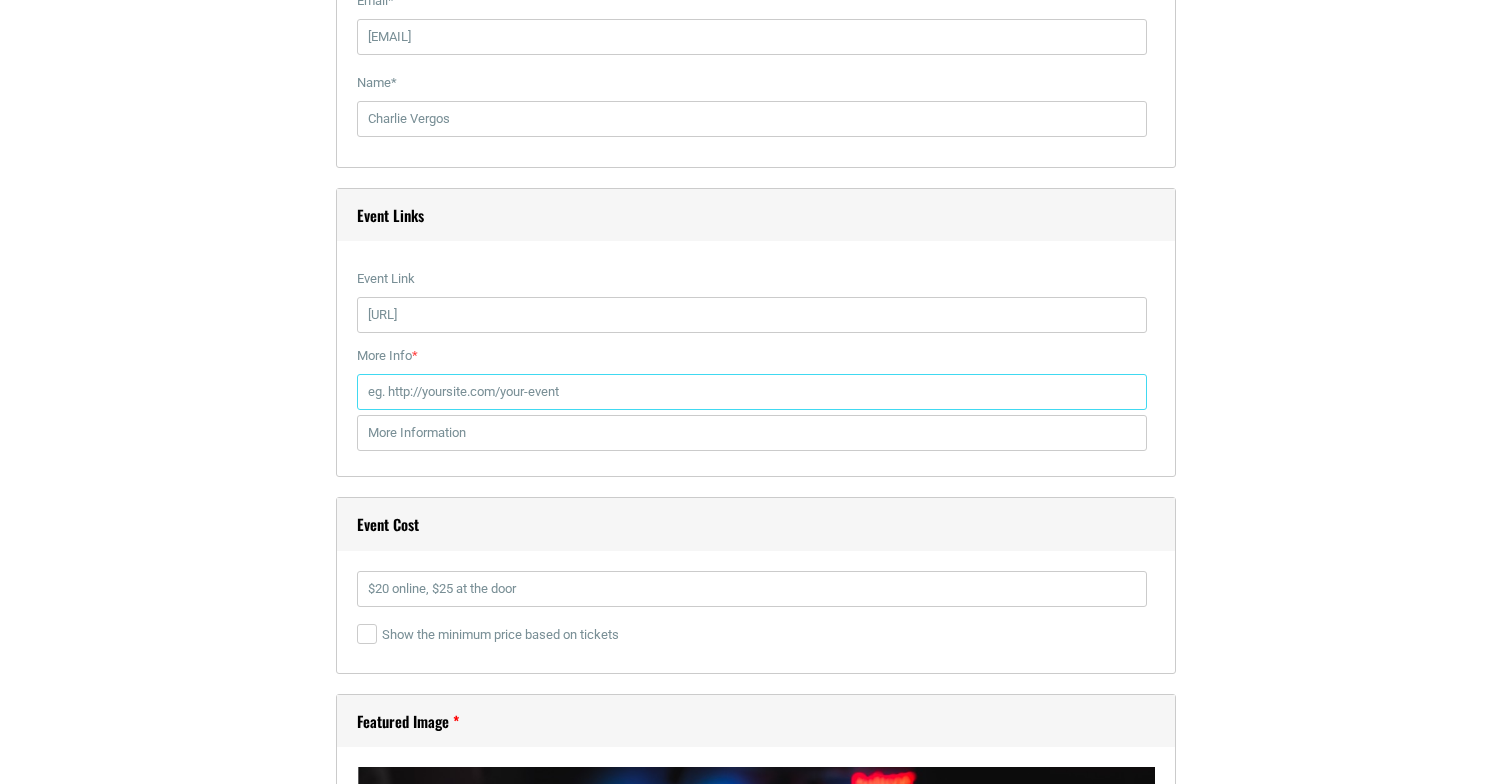 click on "More Info  *" at bounding box center (752, 392) 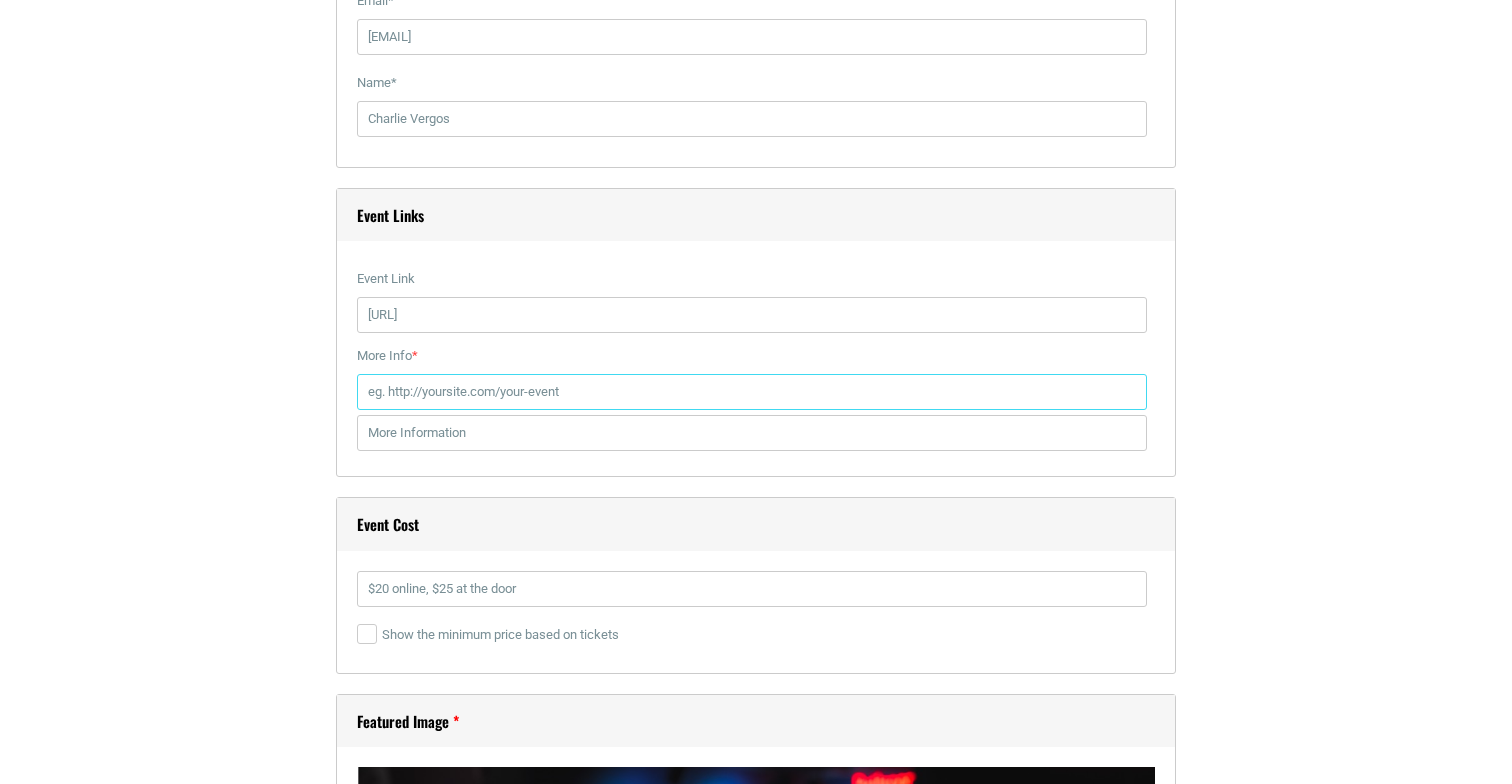 paste on "[URL]" 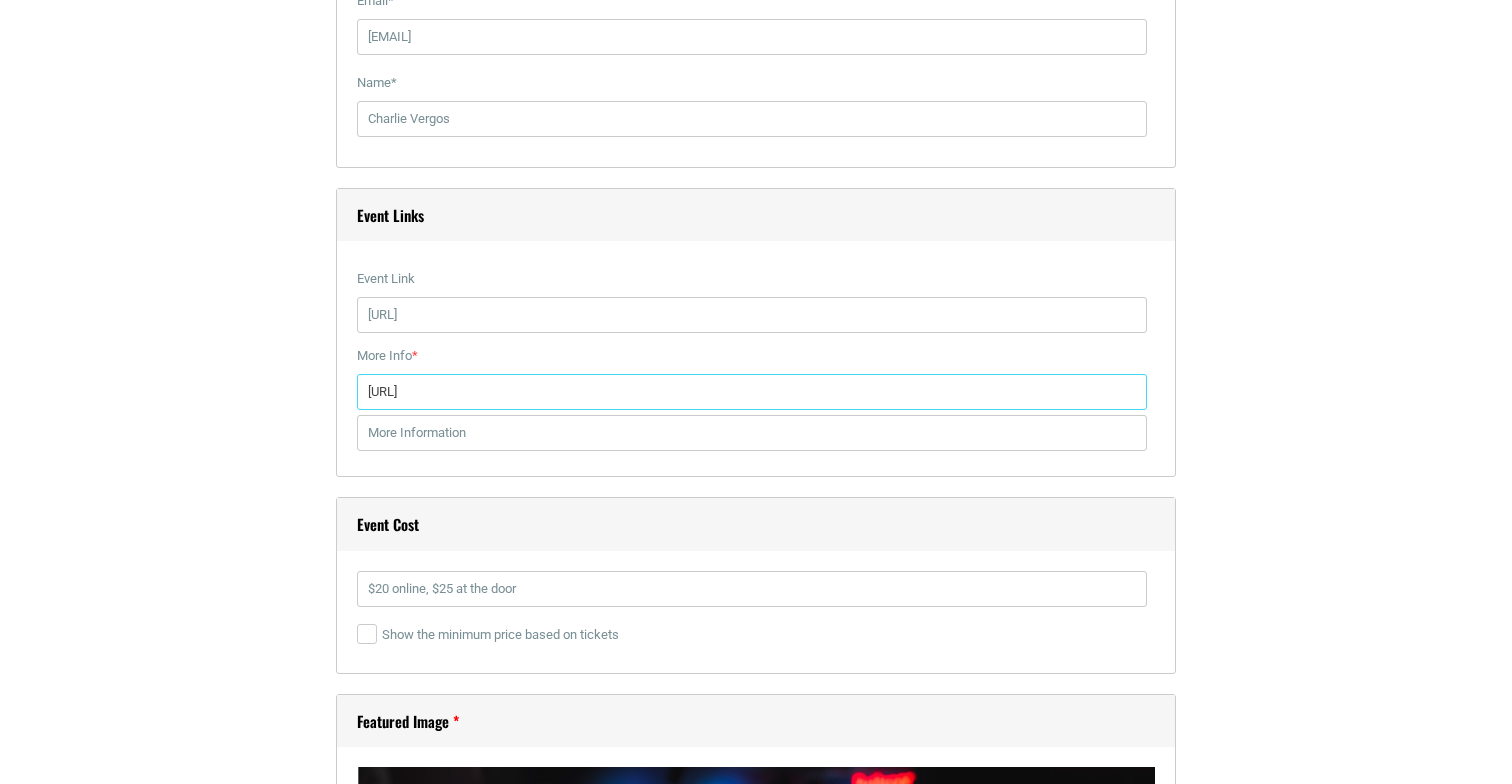 type on "[URL]" 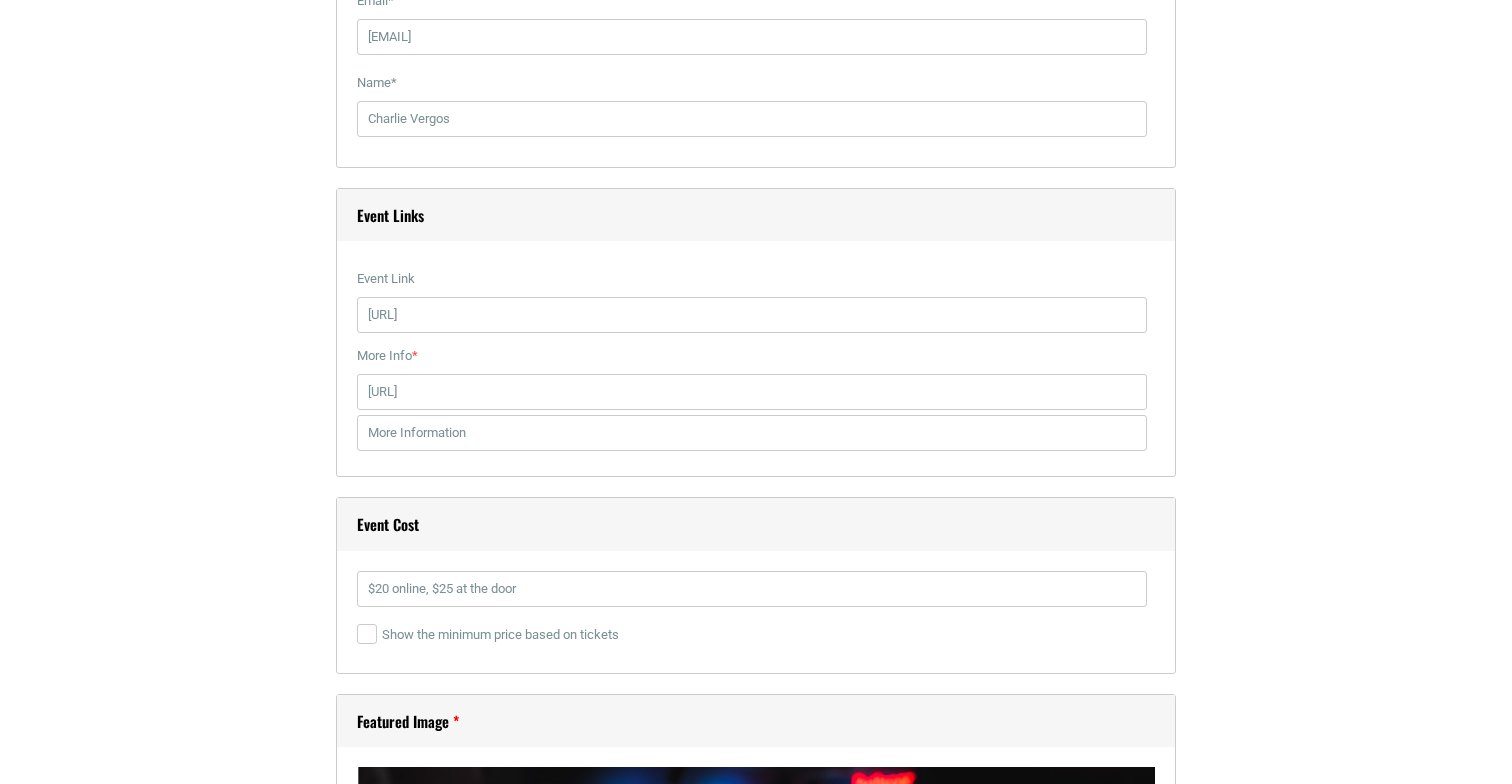 click on "Title  *
Comedian [FIRST] [LAST] ([COMPANY], [COMPANY], [COMPANY]) headlines the Hi Tone
Visual
Code
b i link b-quote del ins img ul ol li code more close tags Paragraph     p
Date and Time
Start Date
12/05/2025
0
1
2
3
4 5 6 7 8 9 10 11 12 :" at bounding box center (756, 579) 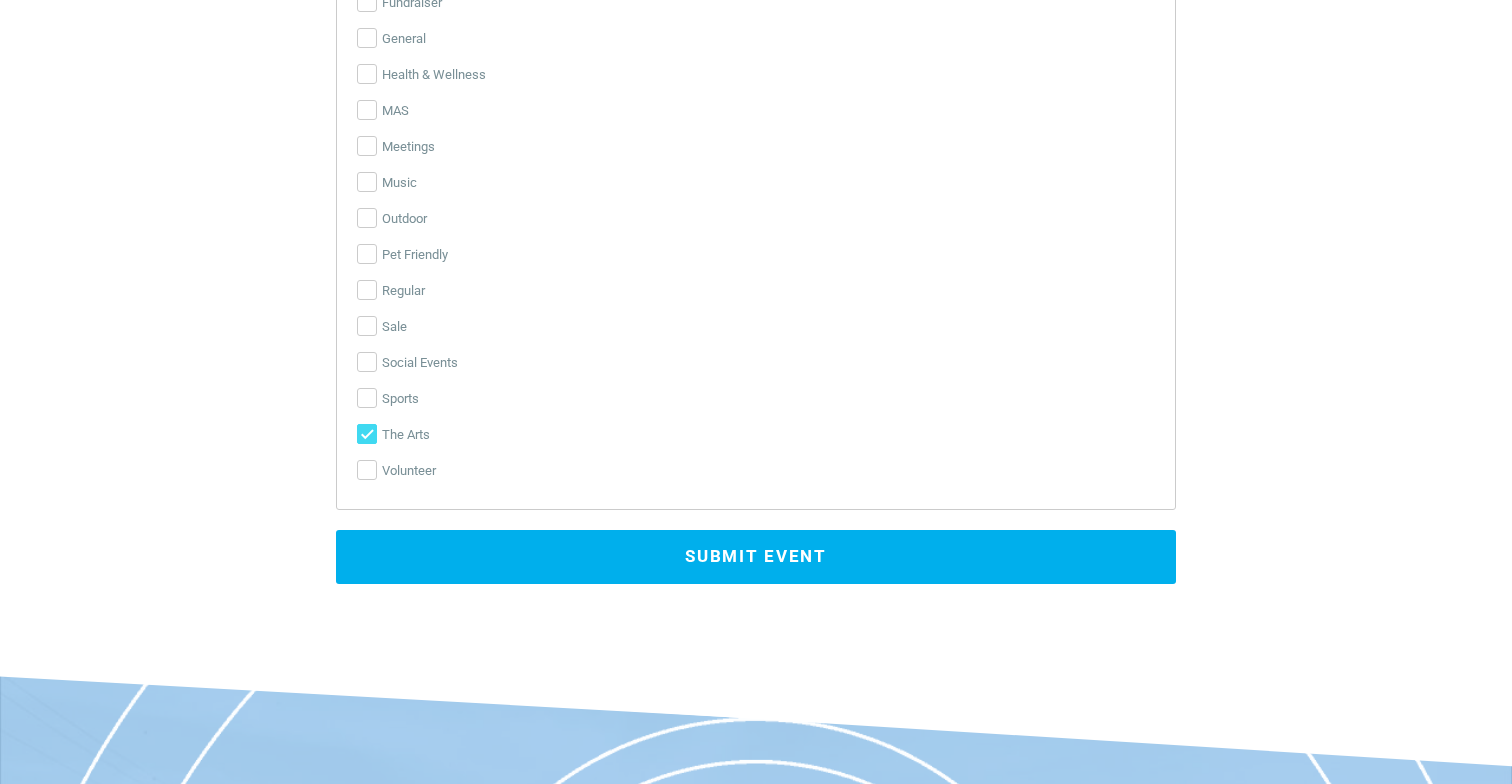 click on "Submit Event" at bounding box center [756, 557] 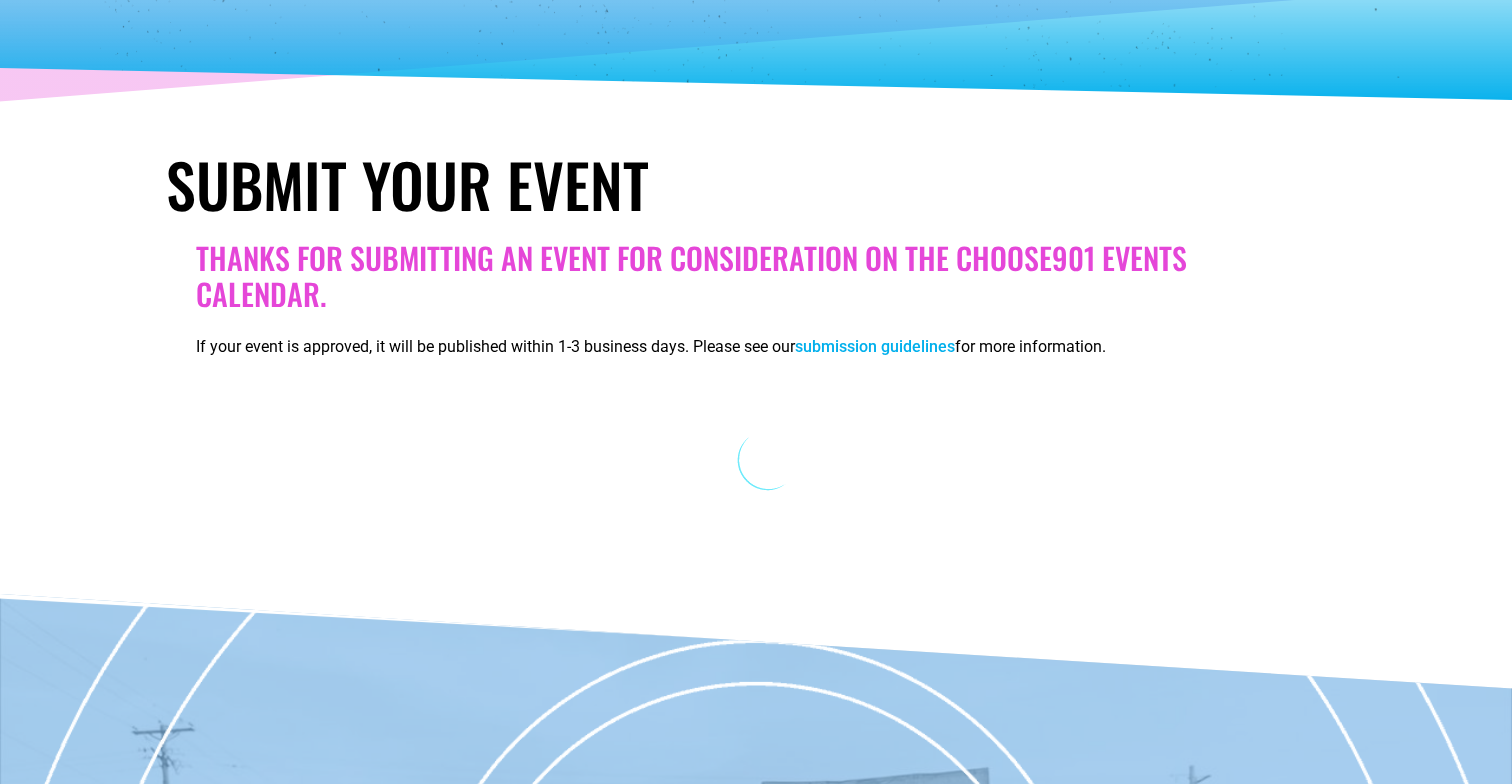 scroll, scrollTop: 0, scrollLeft: 0, axis: both 